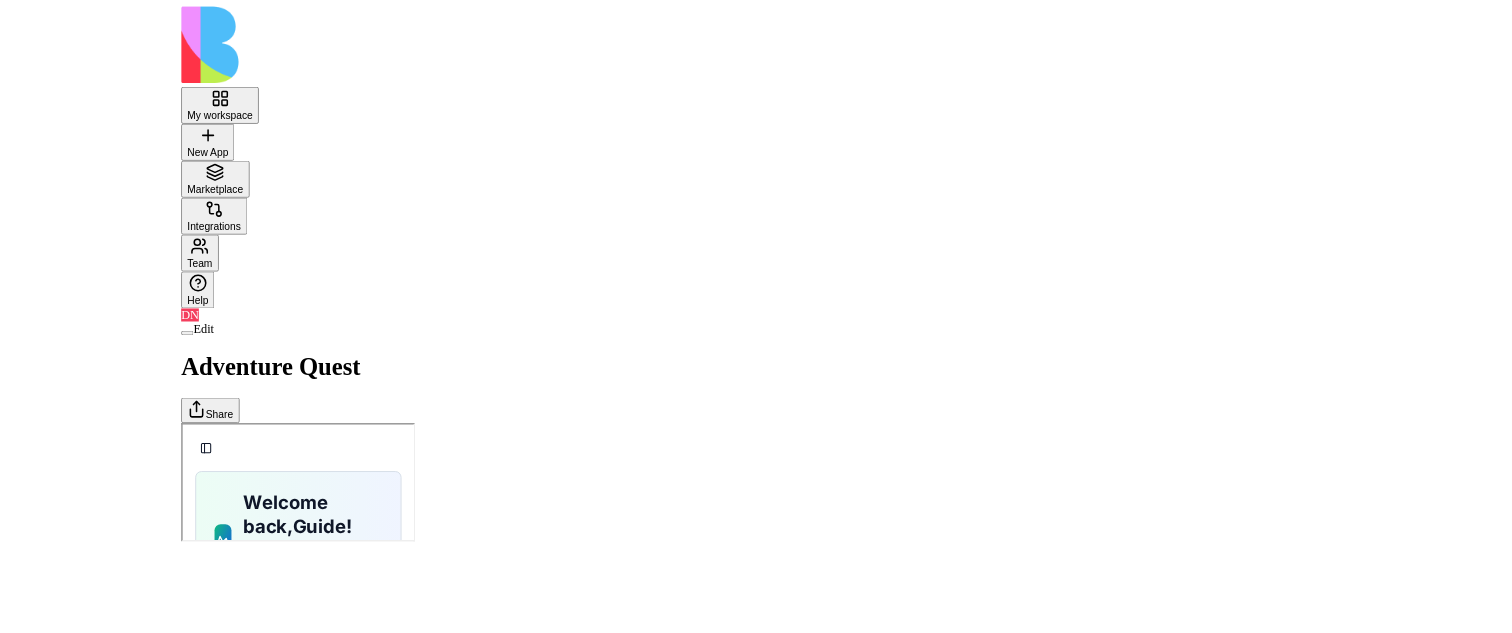 scroll, scrollTop: 0, scrollLeft: 0, axis: both 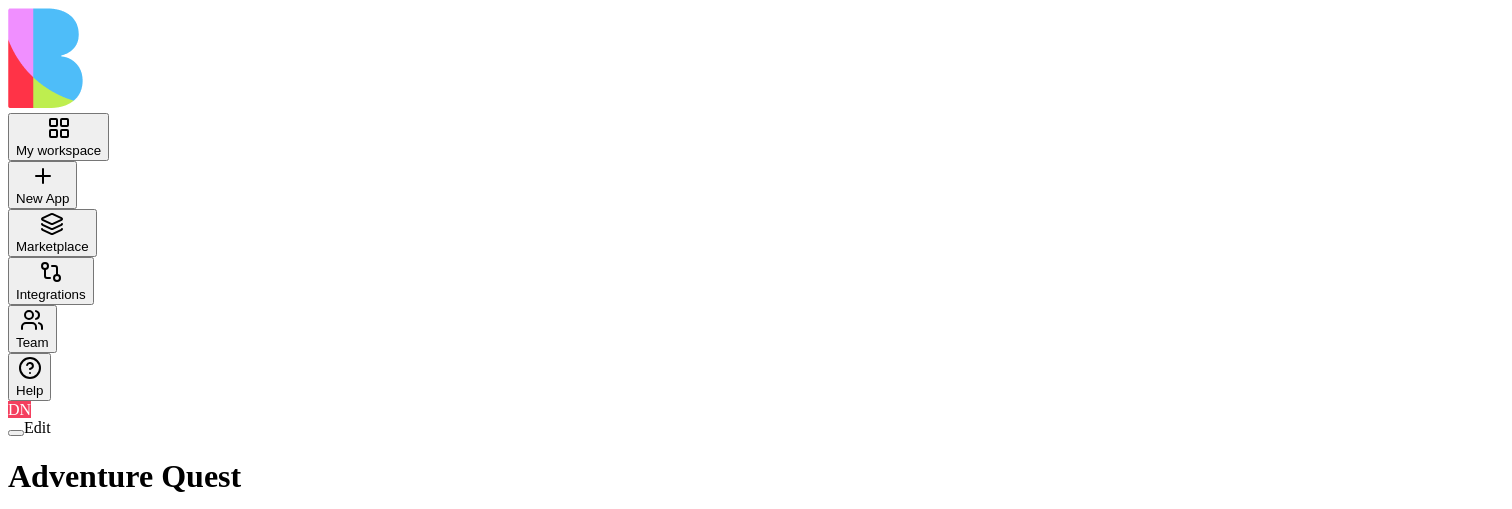 click on "Share" at bounding box center [46, 533] 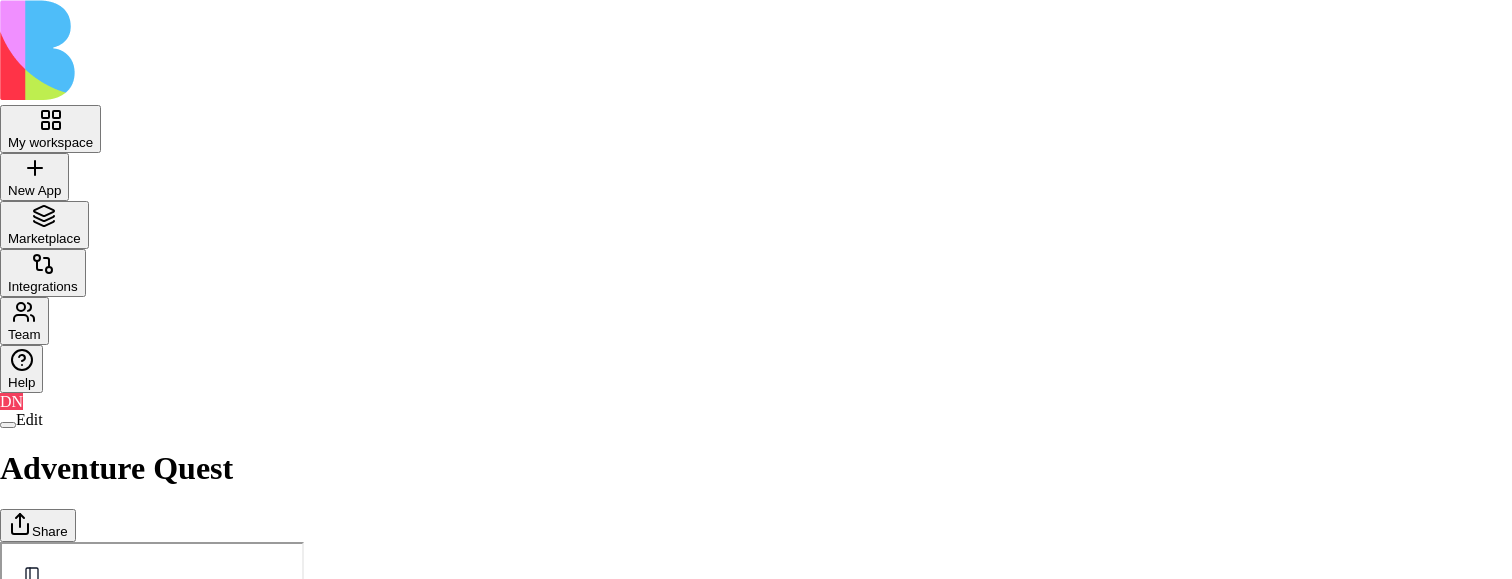 scroll, scrollTop: 110, scrollLeft: 0, axis: vertical 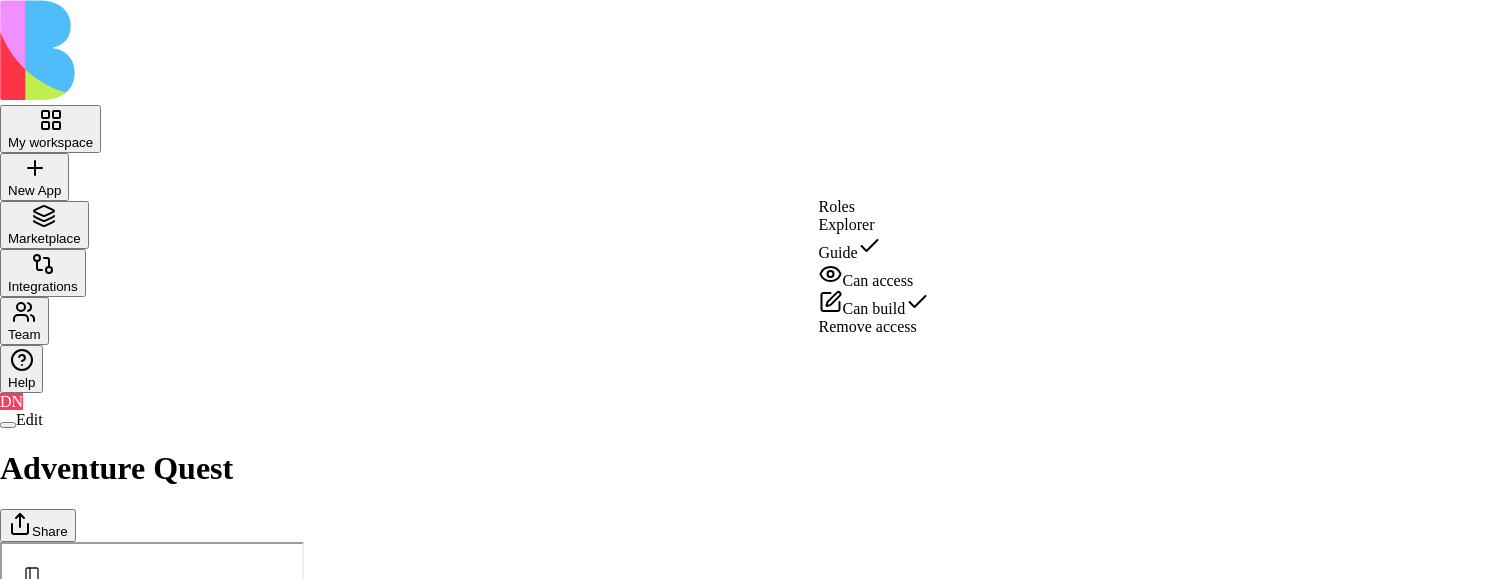 click on "Explorer" at bounding box center [874, 225] 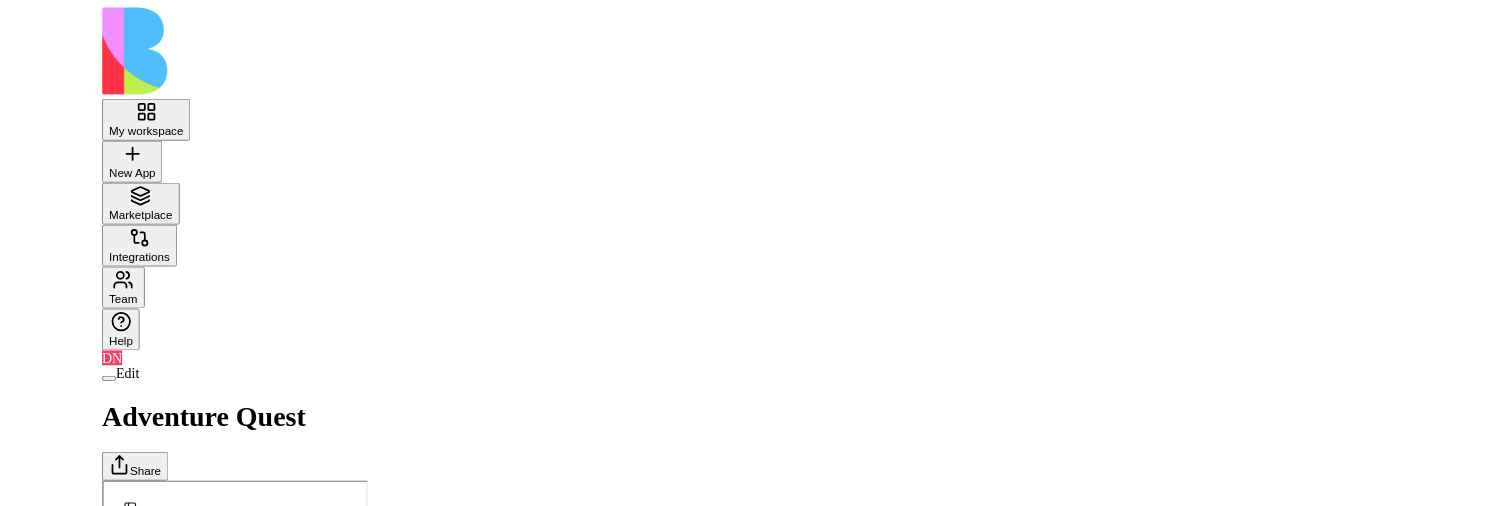 scroll, scrollTop: 0, scrollLeft: 0, axis: both 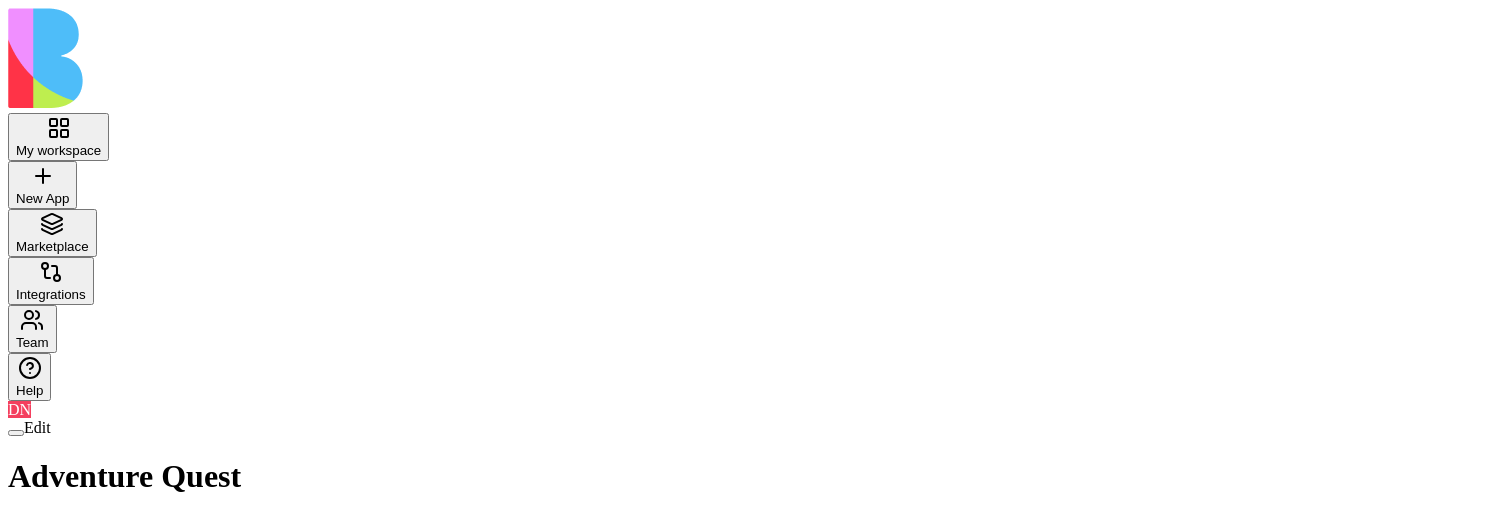 click on "Share" at bounding box center (46, 533) 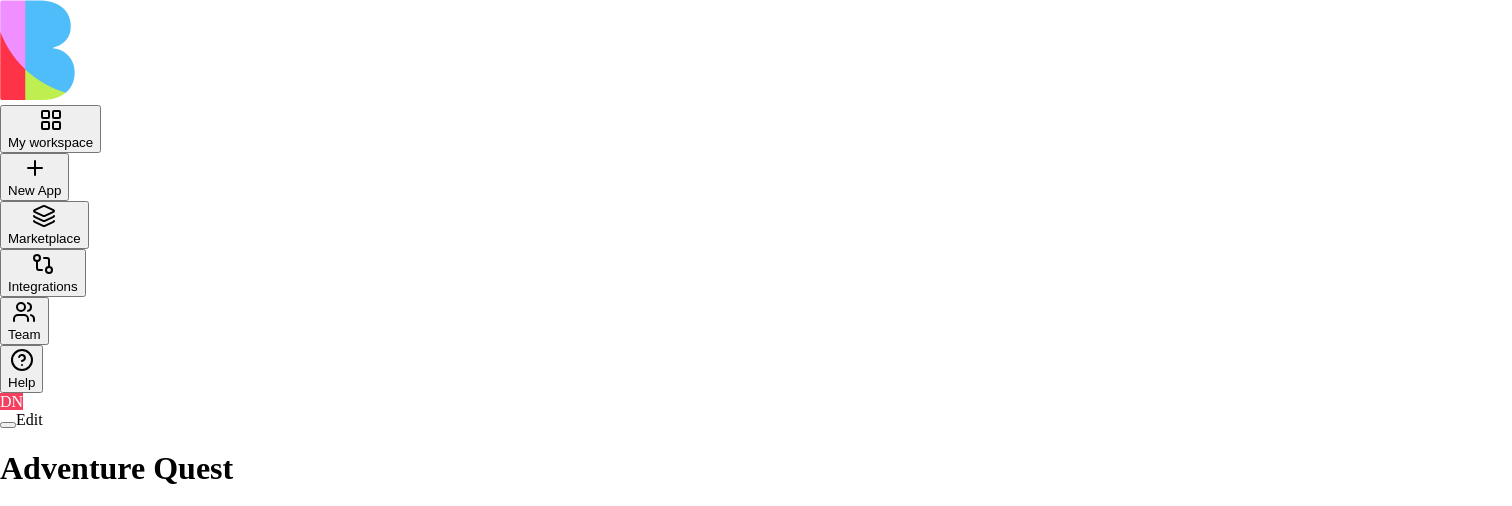 scroll, scrollTop: 177, scrollLeft: 0, axis: vertical 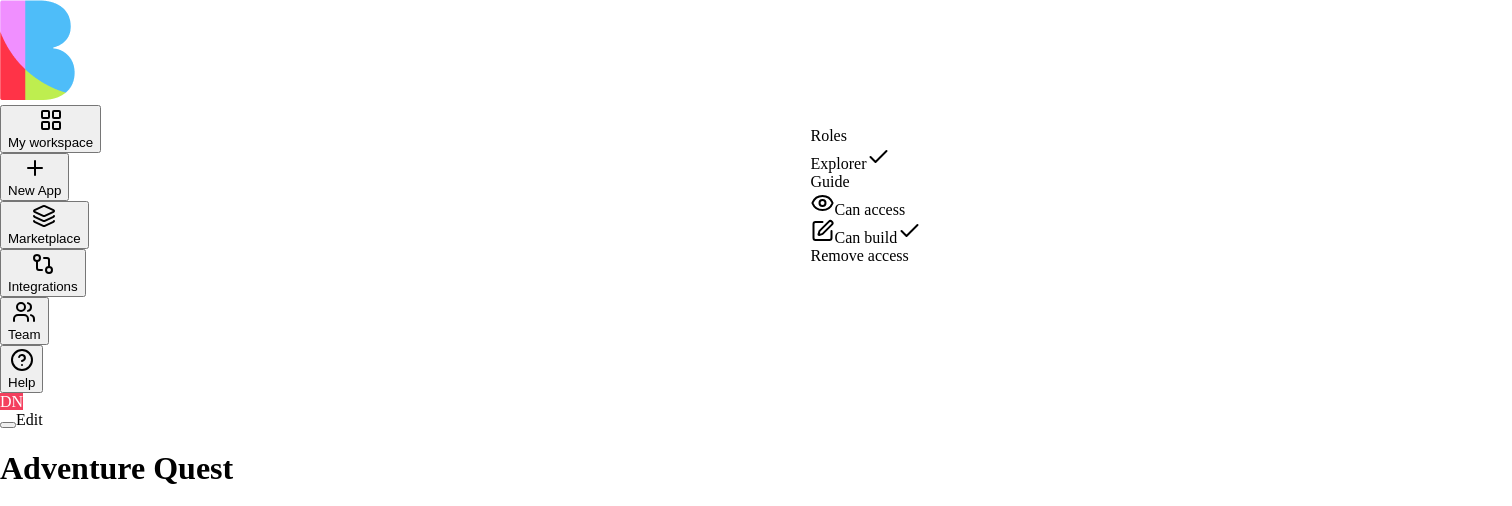 click on "Guide" at bounding box center [866, 182] 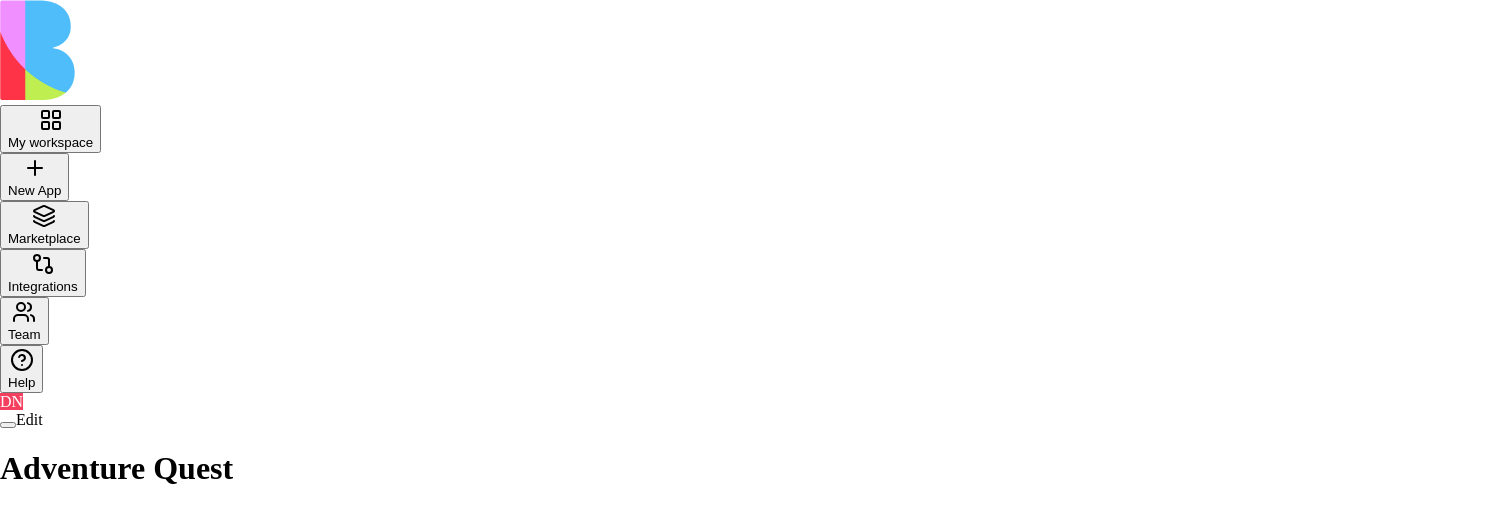 scroll, scrollTop: 113, scrollLeft: 0, axis: vertical 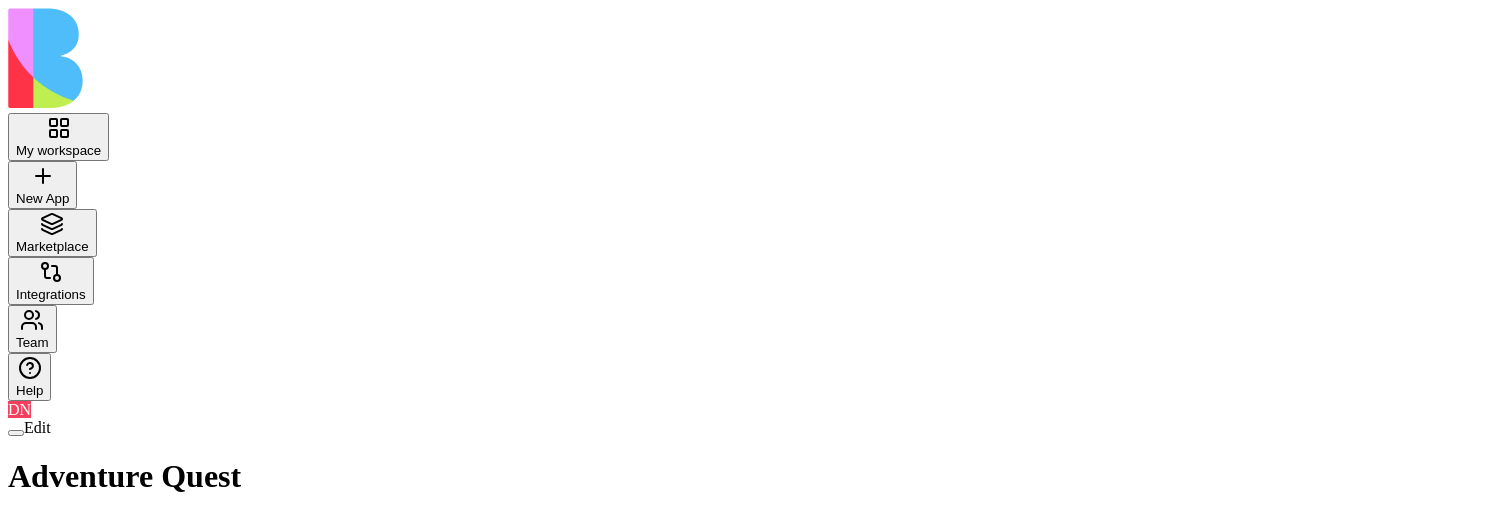 click on "Adventures" at bounding box center [8, 549] 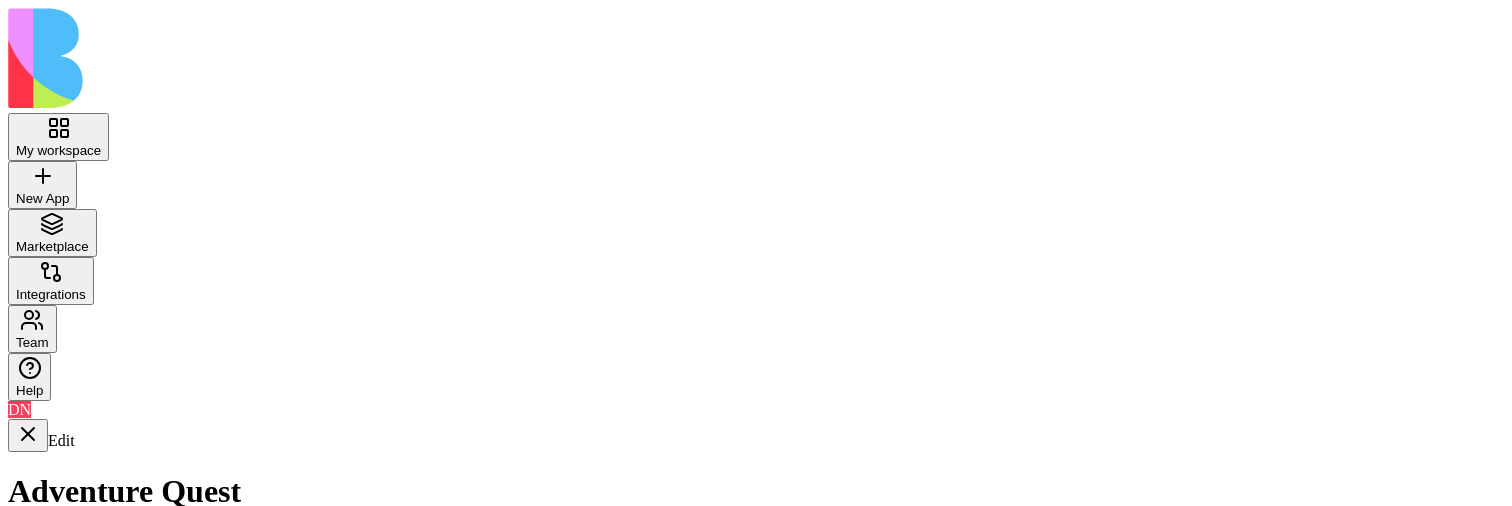 scroll, scrollTop: 4477, scrollLeft: 0, axis: vertical 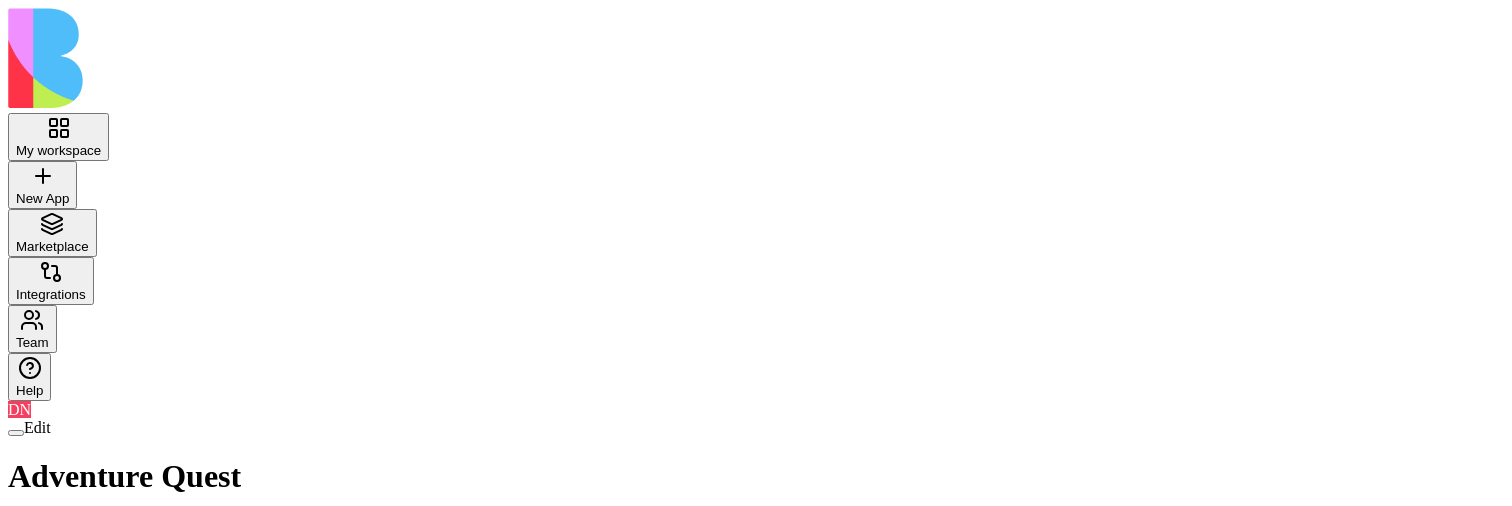 click at bounding box center (16, 433) 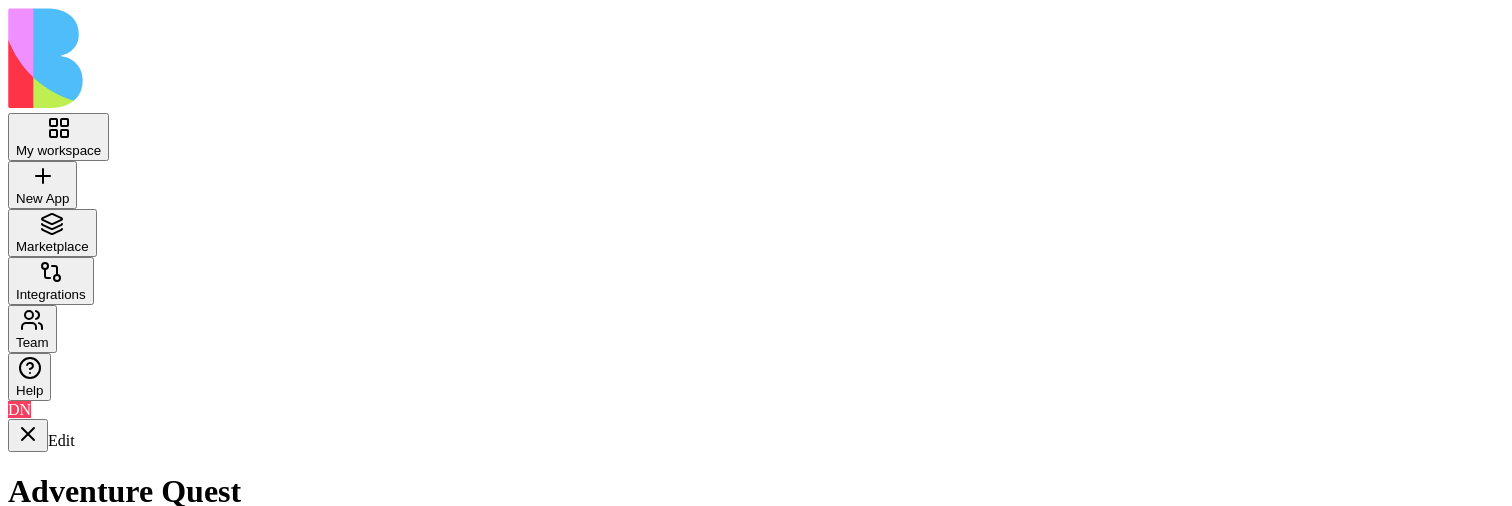 click at bounding box center [648, 925] 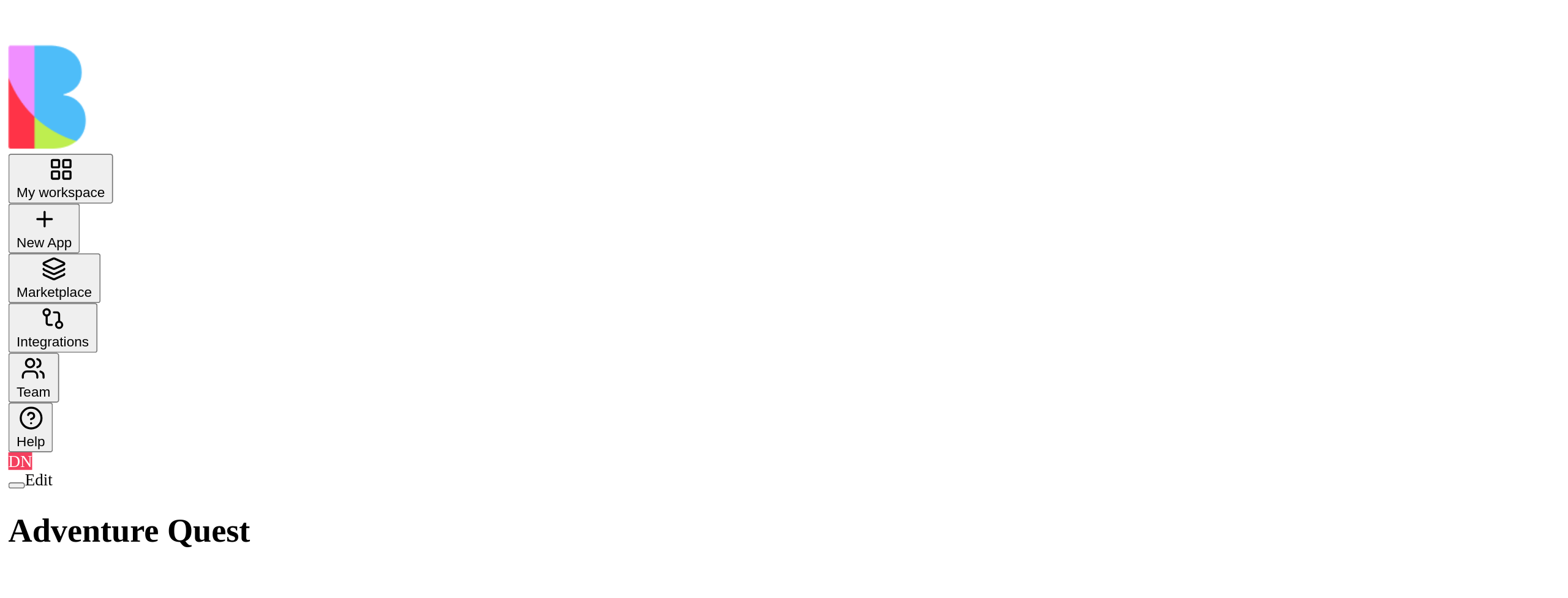 scroll, scrollTop: 0, scrollLeft: 0, axis: both 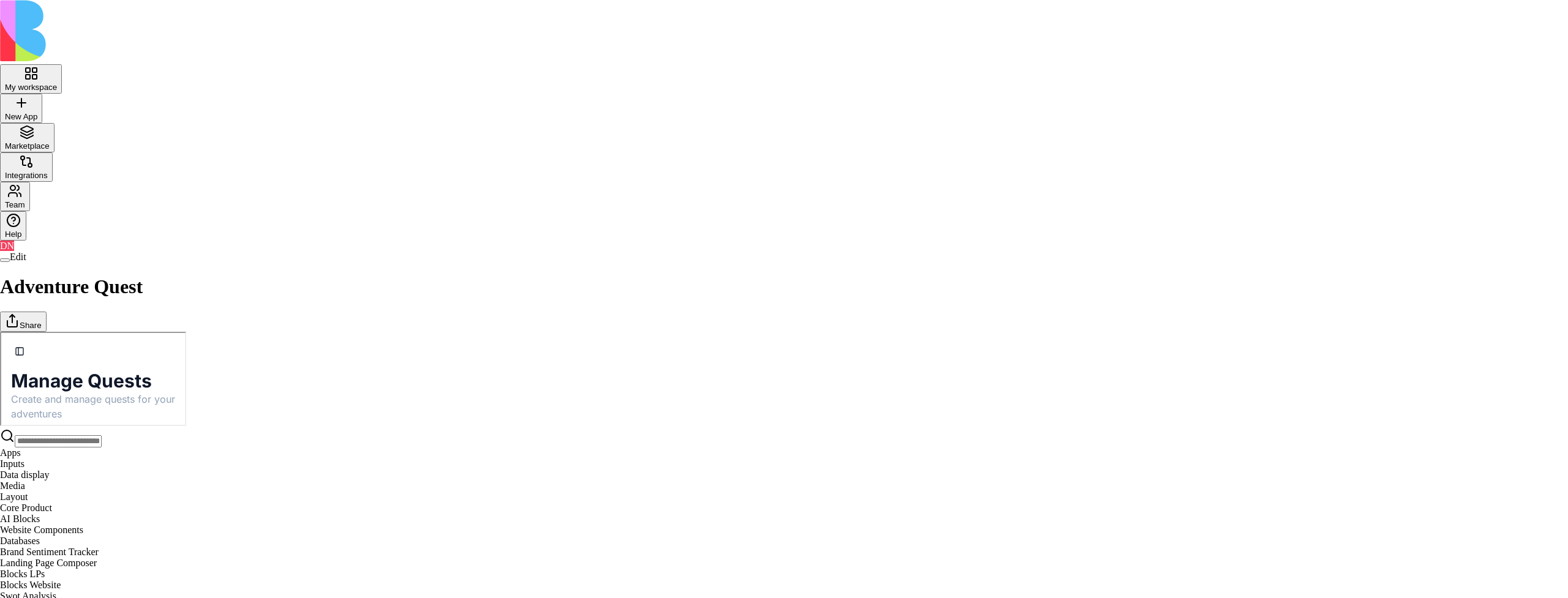 click at bounding box center (784, 428) 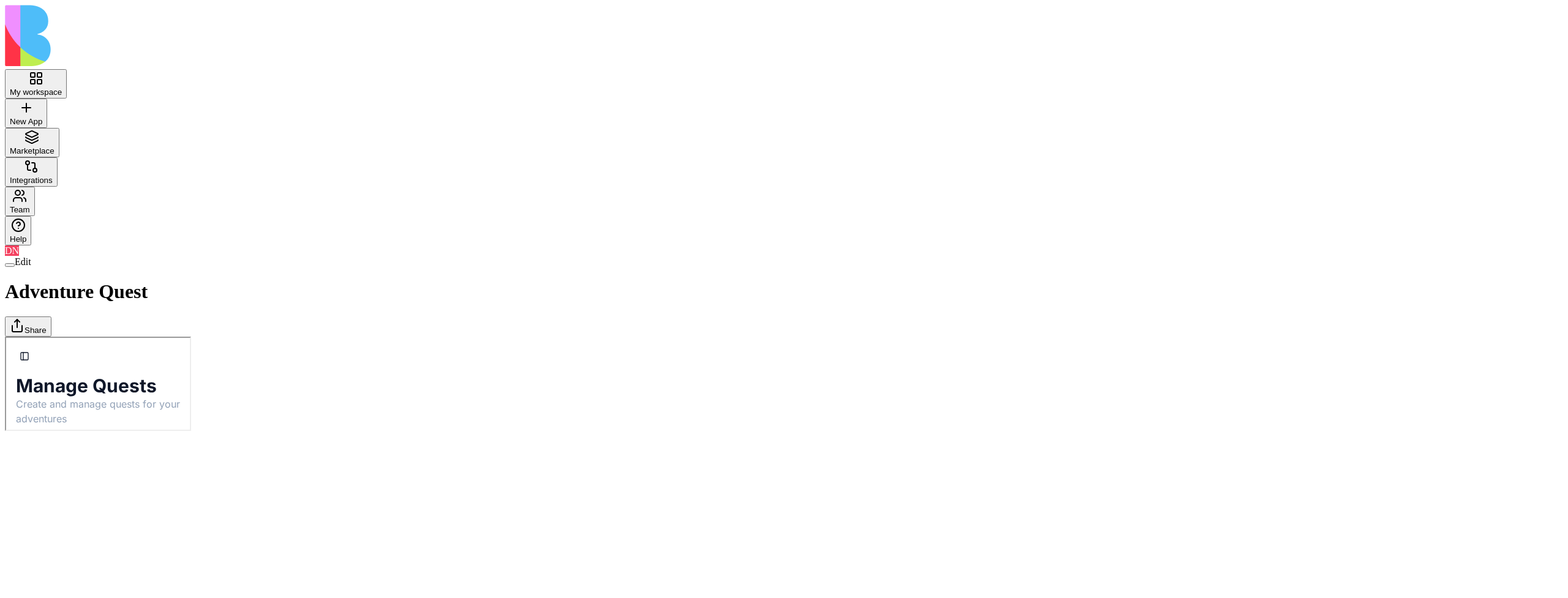 click on "Toggle Sidebar Manage Quests Create and manage quests for your adventures No Adventures Created You need to create adventures before you can add quests. Adventures are the foundation for organizing your quests." at bounding box center [97, 520] 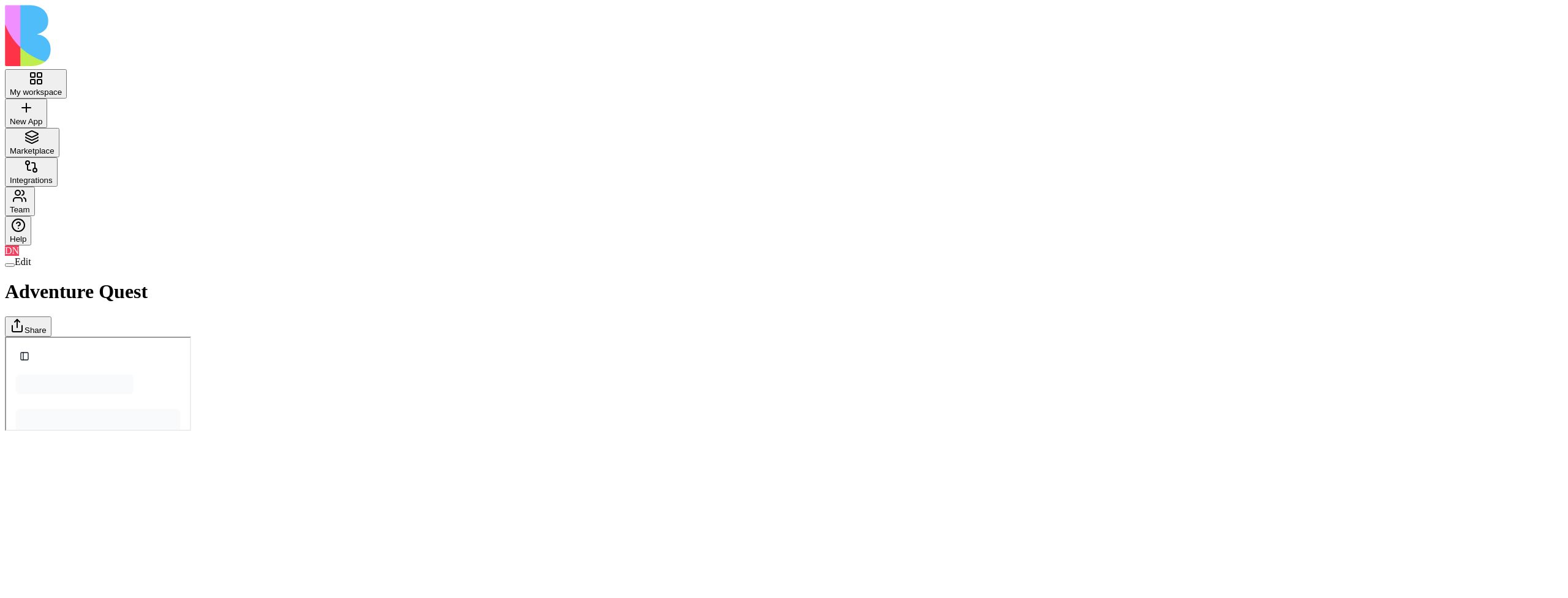 scroll, scrollTop: 0, scrollLeft: 0, axis: both 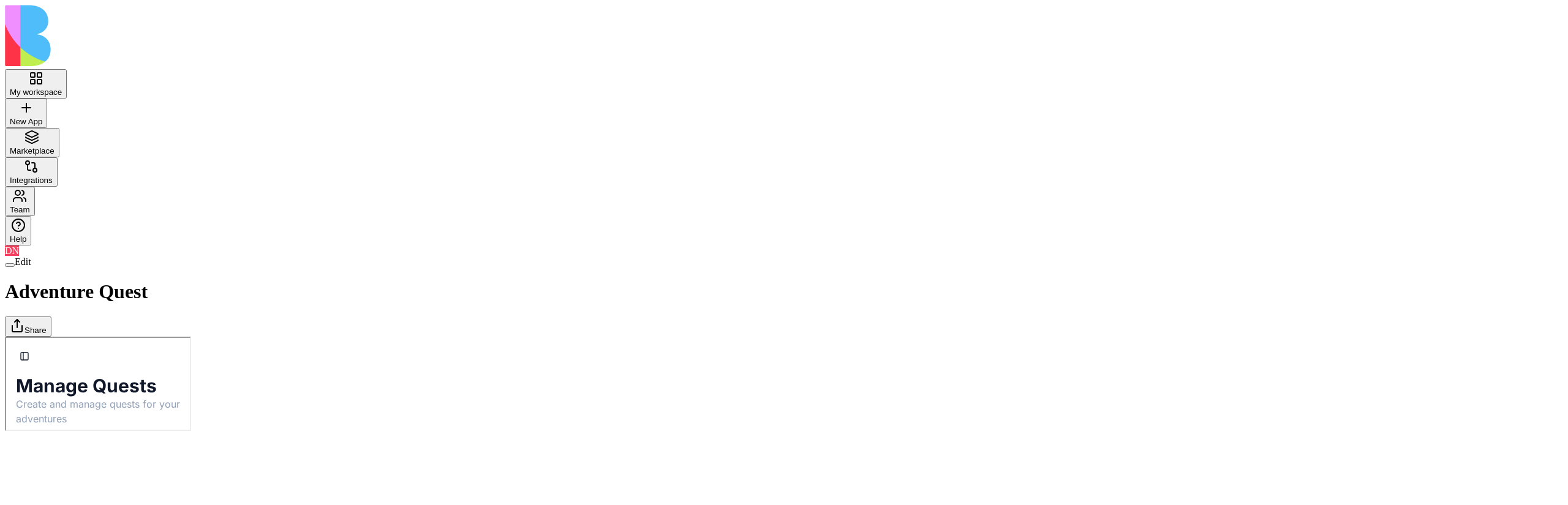 click on "Toggle Sidebar Manage Quests Create and manage quests for your adventures No Adventures Created You need to create adventures before you can add quests. Adventures are the foundation for organizing your quests." at bounding box center (97, 520) 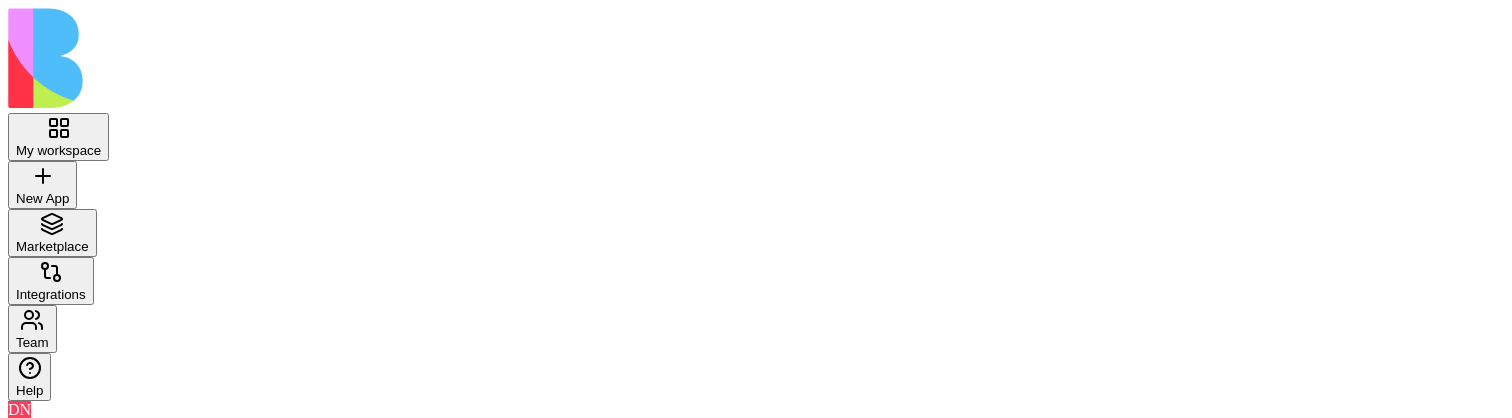 scroll, scrollTop: 0, scrollLeft: 0, axis: both 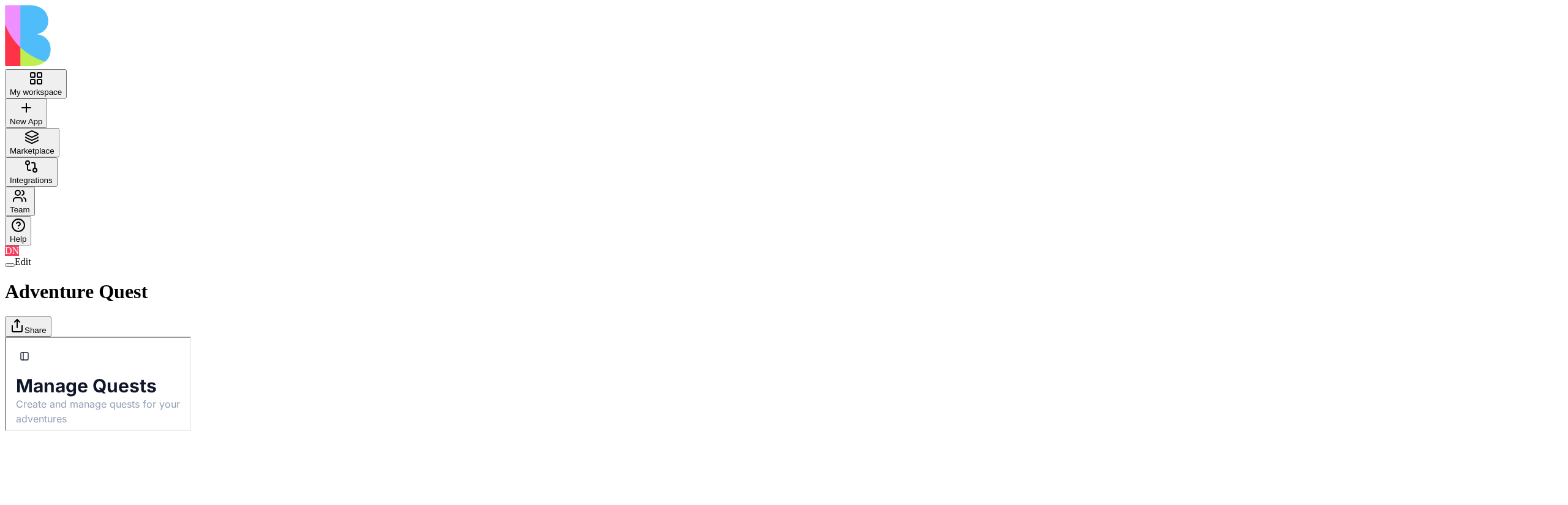 click at bounding box center [10, 265] 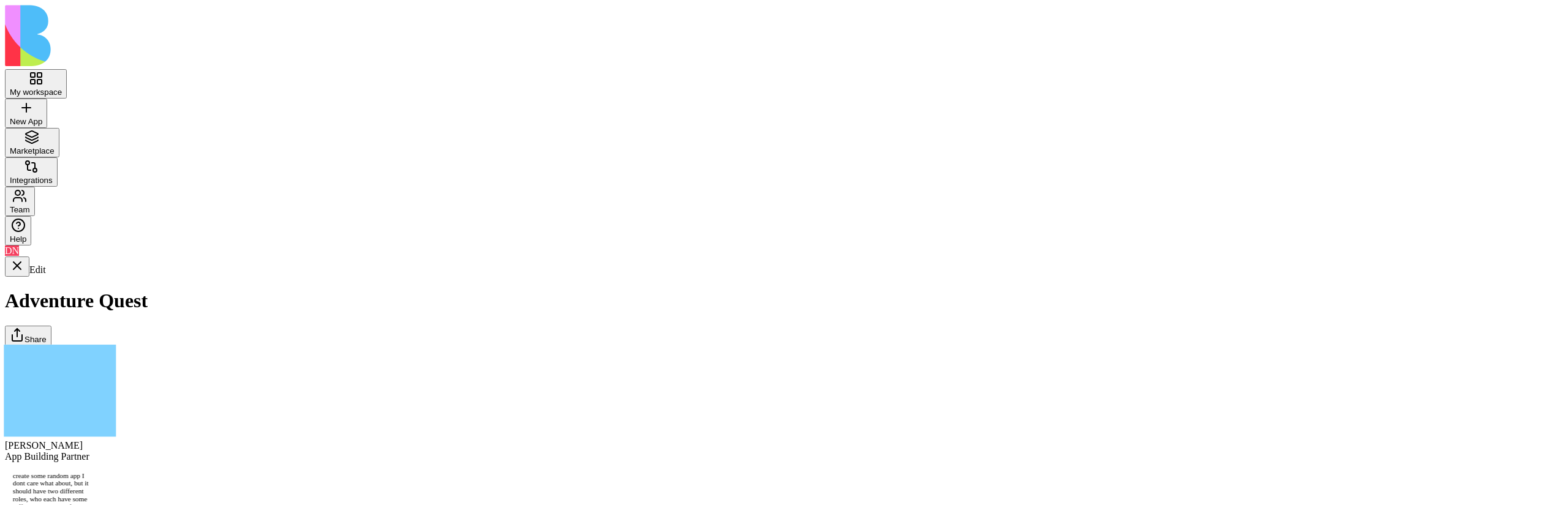 scroll, scrollTop: 2597, scrollLeft: 0, axis: vertical 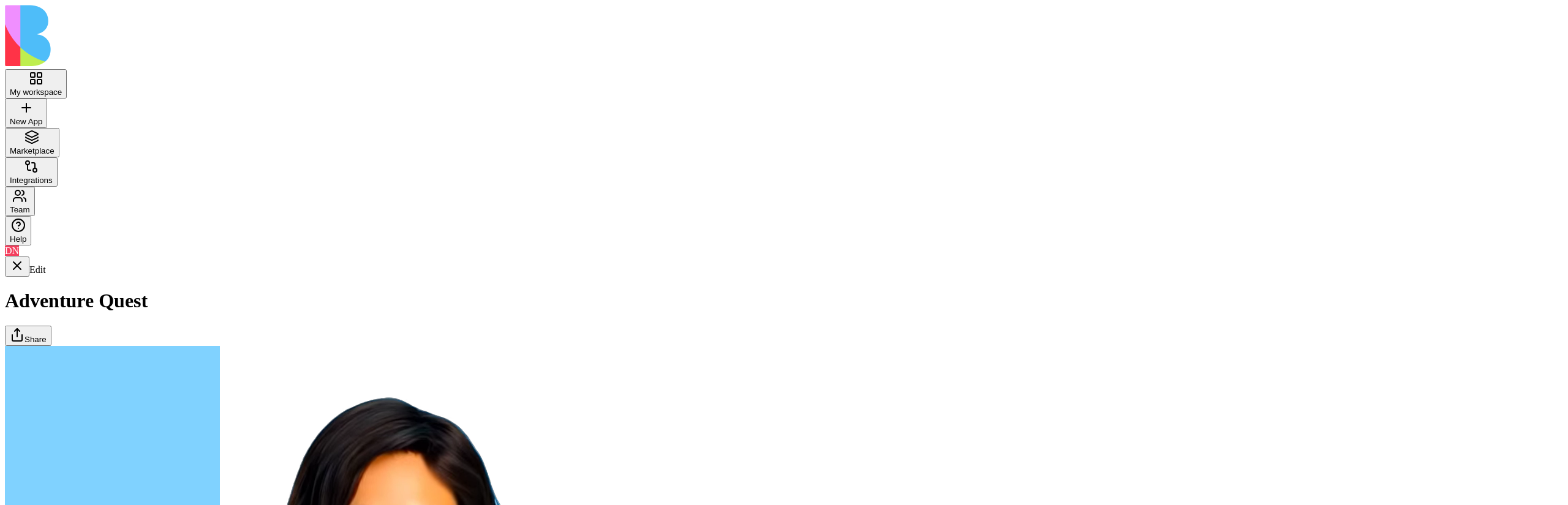 click on "Adventures" at bounding box center [5, 10579] 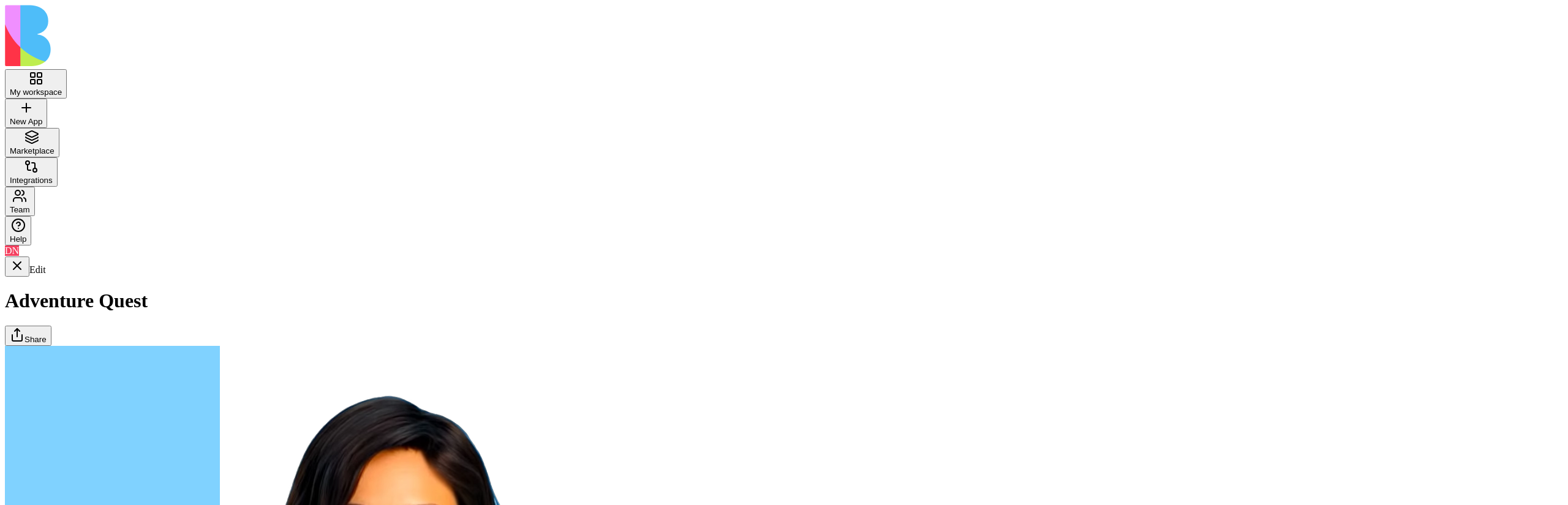 click on "Quests" at bounding box center (5, 10579) 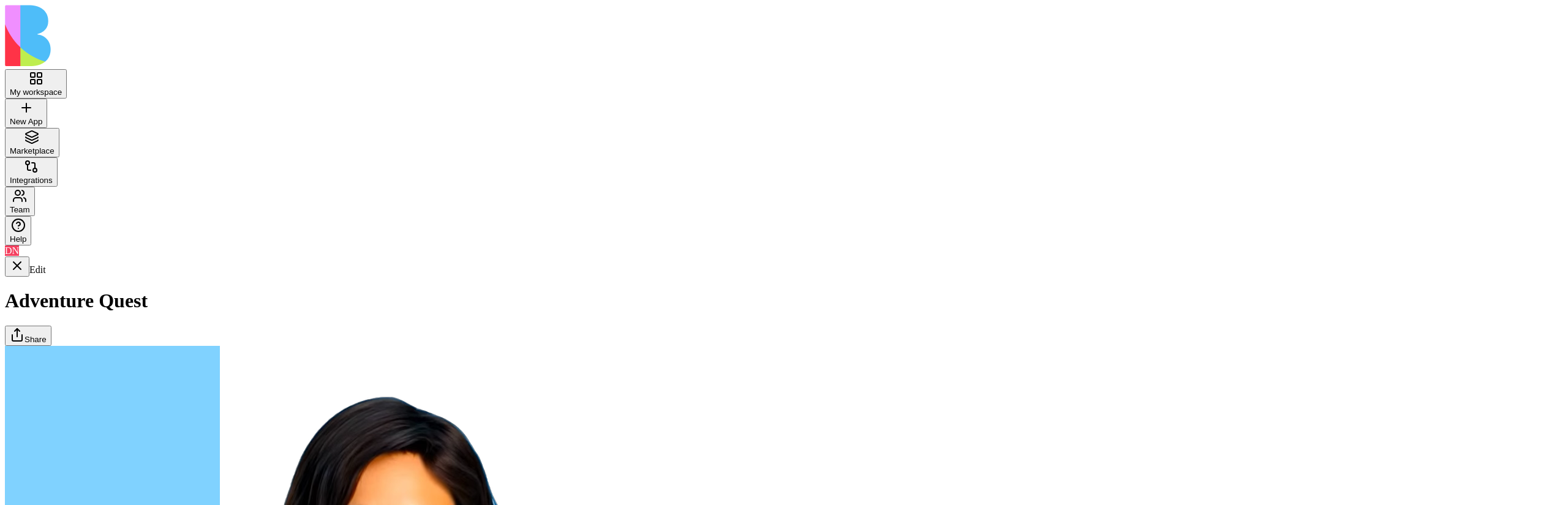 click on "Dashboard" at bounding box center [5, 10579] 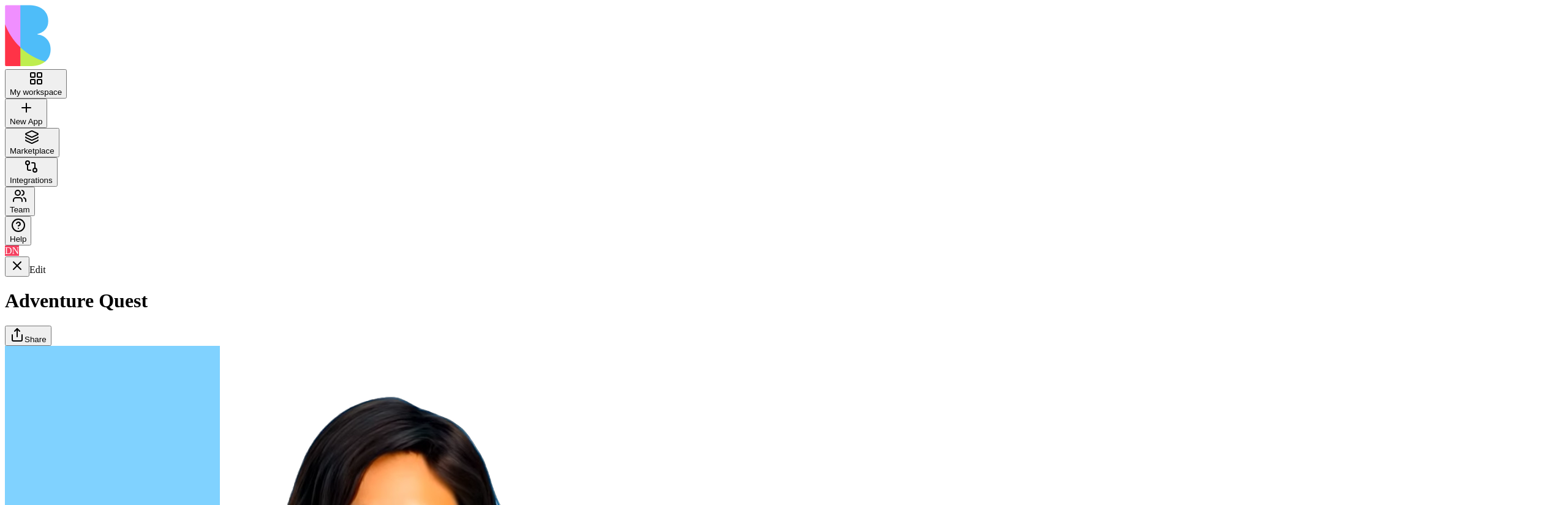 click at bounding box center (17, 10569) 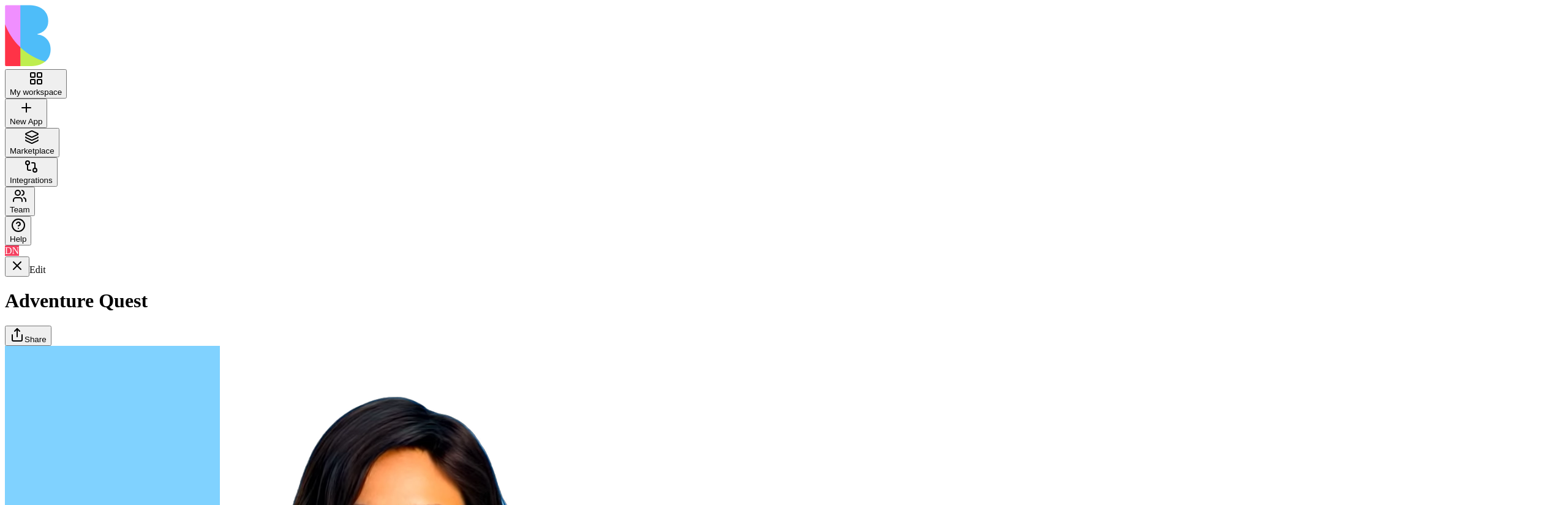 click on "Adventures" at bounding box center (75, 10677) 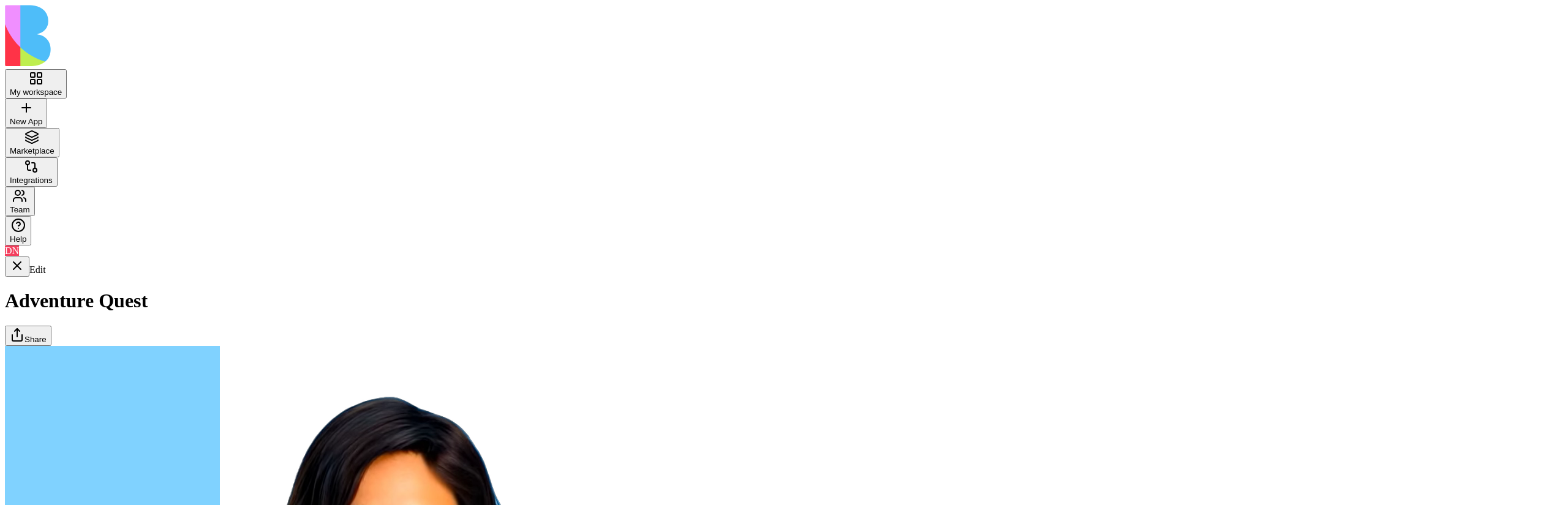 click on "Quests" at bounding box center [75, 10702] 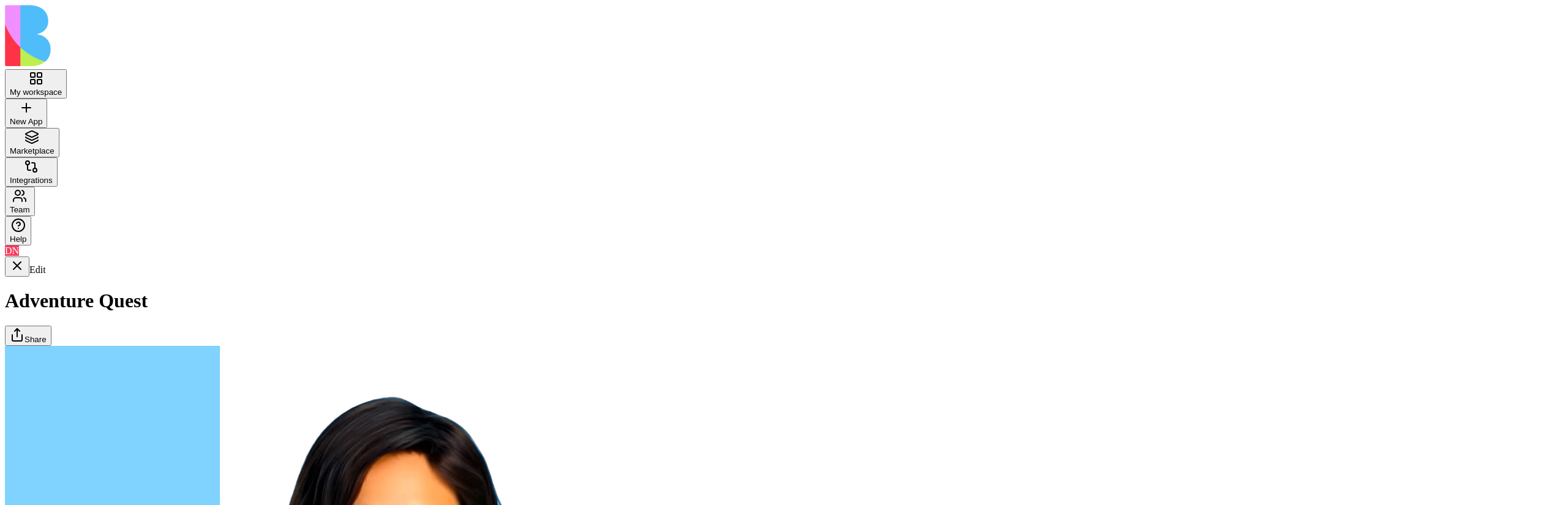 click on "Dashboard" at bounding box center [75, 10646] 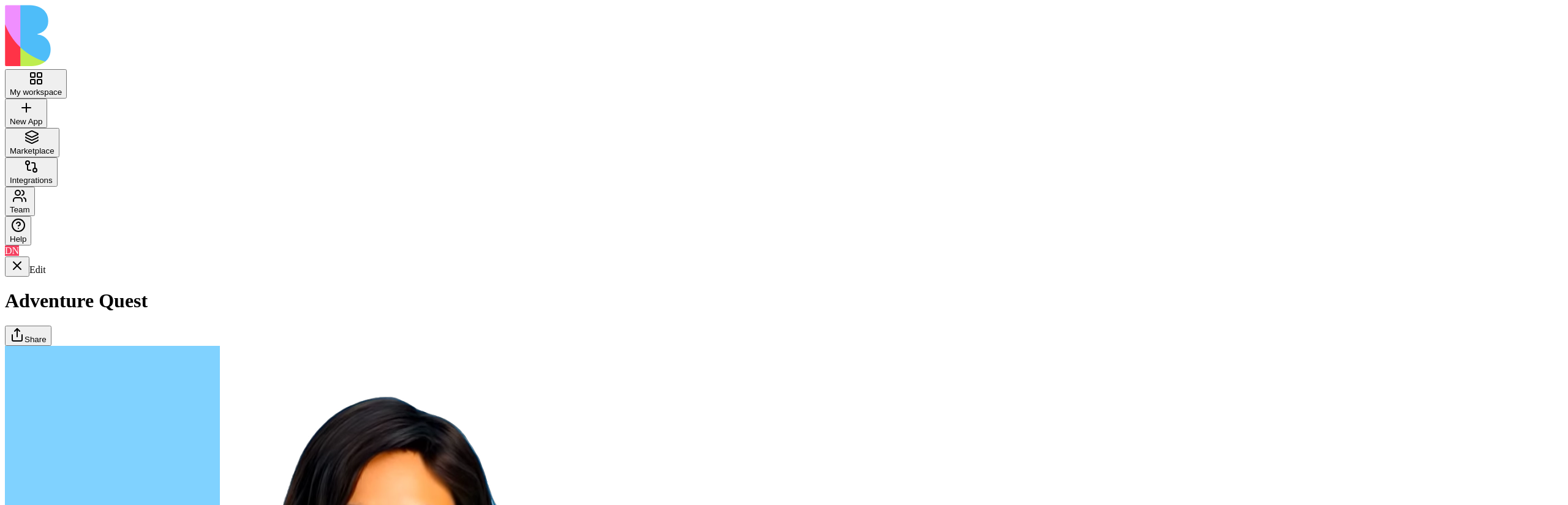 click on "Adventures" at bounding box center (75, 10677) 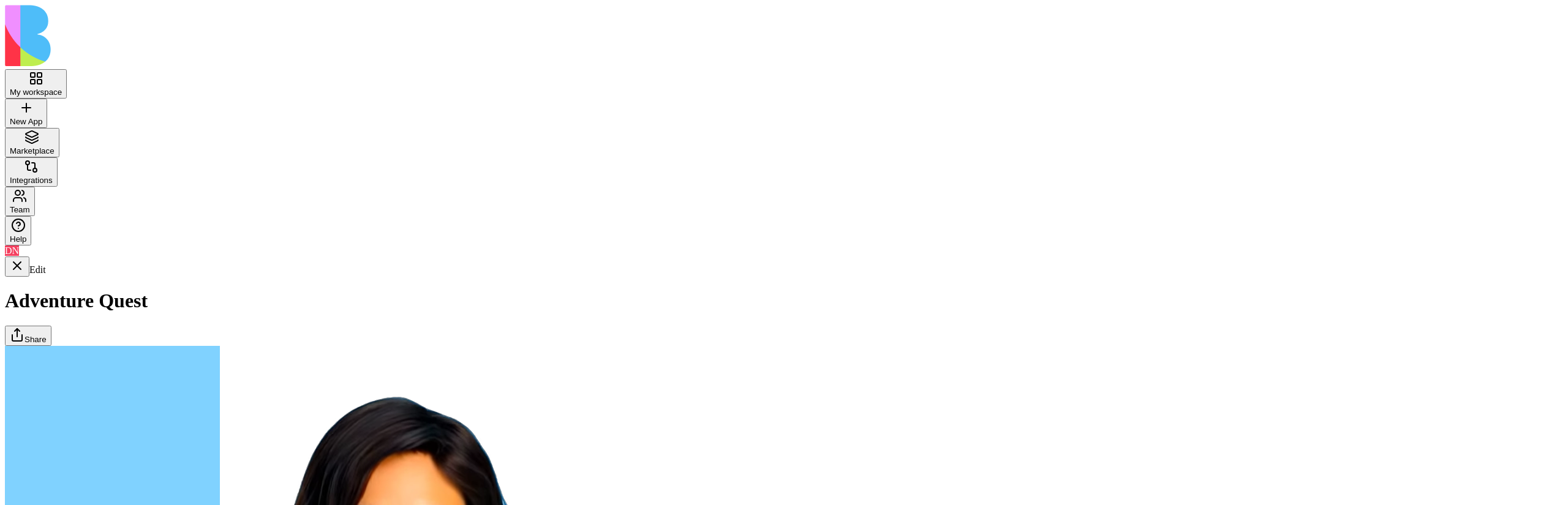 click on "Quests" at bounding box center (75, 10702) 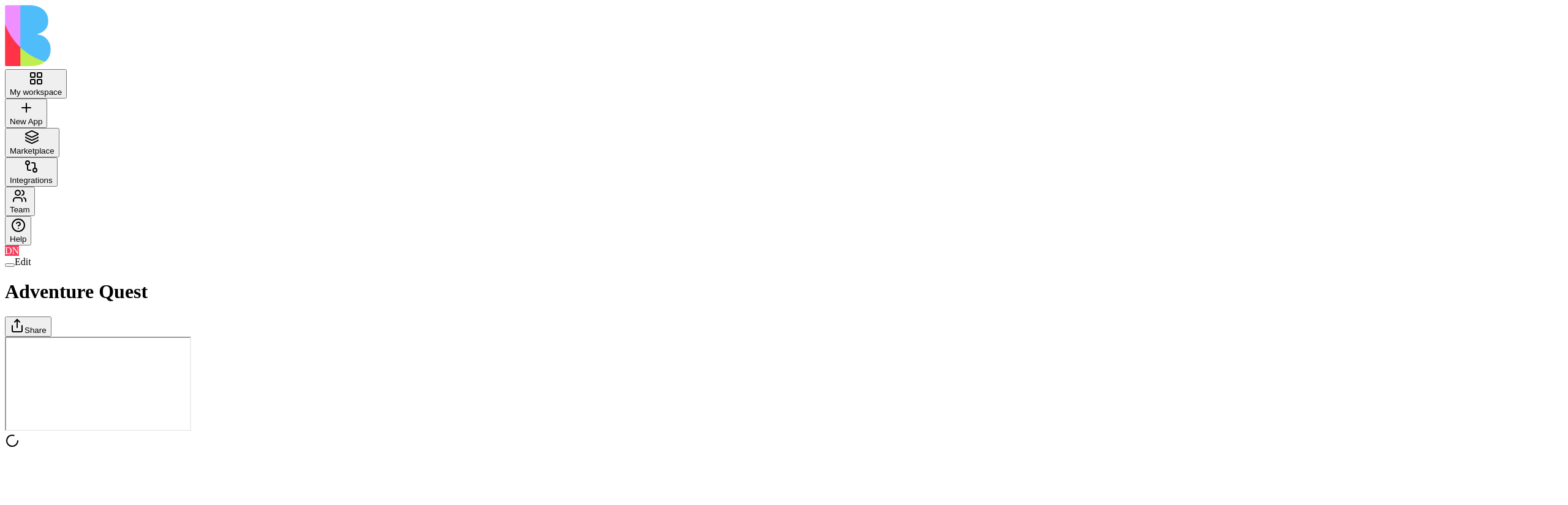 scroll, scrollTop: 0, scrollLeft: 0, axis: both 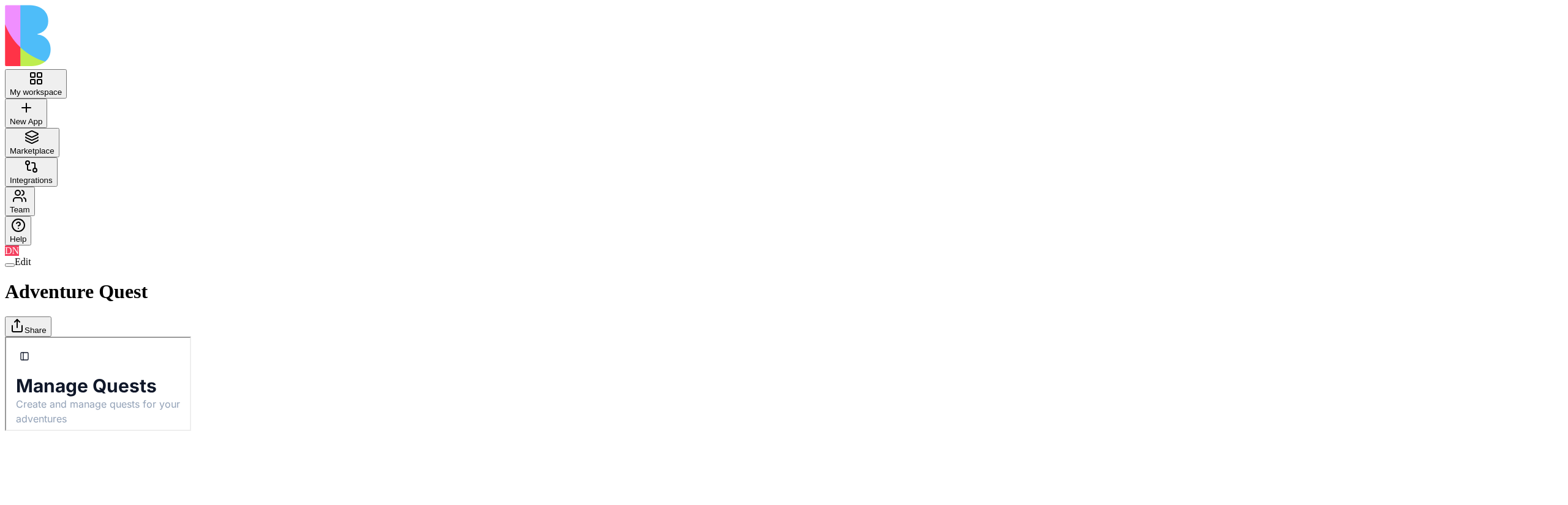 click on "Adventures" at bounding box center [5, 336] 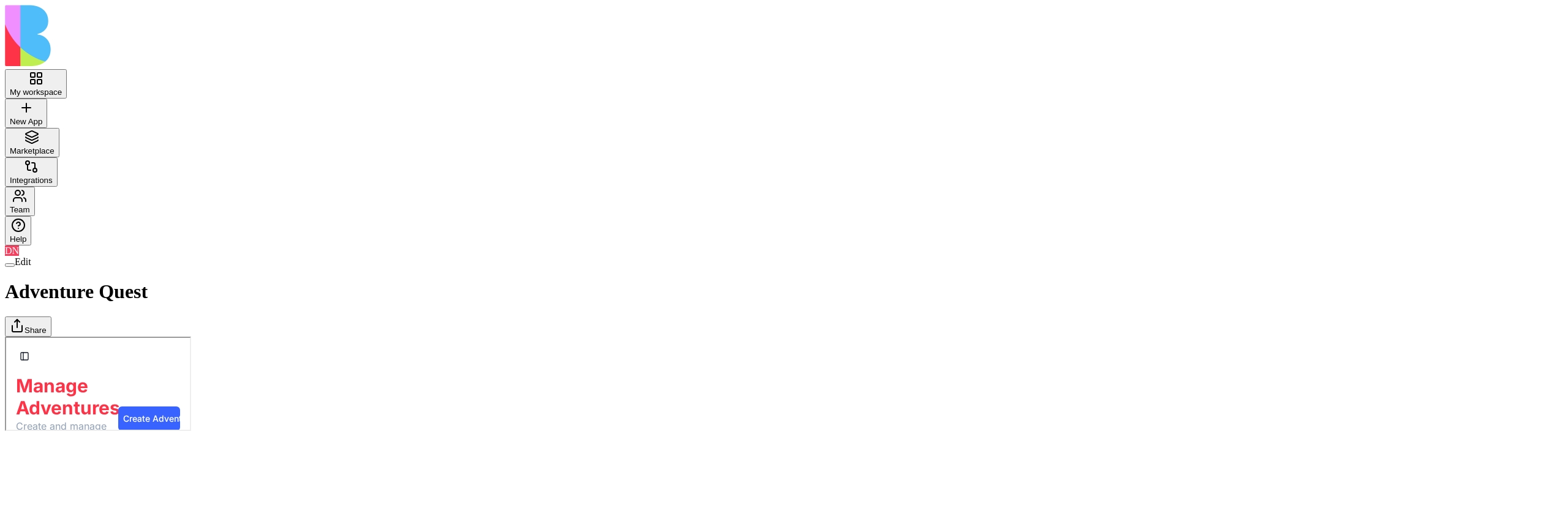 click on "Quests" at bounding box center [5, 336] 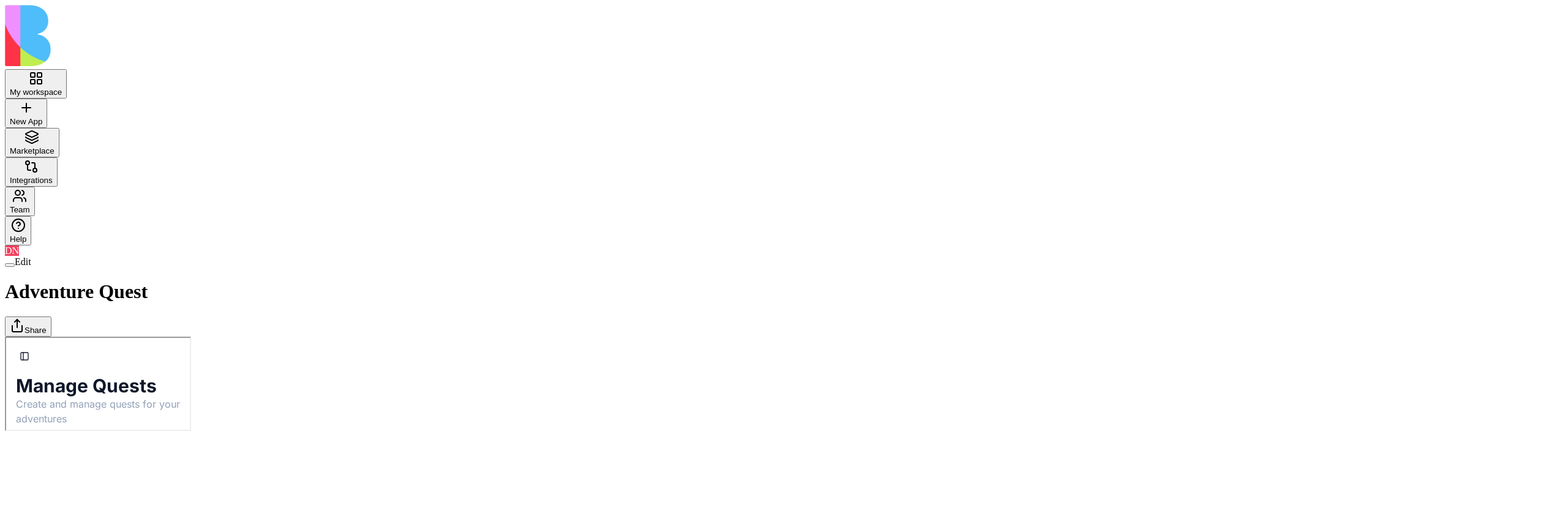 click on "Dashboard" at bounding box center (5, 336) 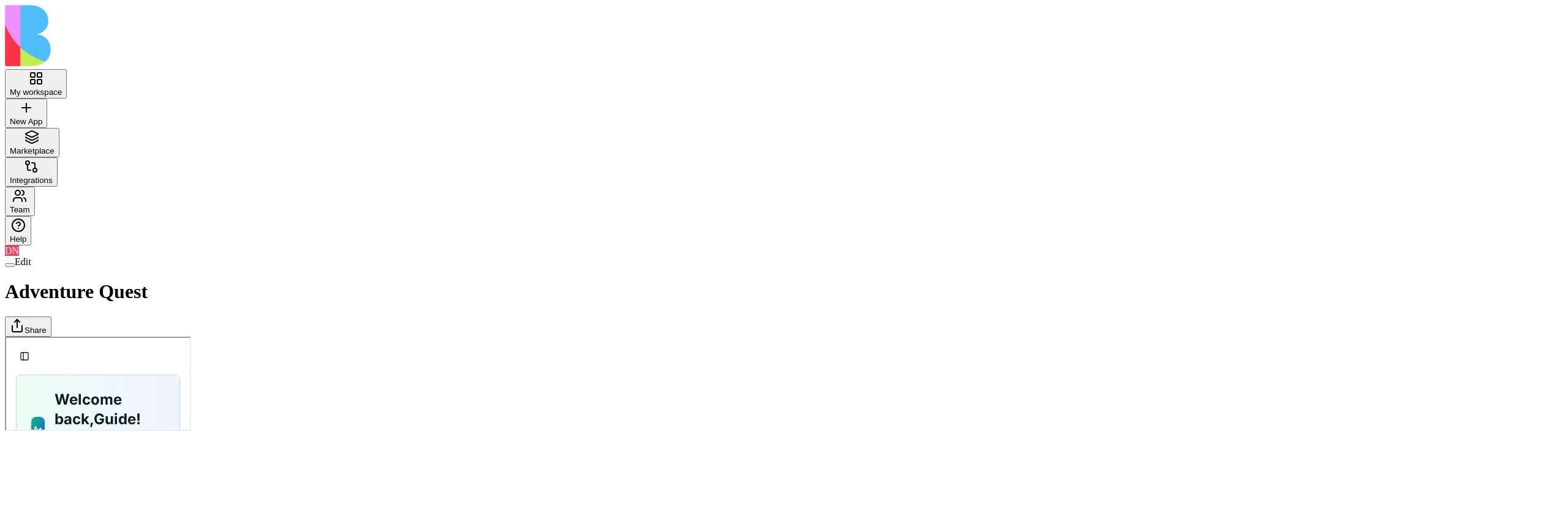 click at bounding box center [10, 265] 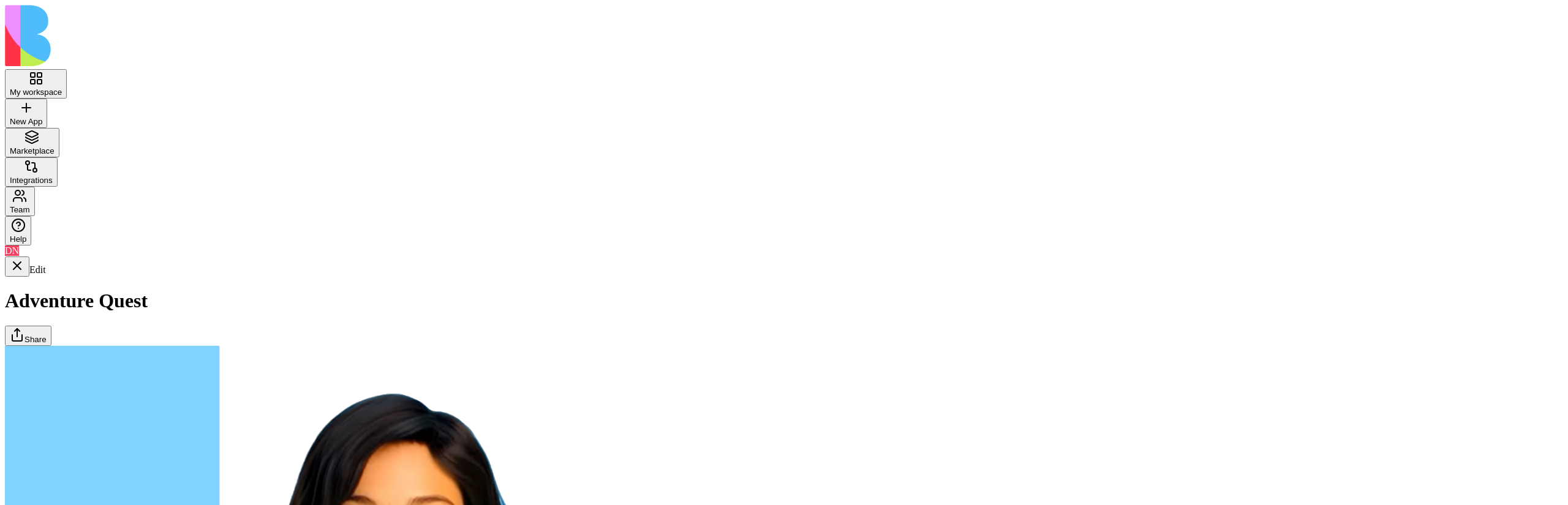 scroll, scrollTop: 2614, scrollLeft: 0, axis: vertical 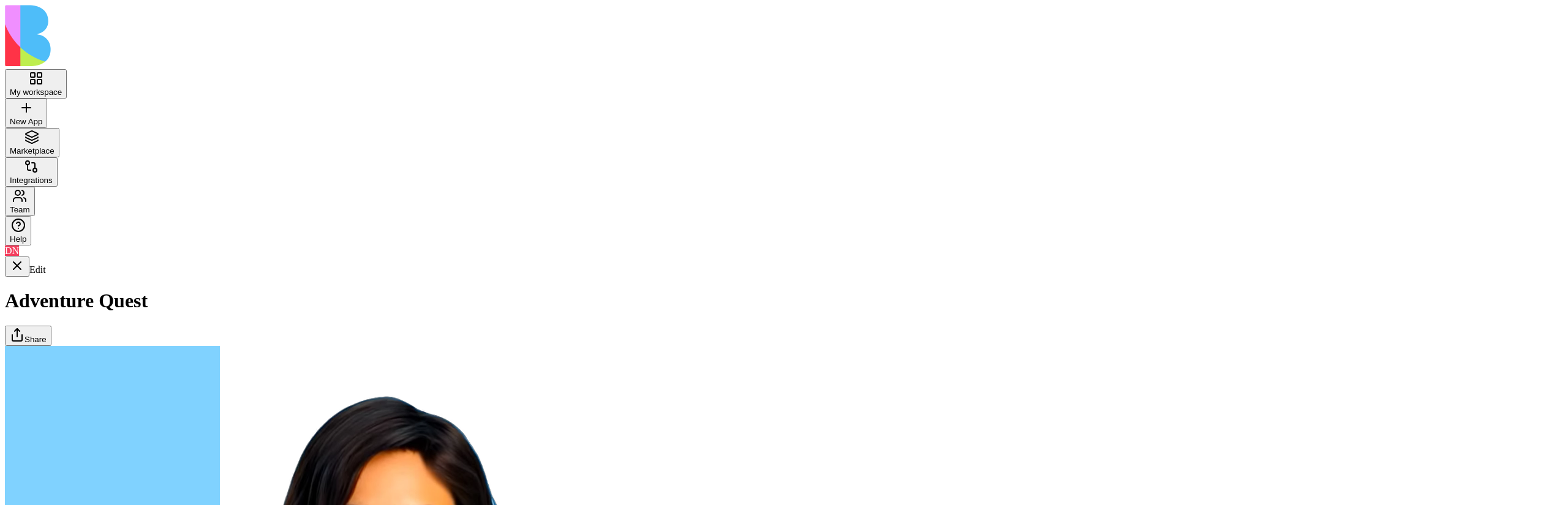 click on "Adventures" at bounding box center (5, 10579) 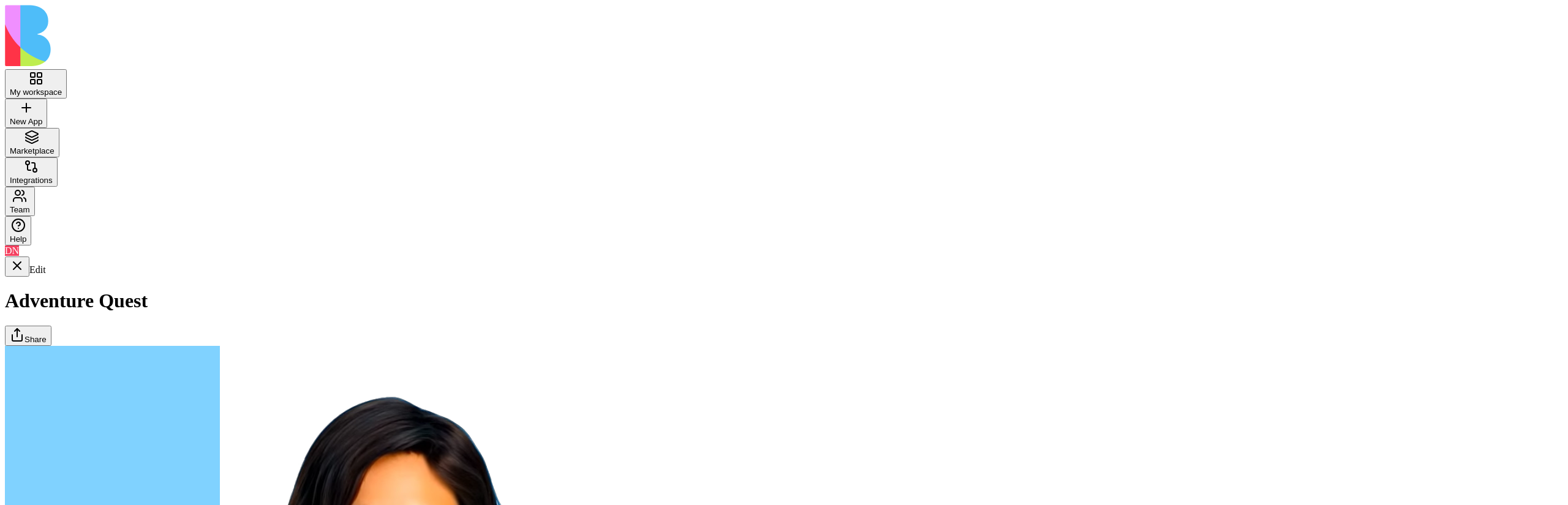 click on "Quests" at bounding box center (5, 10579) 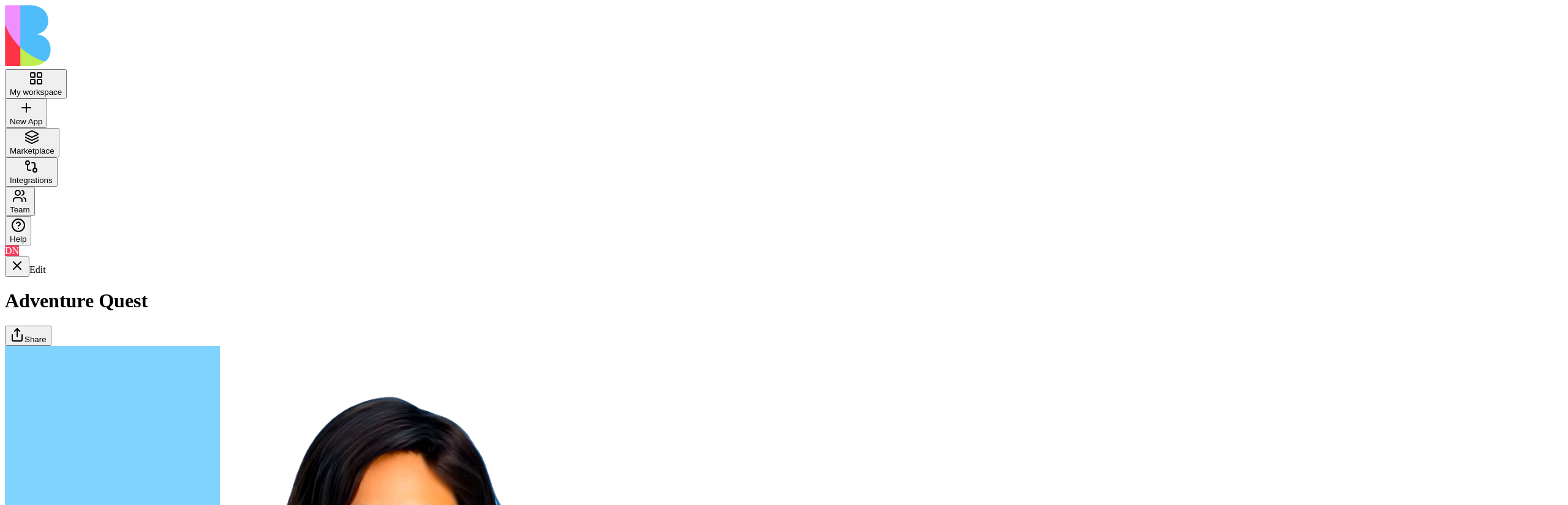 click at bounding box center (17, 10569) 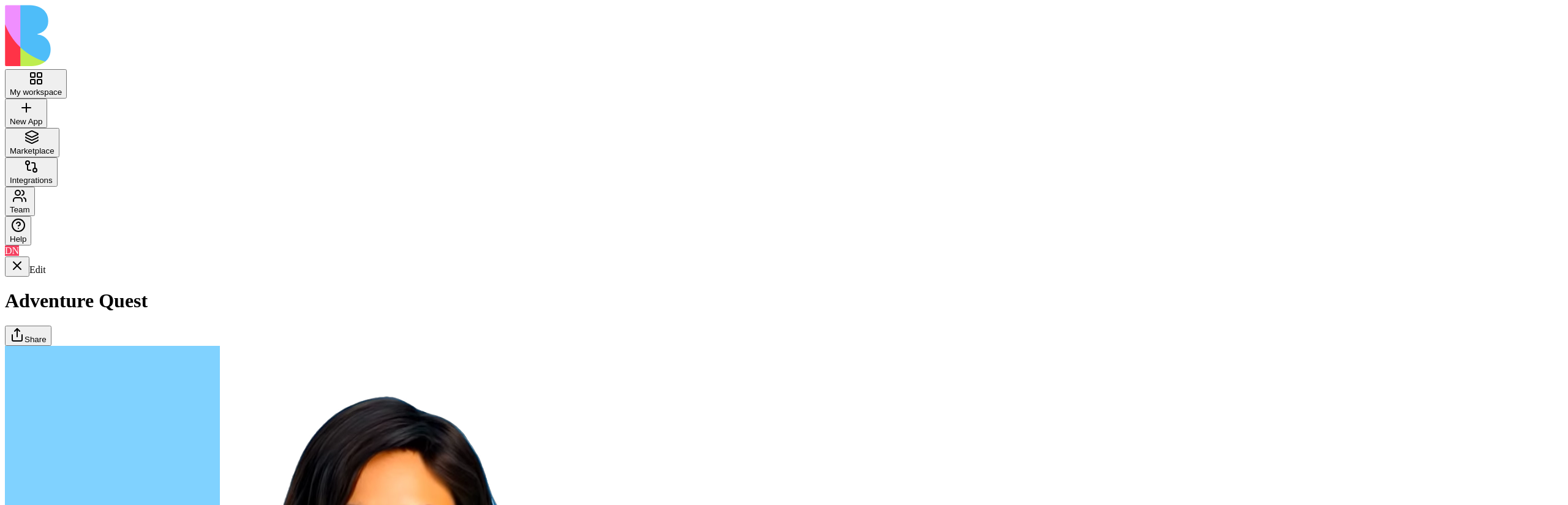 click on "Adventures" at bounding box center [75, 10677] 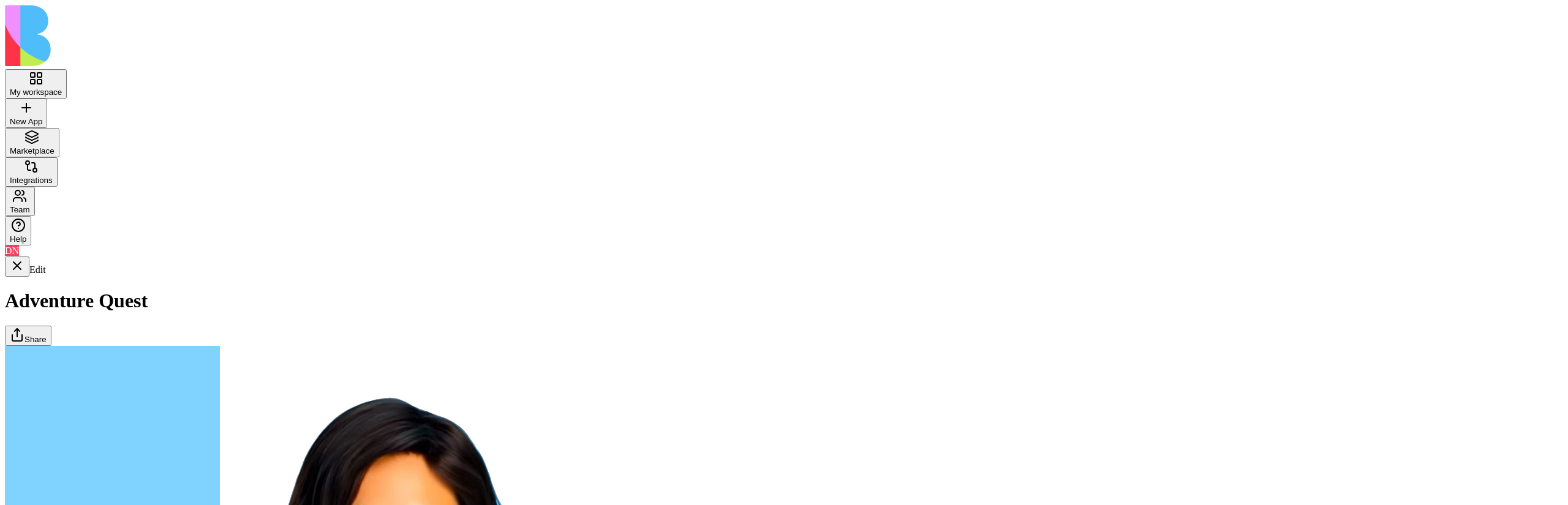 click on "Dashboard" at bounding box center [75, 10646] 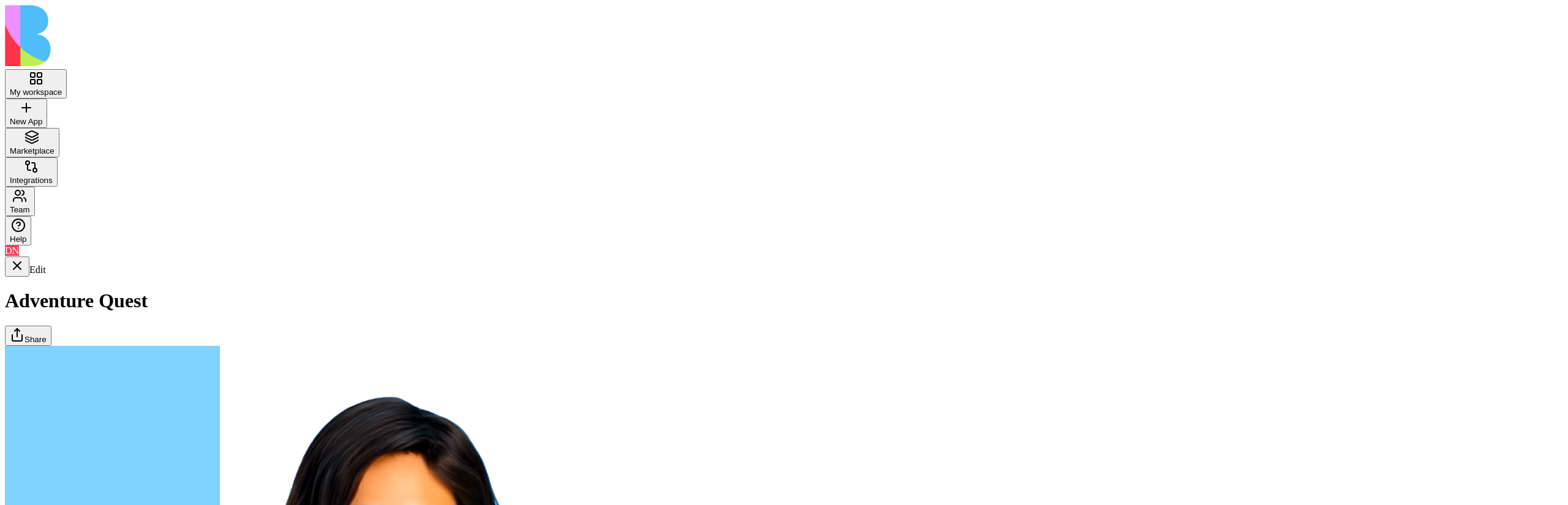 click on "Adventures" at bounding box center [75, 10677] 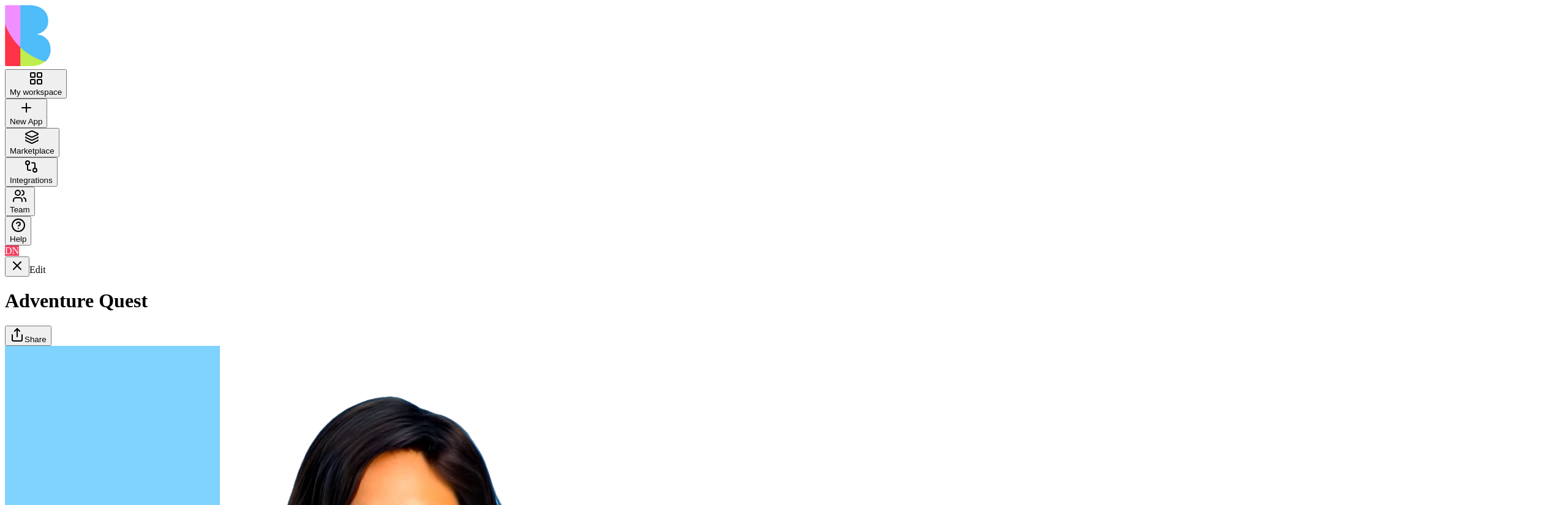 click on "Quests" at bounding box center (75, 10702) 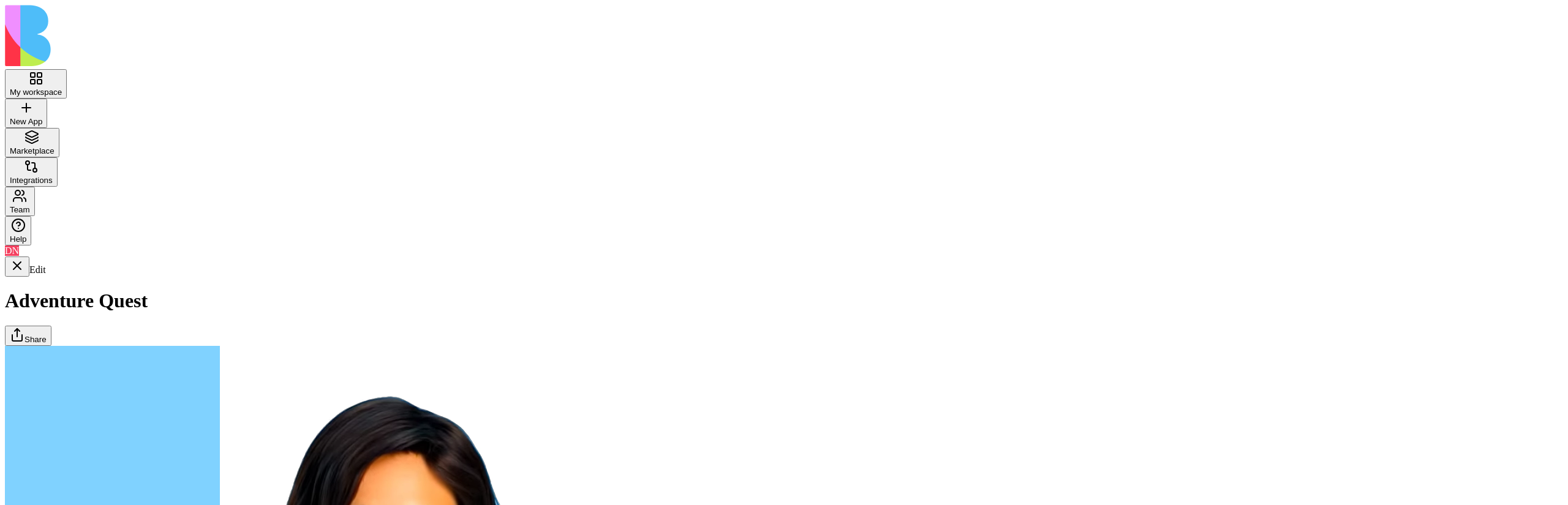 click on "Dashboard" at bounding box center (5, 10724) 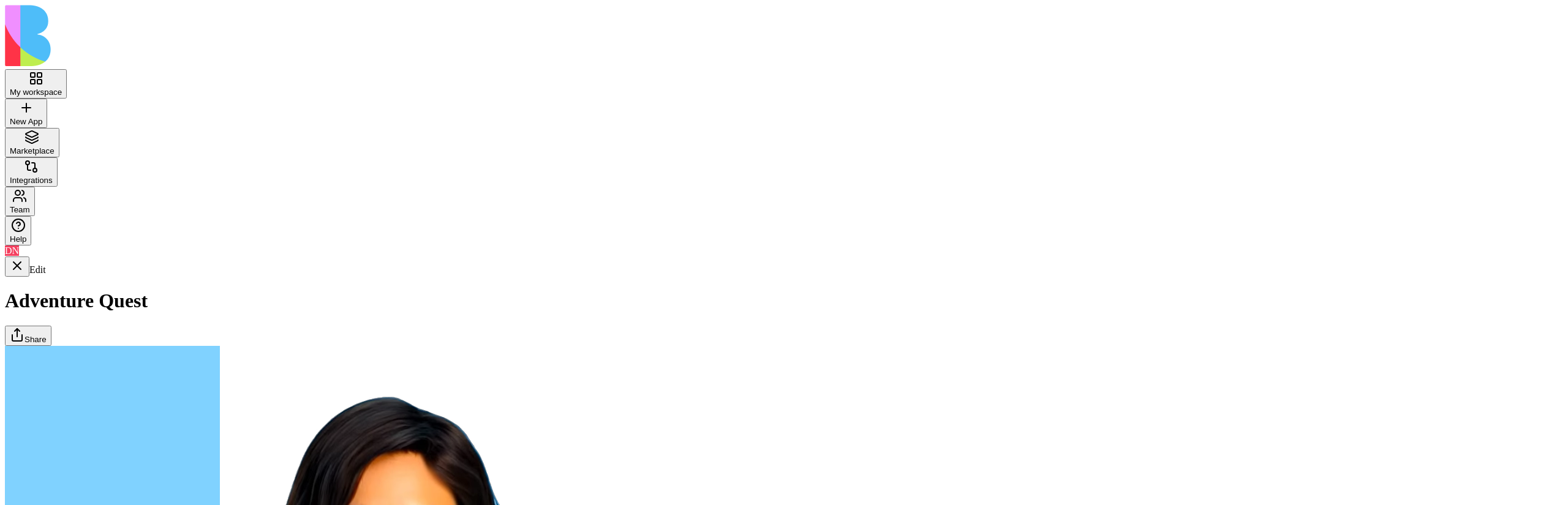 click on "Adventures" at bounding box center [5, 10724] 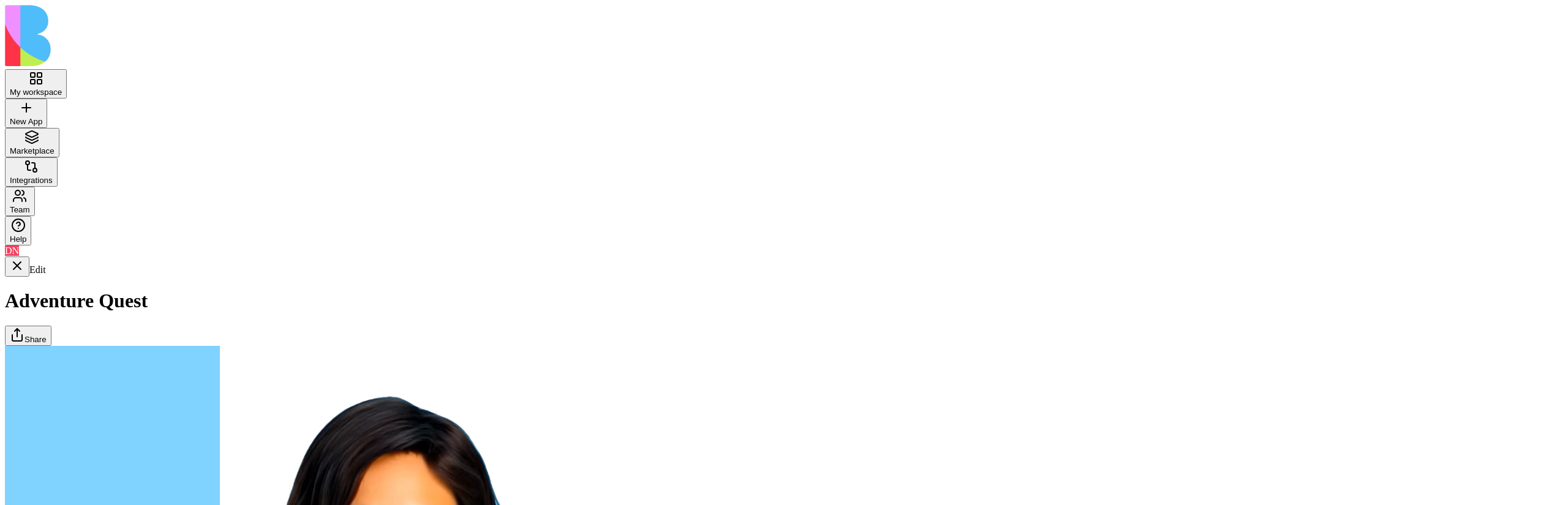 click on "Quests" at bounding box center (5, 10724) 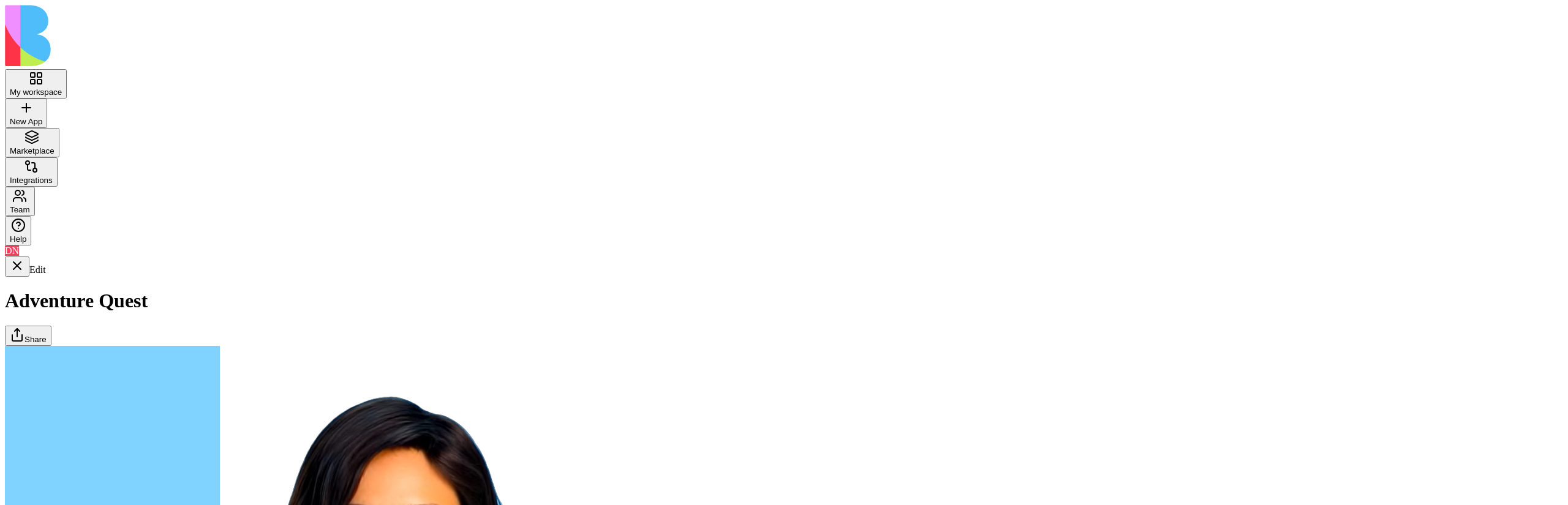 click on "Toggle Sidebar Manage Quests Create and manage quests for your adventures No Adventures Created You need to create adventures before you can add quests. Adventures are the foundation for organizing your quests." at bounding box center (97, 10909) 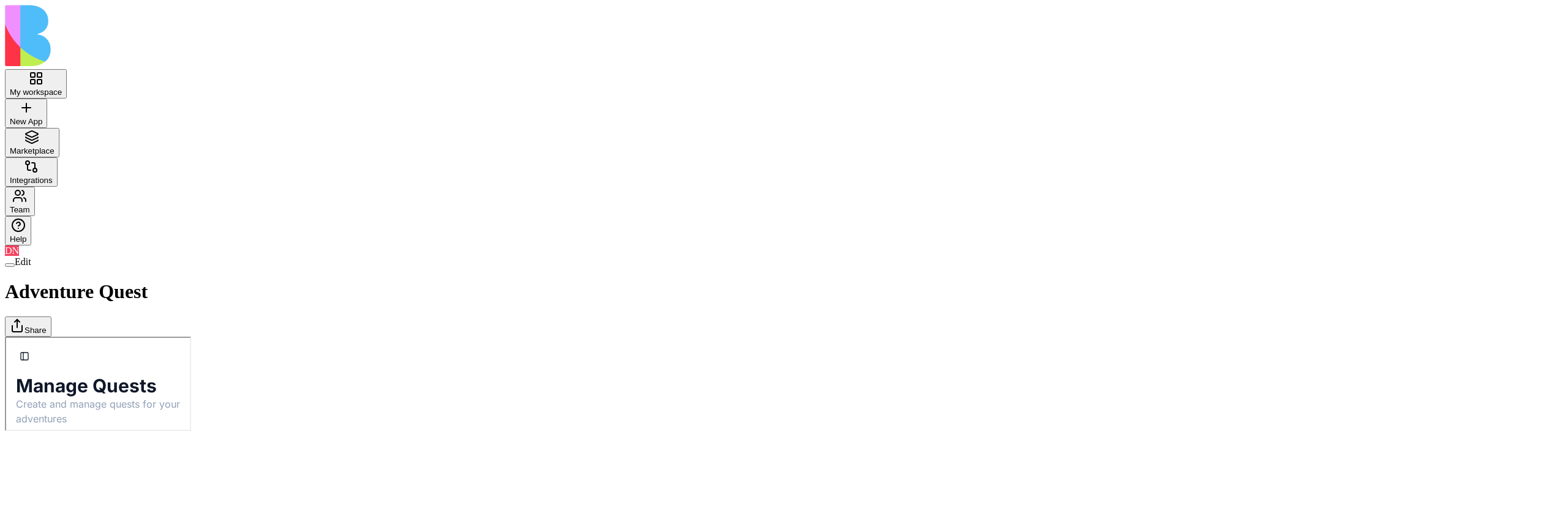 scroll, scrollTop: 0, scrollLeft: 0, axis: both 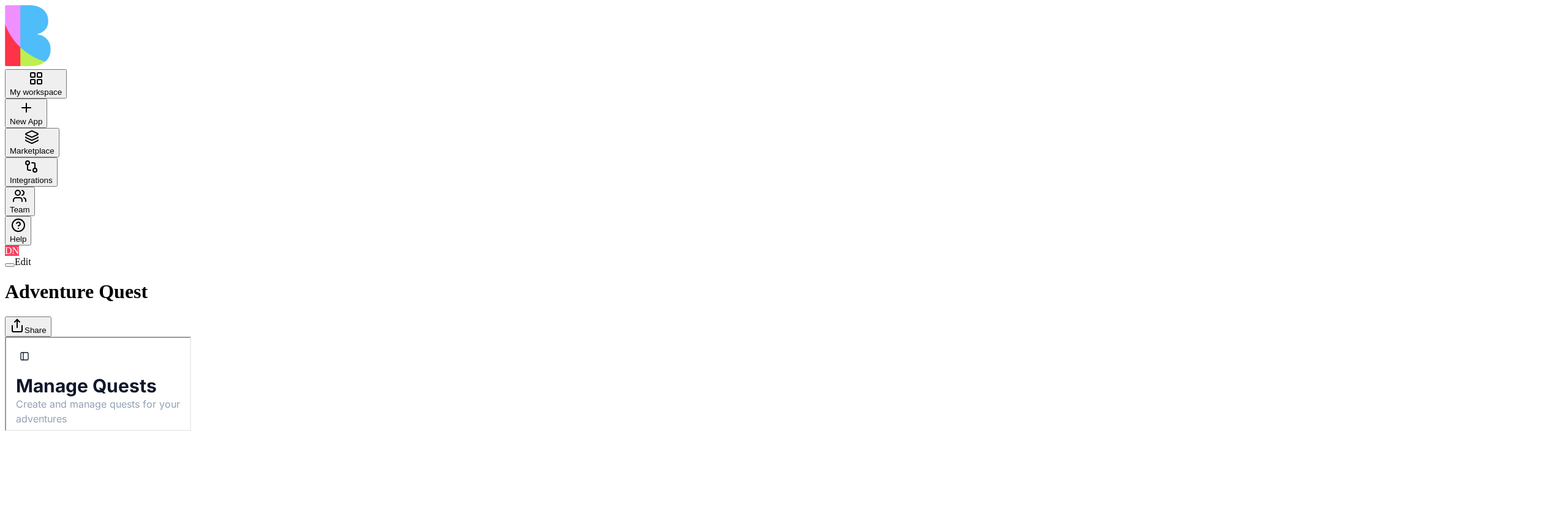 click on "Adventures" at bounding box center (5, 336) 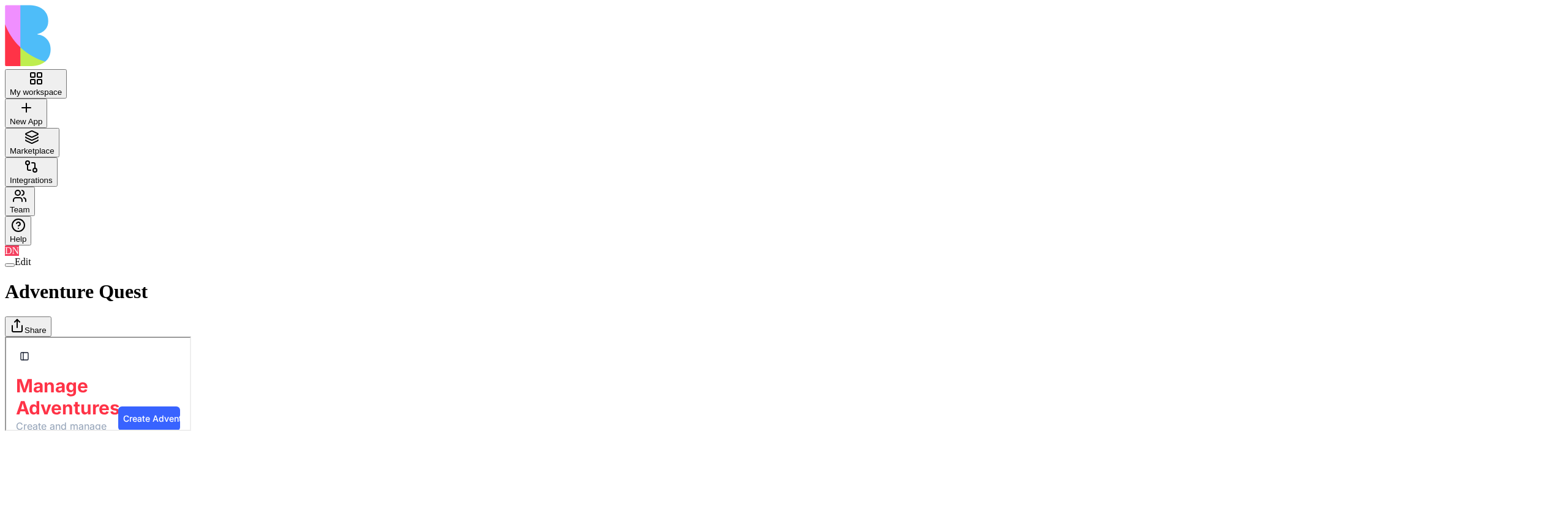 click on "Quests" at bounding box center [5, 336] 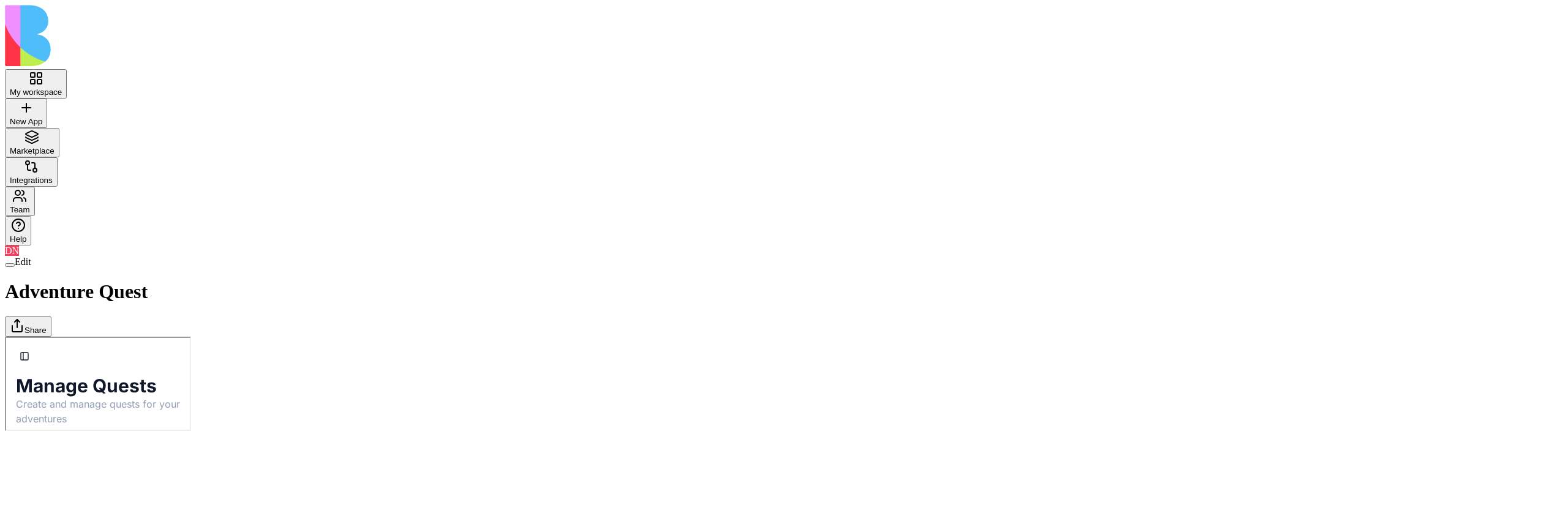 click on "Adventures" at bounding box center (5, 336) 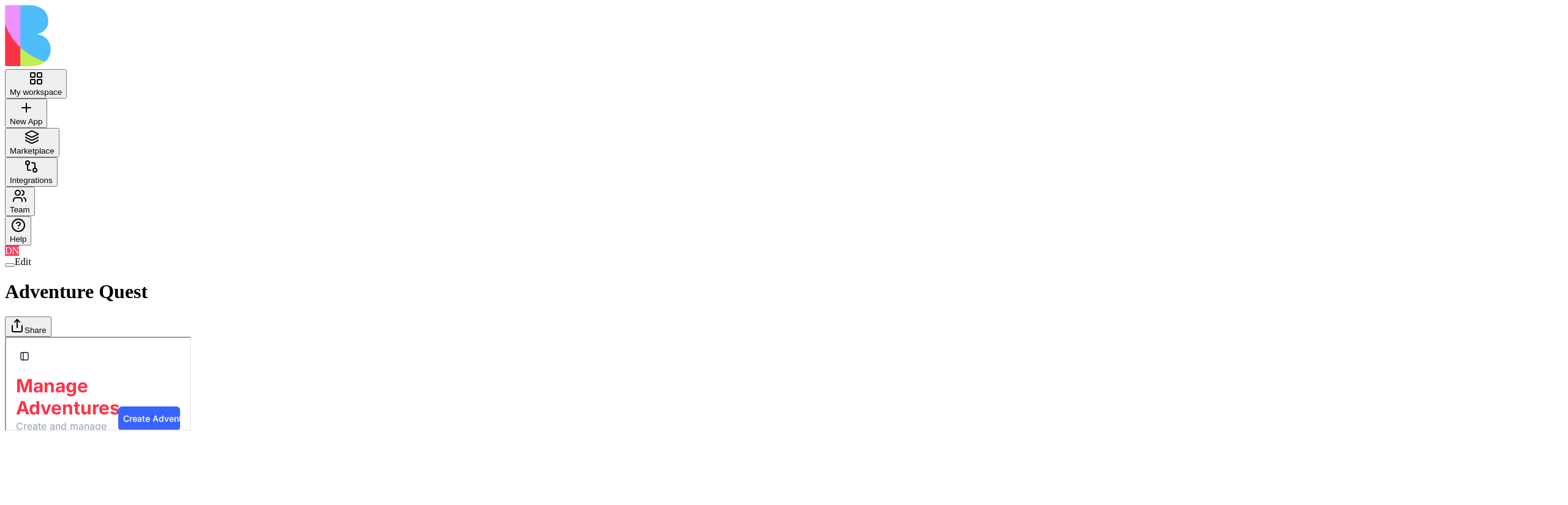 click on "Dashboard" at bounding box center (5, 336) 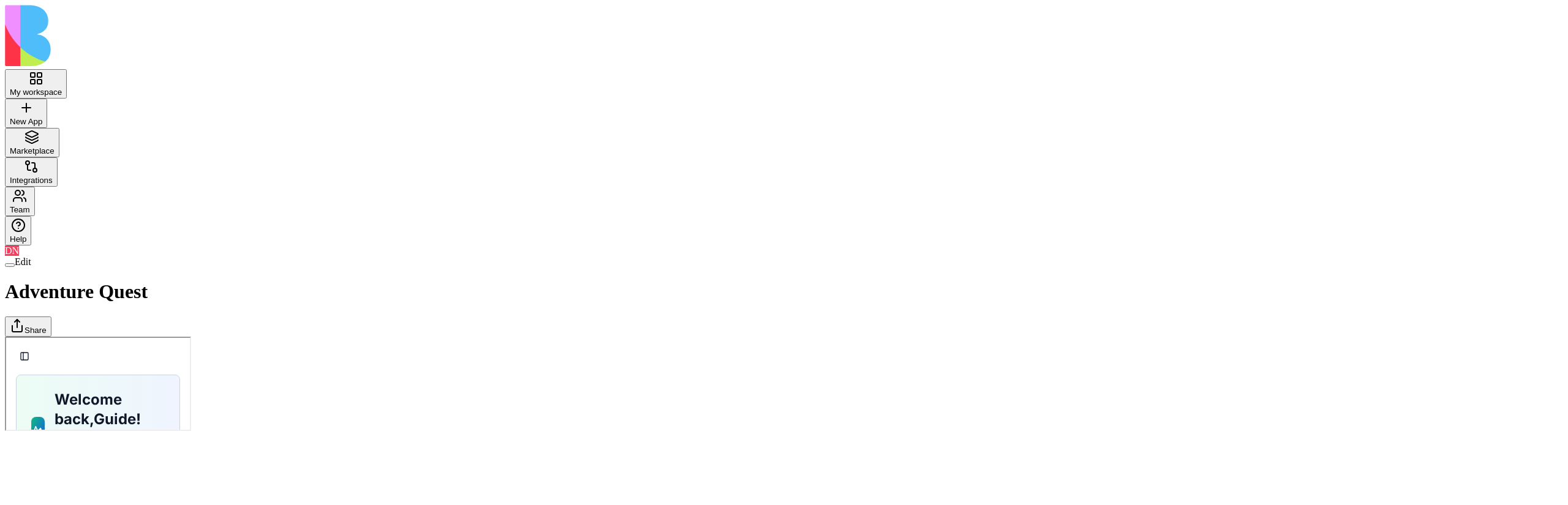 click on "Adventures" at bounding box center (5, 336) 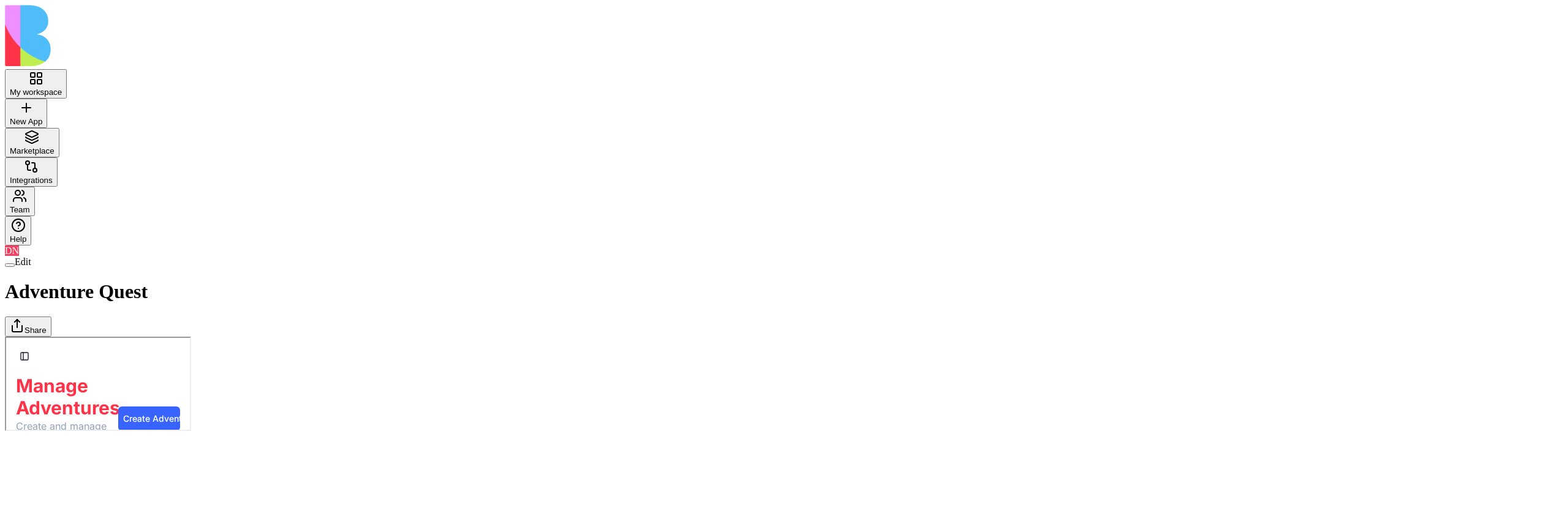 click on "Quests" at bounding box center [5, 336] 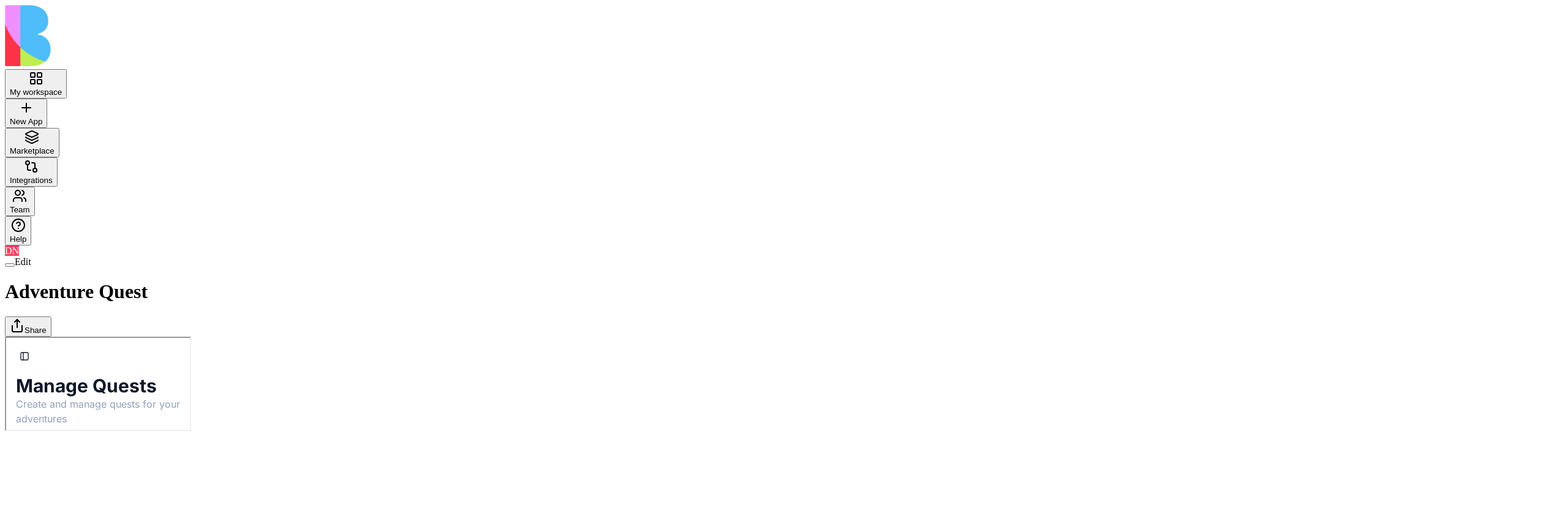 click on "Adventures" at bounding box center [5, 336] 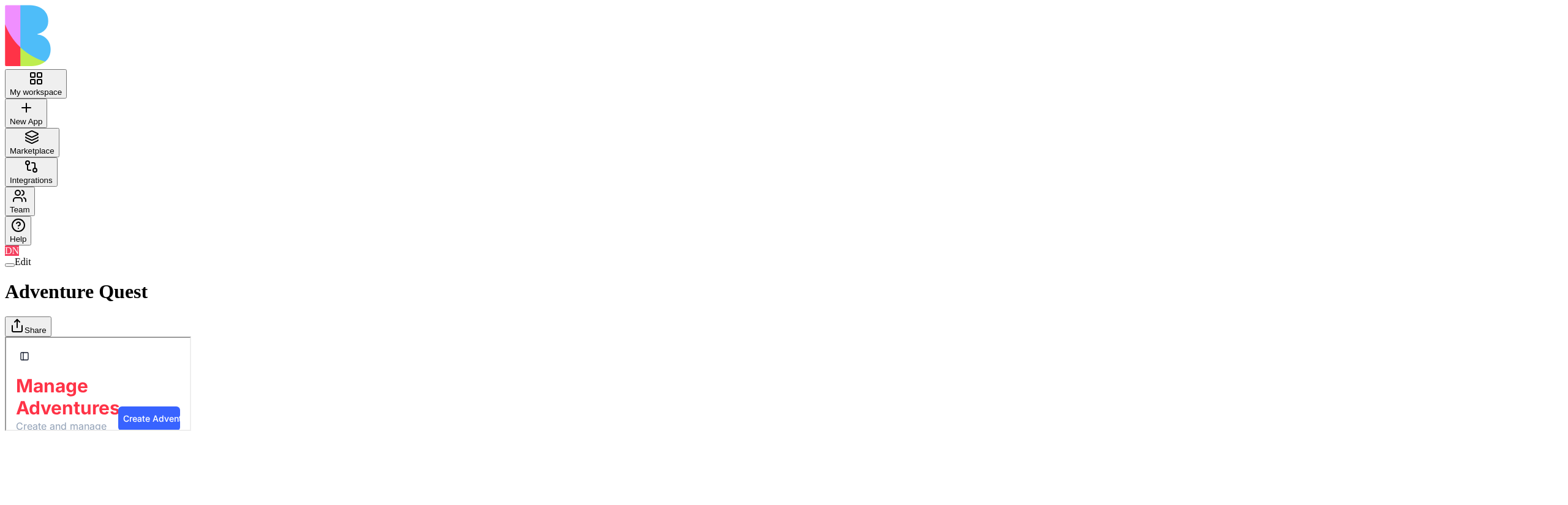 click on "Quests" at bounding box center [5, 336] 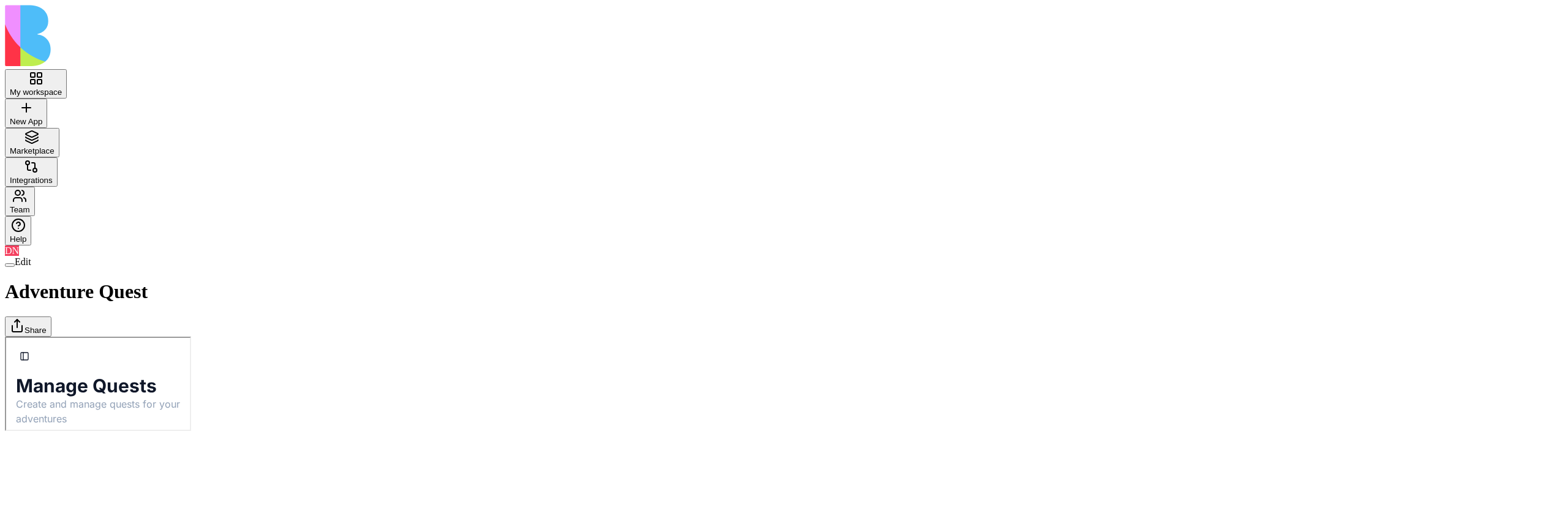 click at bounding box center (10, 265) 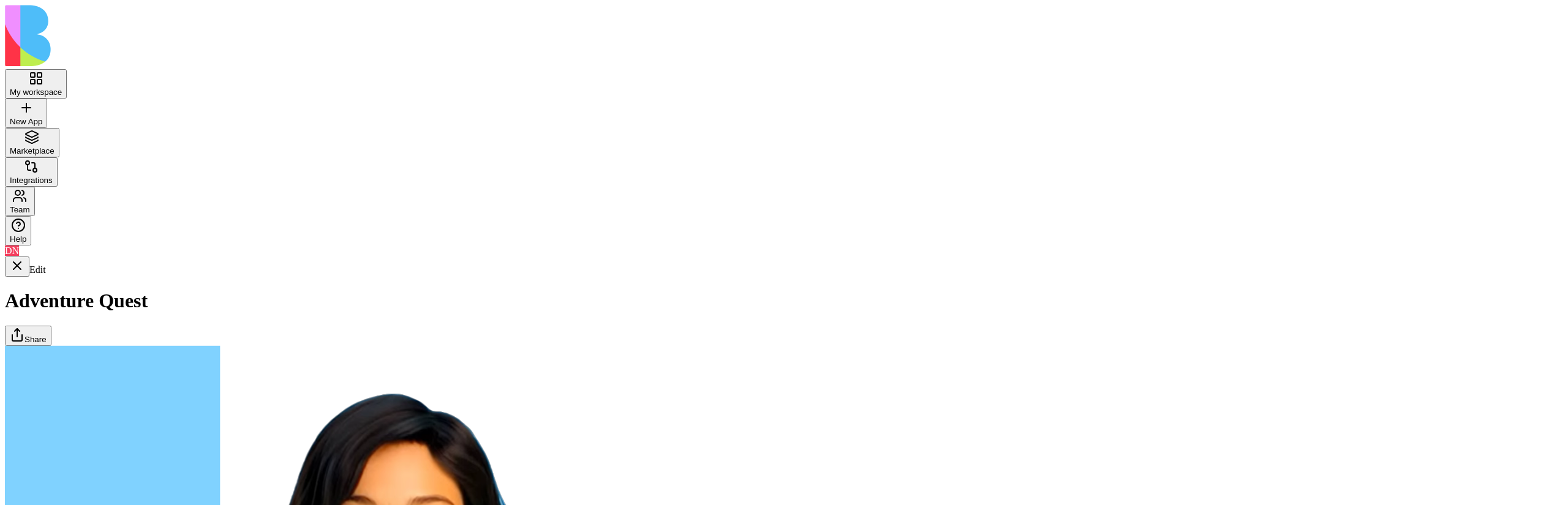 scroll, scrollTop: 2597, scrollLeft: 0, axis: vertical 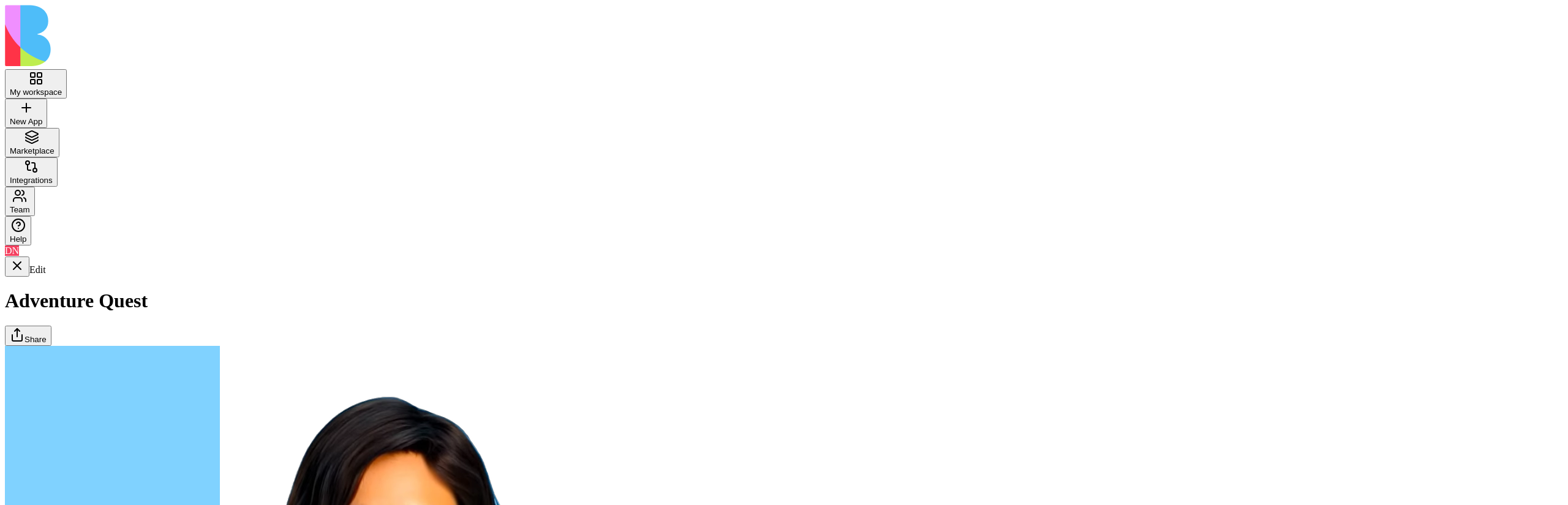 click at bounding box center [17, 10569] 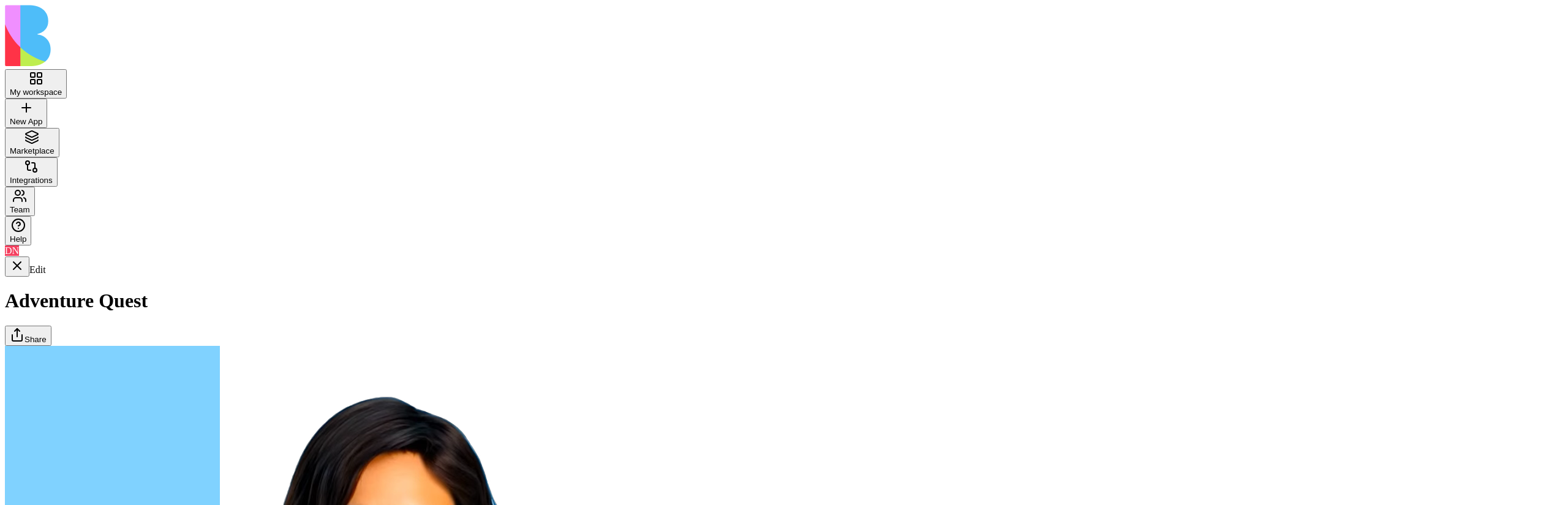 click on "Dashboard" at bounding box center [75, 10640] 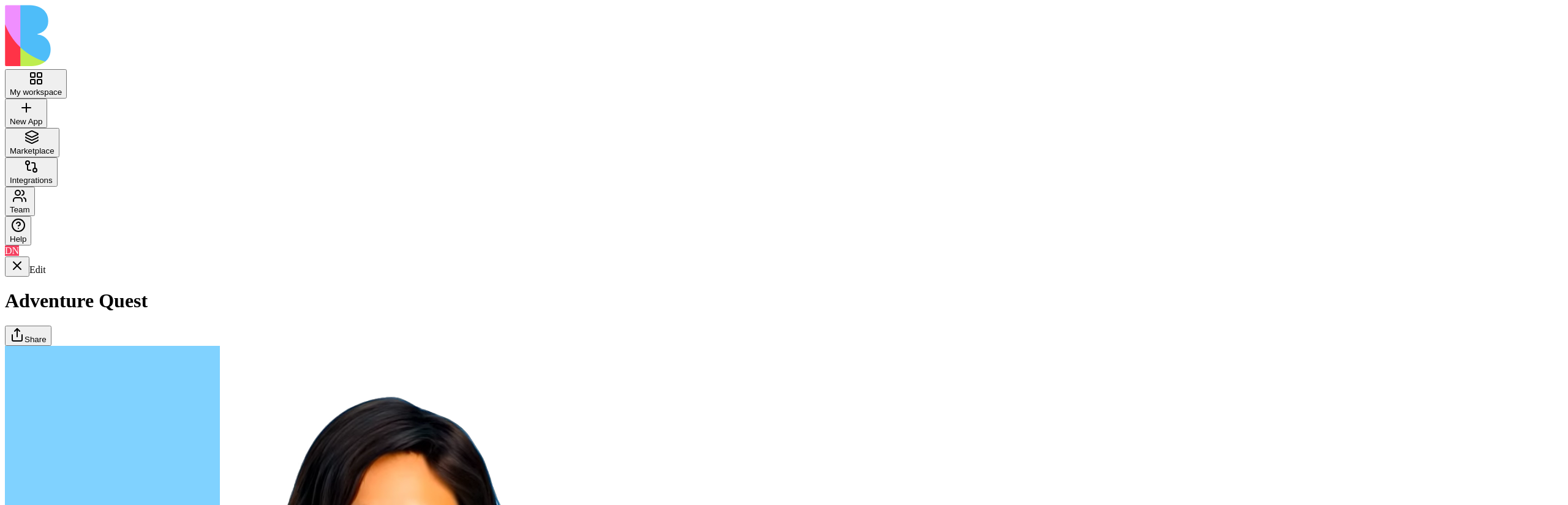 click on "Adventures" at bounding box center [75, 10671] 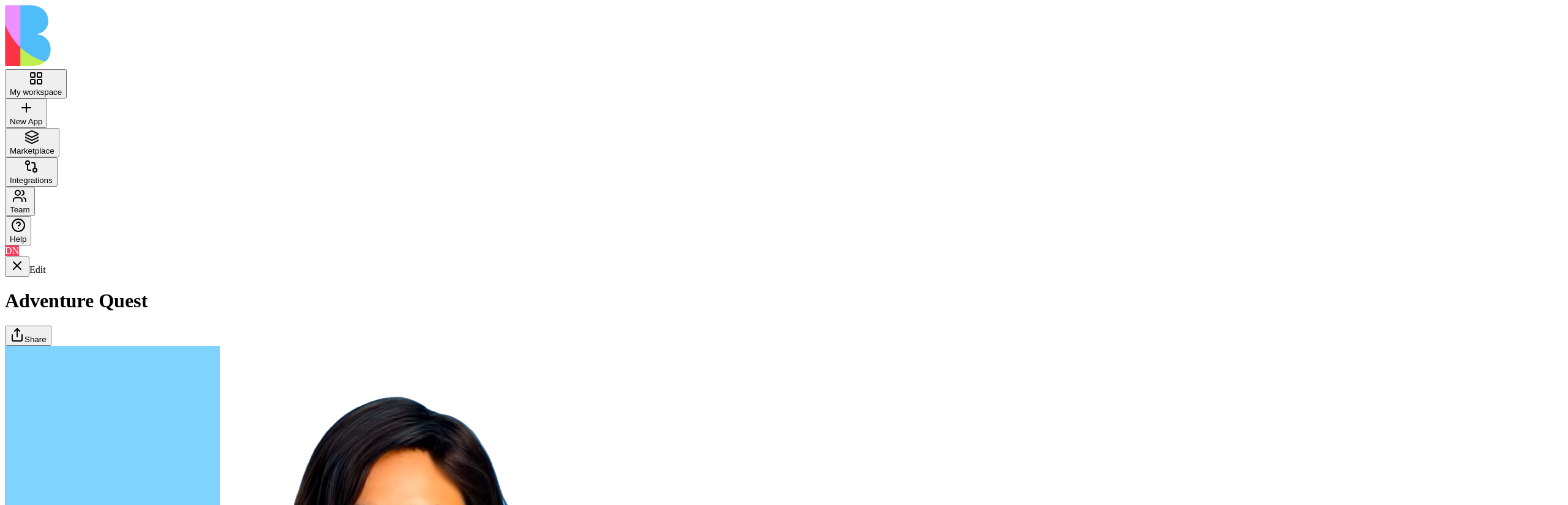 click on "Dashboard Adventures Quests" at bounding box center (75, 10667) 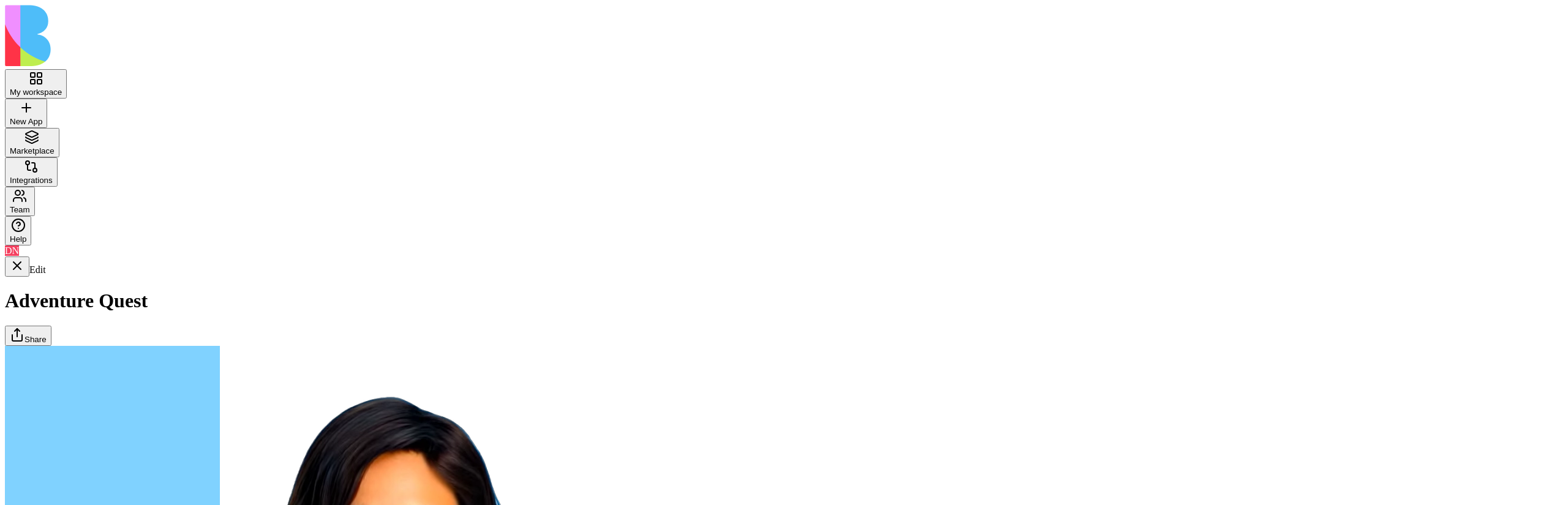 click on "Quests" at bounding box center [75, 10702] 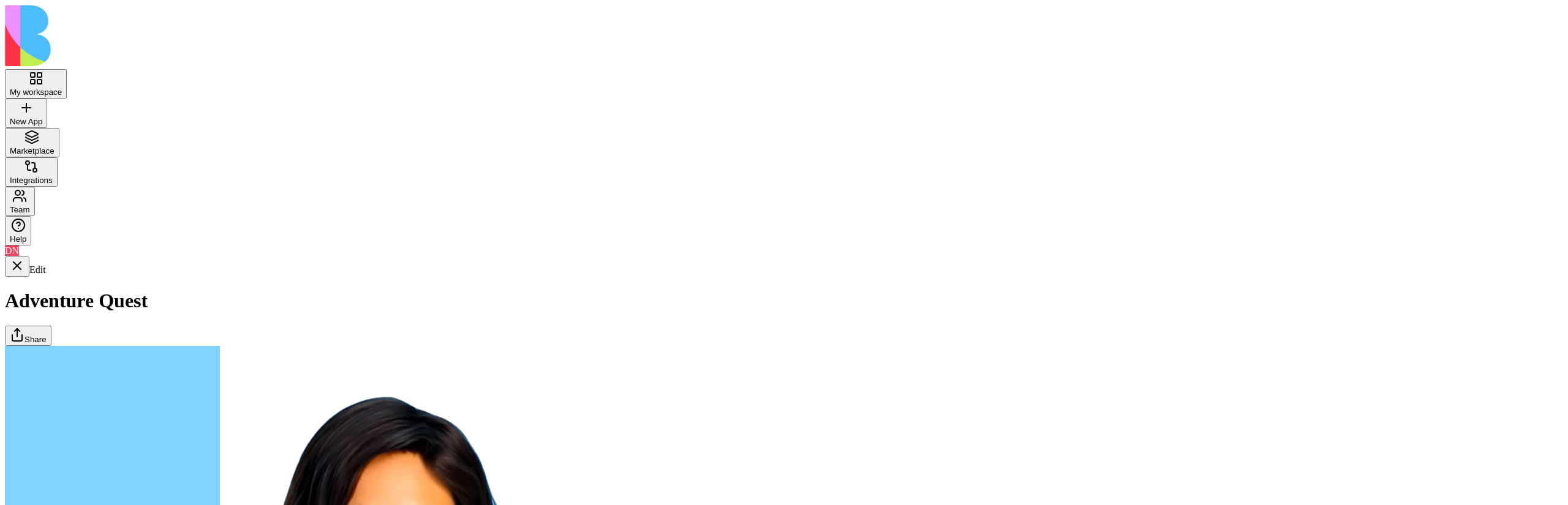 click on "Adventures" at bounding box center (5, 10724) 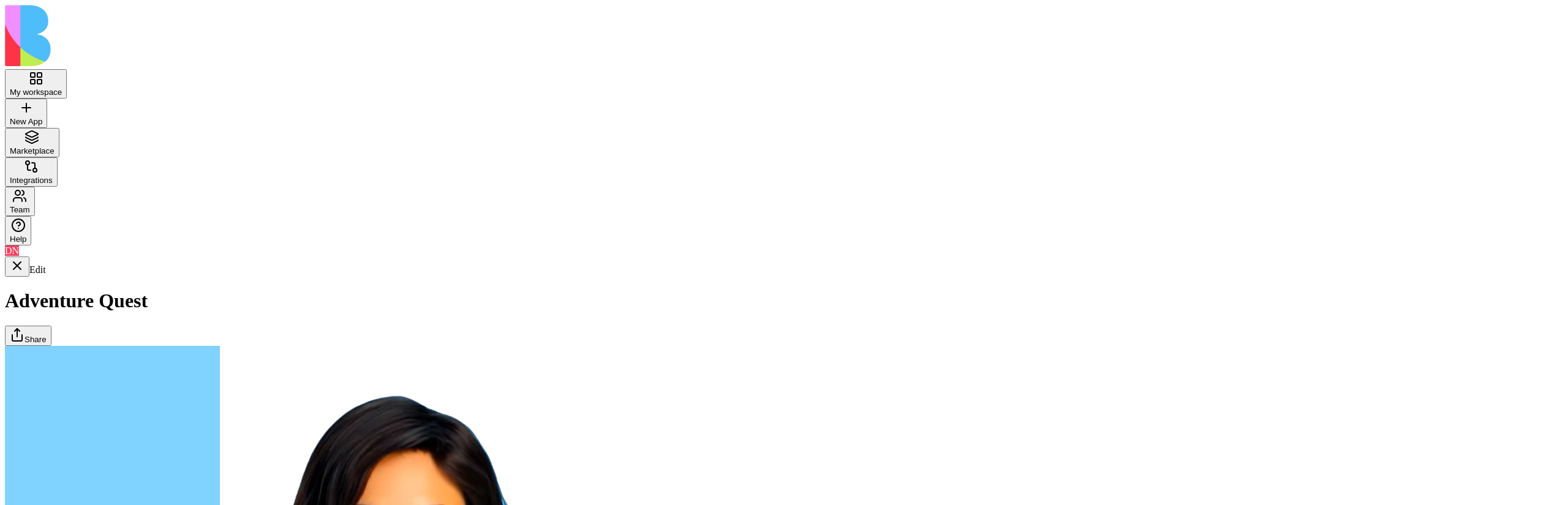 click on "Dashboard" at bounding box center (5, 10724) 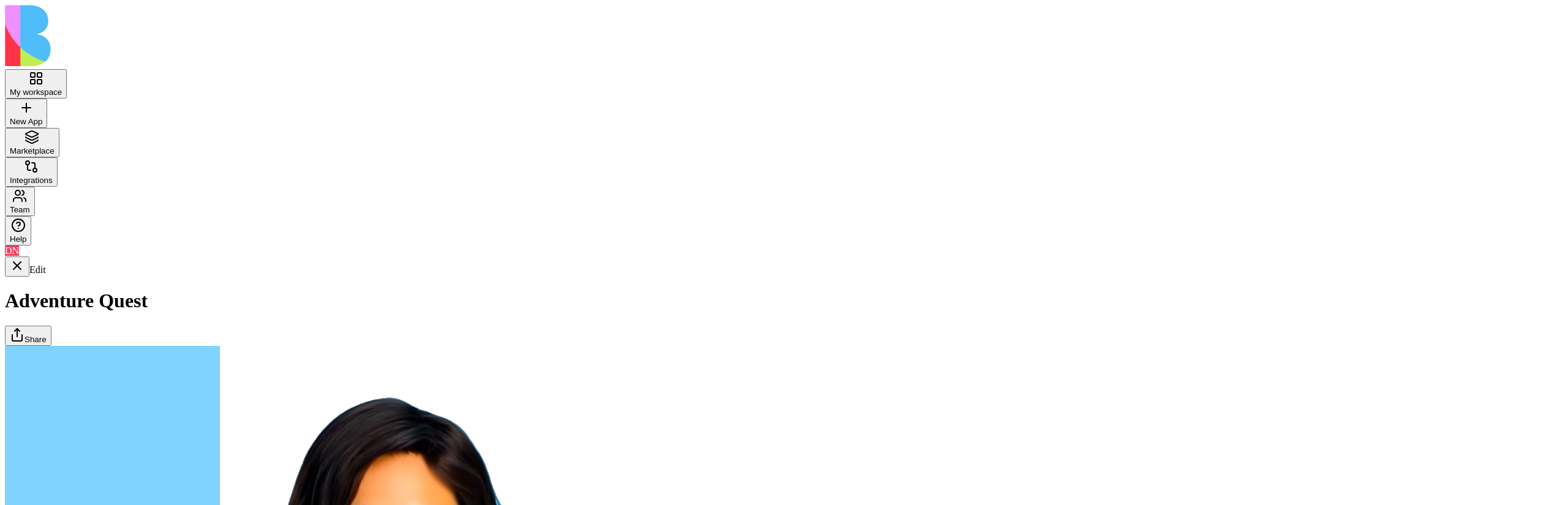 click on "Adventures" at bounding box center [5, 10724] 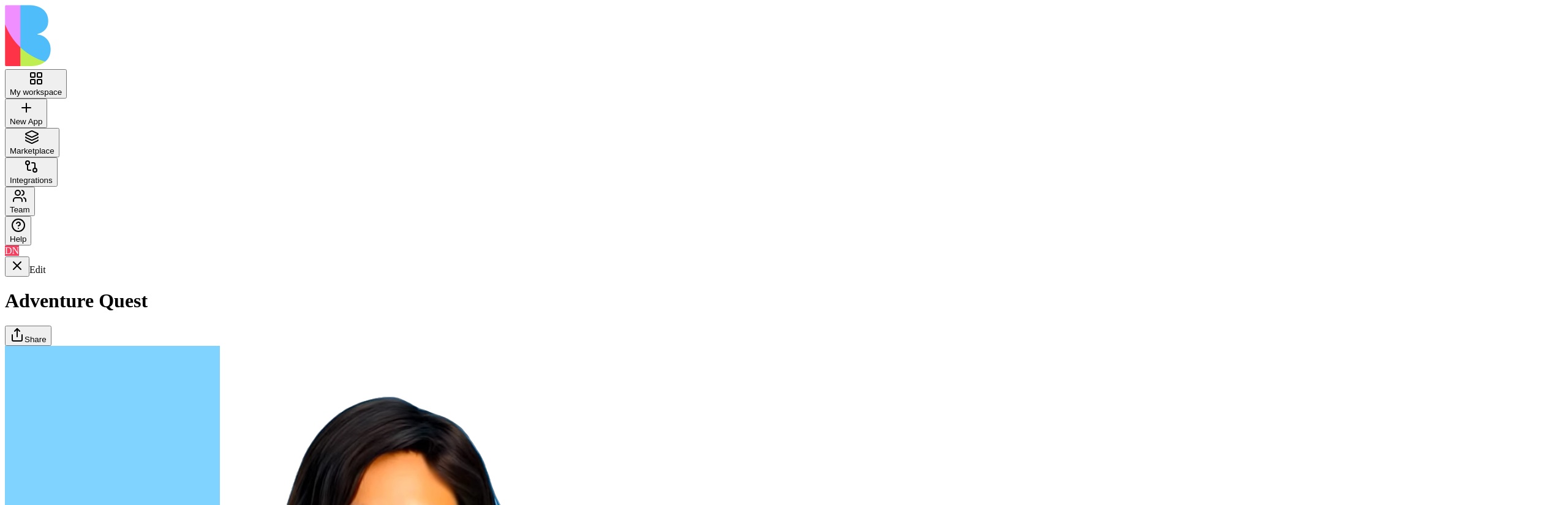 click on "Quests" at bounding box center (5, 10724) 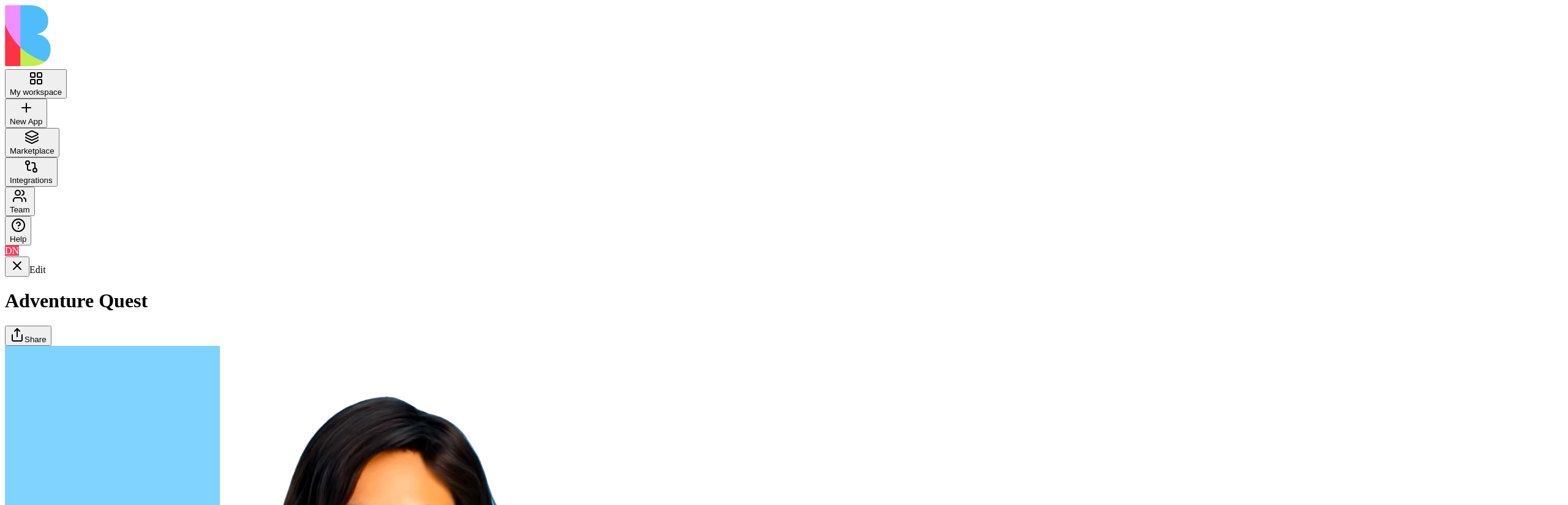 click on "Quests" at bounding box center [5, 10724] 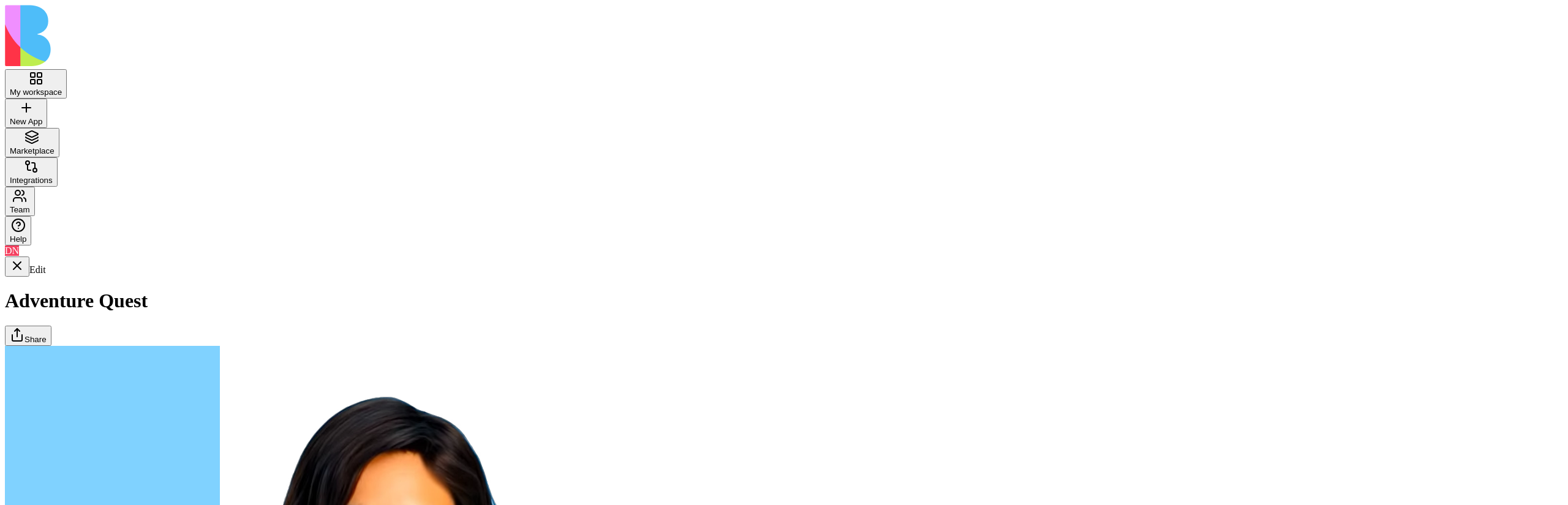 click on "Quests" at bounding box center (5, 10724) 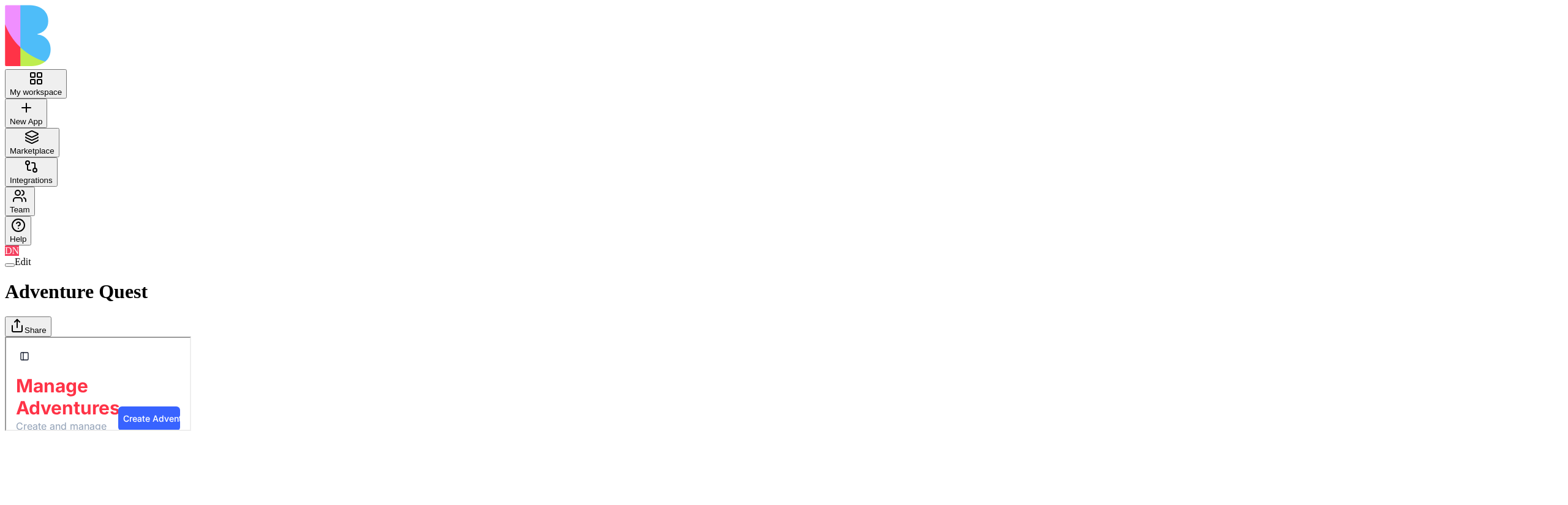scroll, scrollTop: 0, scrollLeft: 0, axis: both 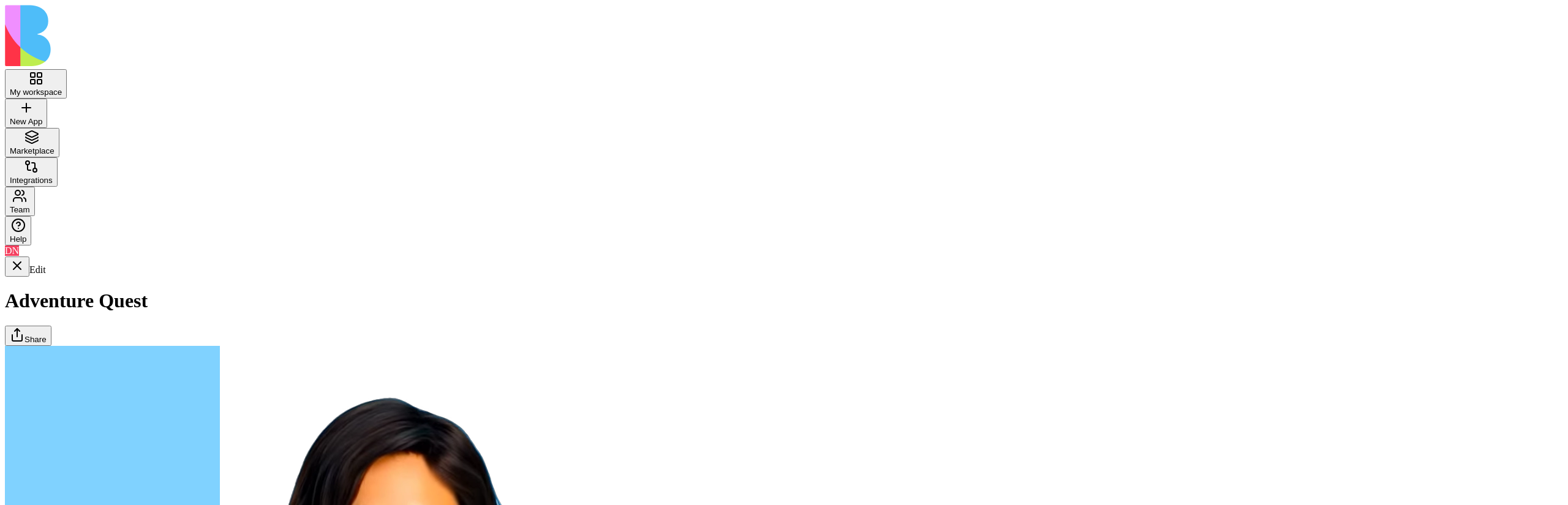 click at bounding box center (17, 10569) 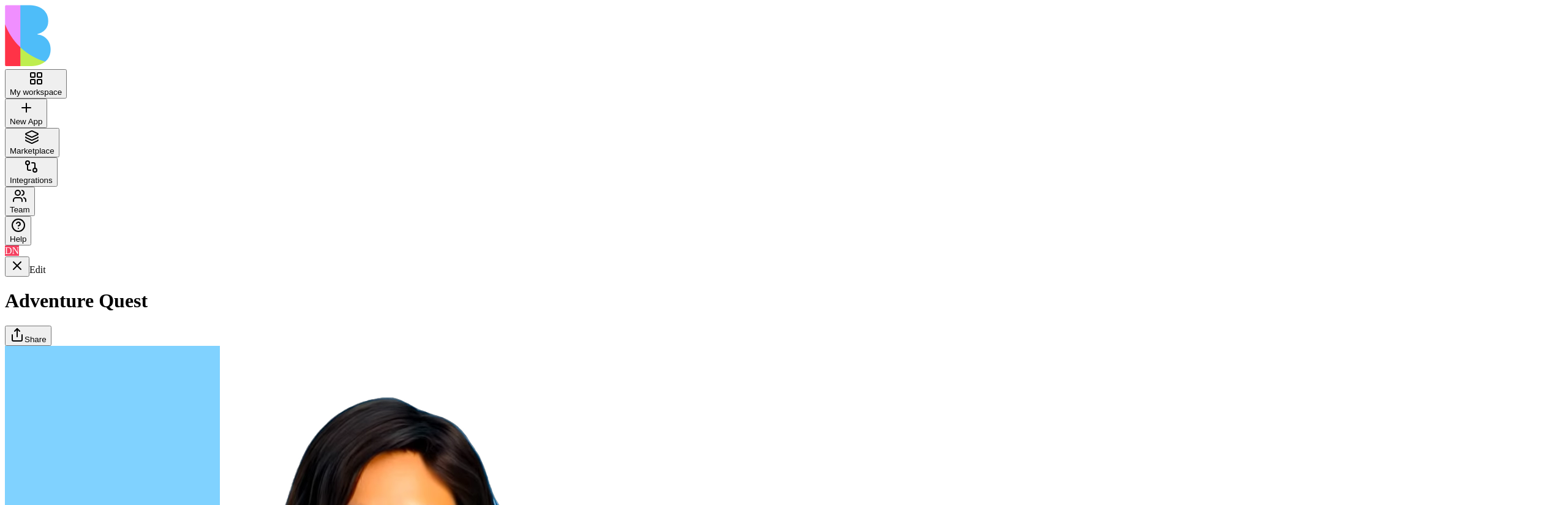 click on "Dashboard" at bounding box center [75, 10646] 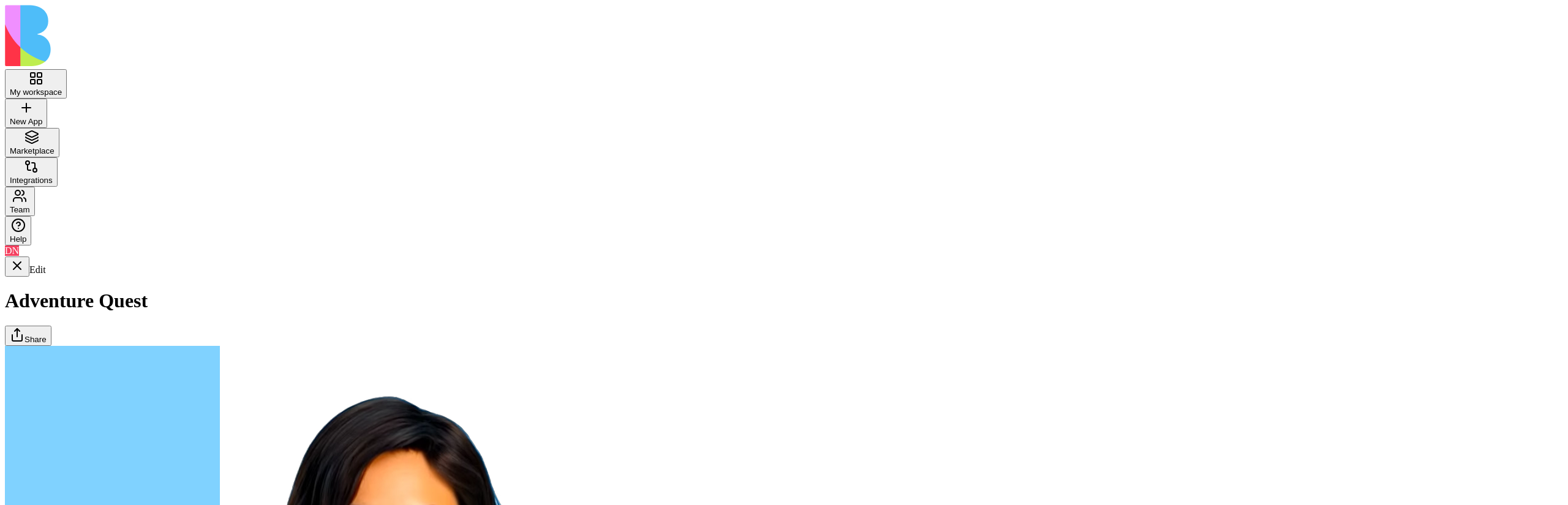 click on "Quests" at bounding box center (75, 10702) 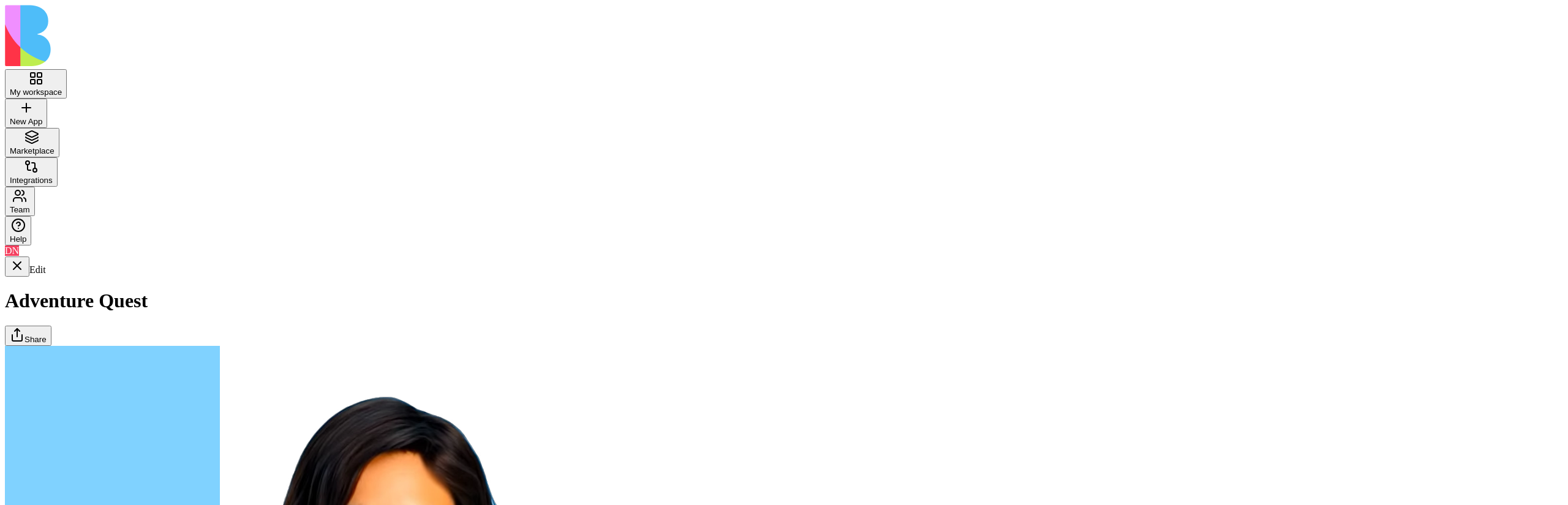 click on "Adventures" at bounding box center [75, 10677] 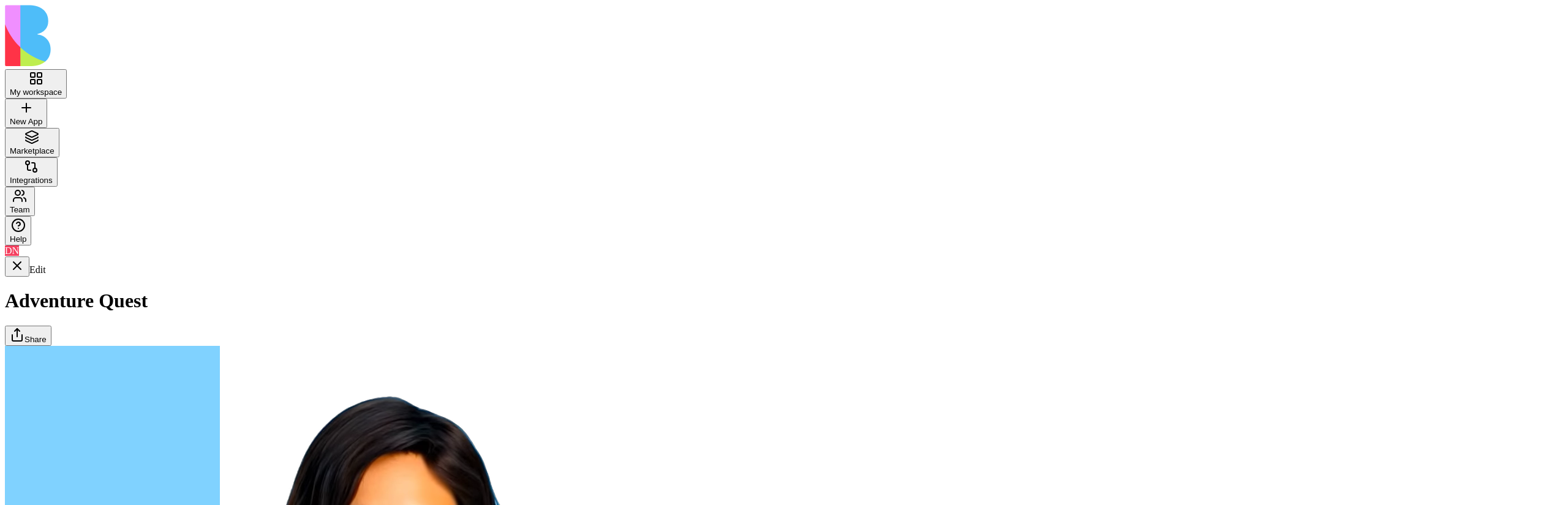 click on "Dashboard" at bounding box center (75, 10646) 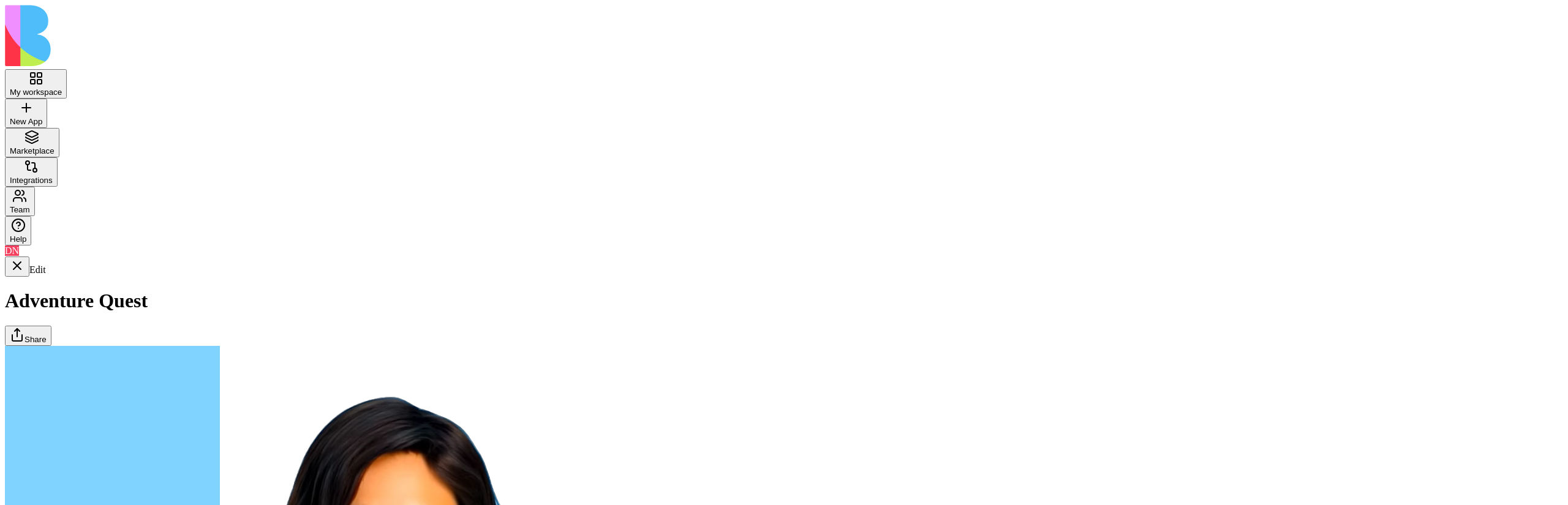 click on "Adventures" at bounding box center (75, 10677) 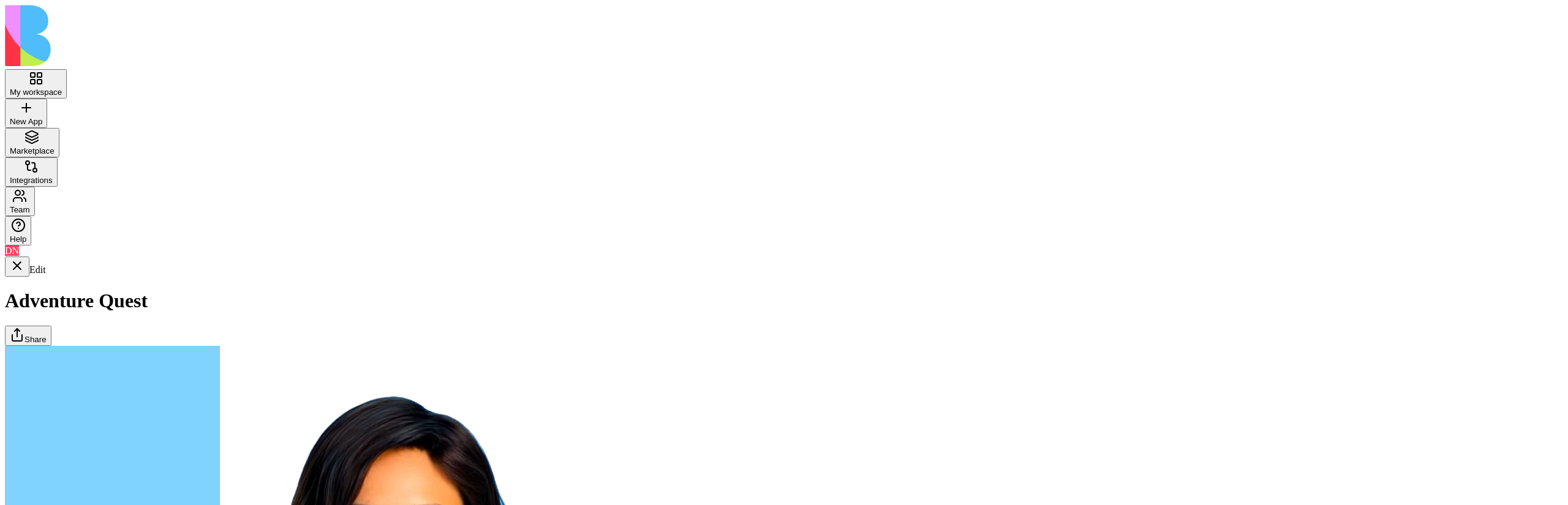 click on "Quests" at bounding box center (75, 10708) 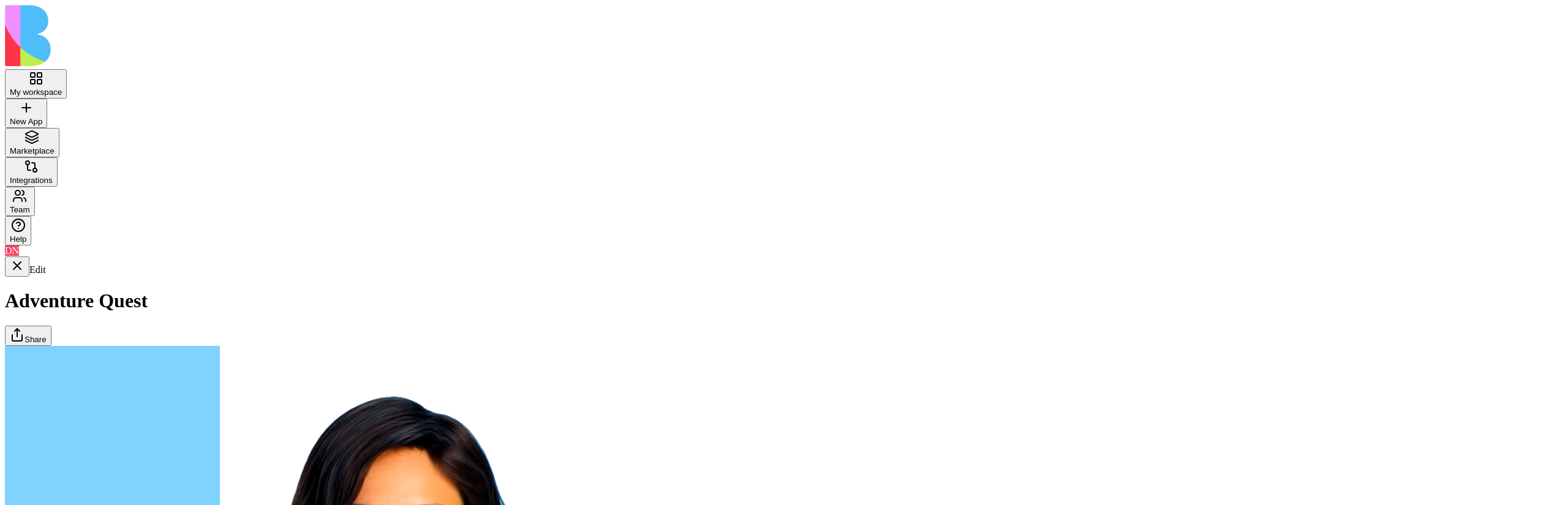 click on "Adventures" at bounding box center (75, 10677) 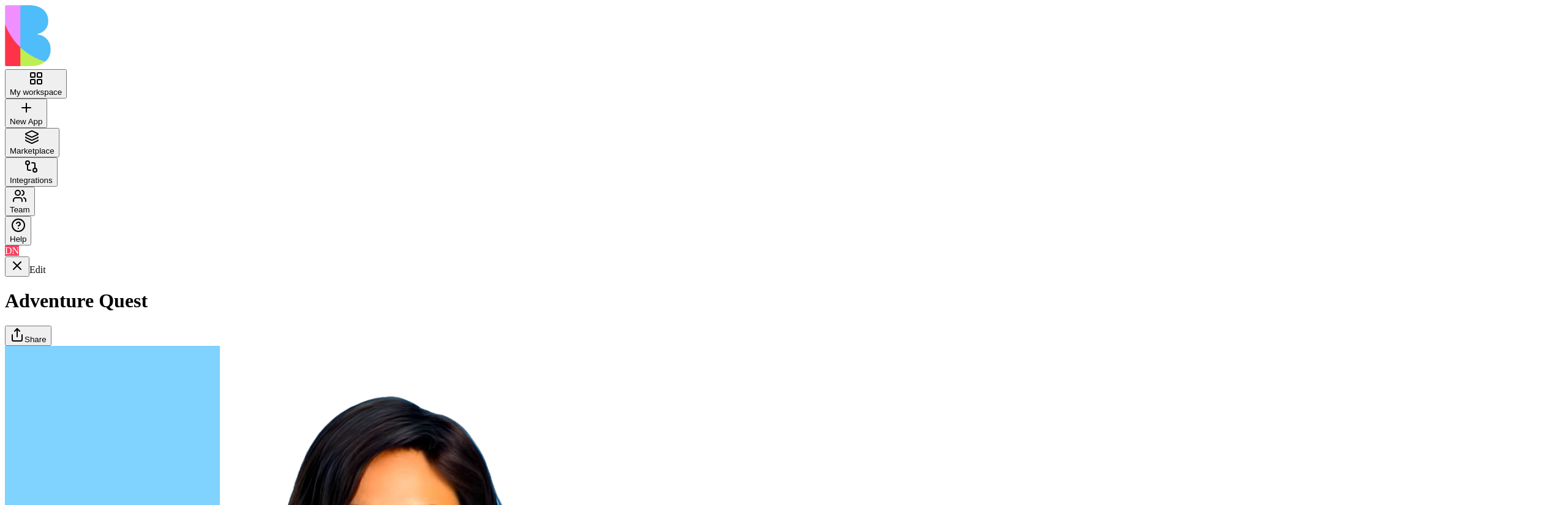 type 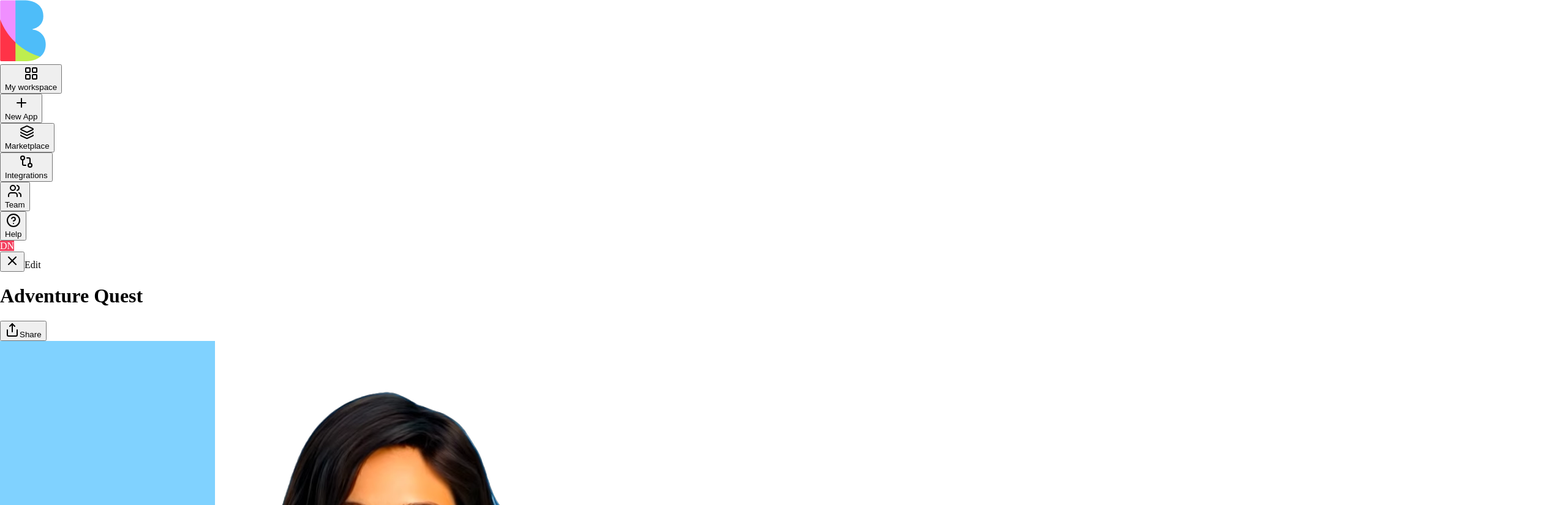 click at bounding box center [784, 10817] 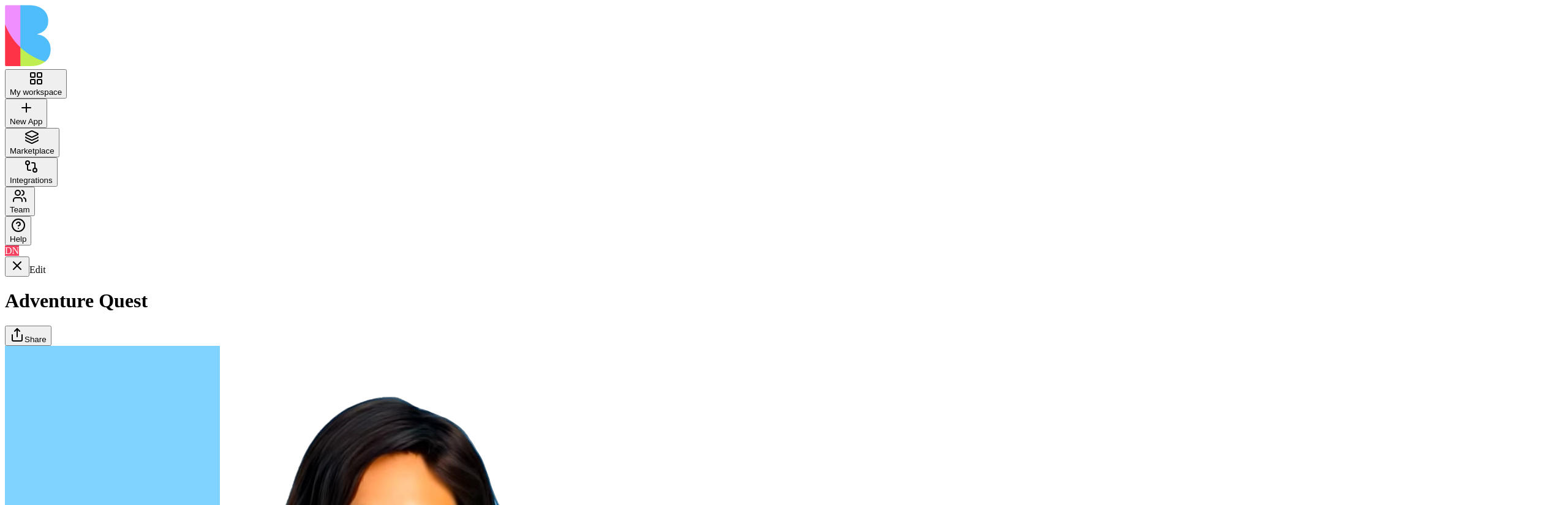 click on "Toggle Sidebar Manage Quests Create and manage quests for your adventures No Adventures Created You need to create adventures before you can add quests. Adventures are the foundation for organizing your quests." at bounding box center (97, 10909) 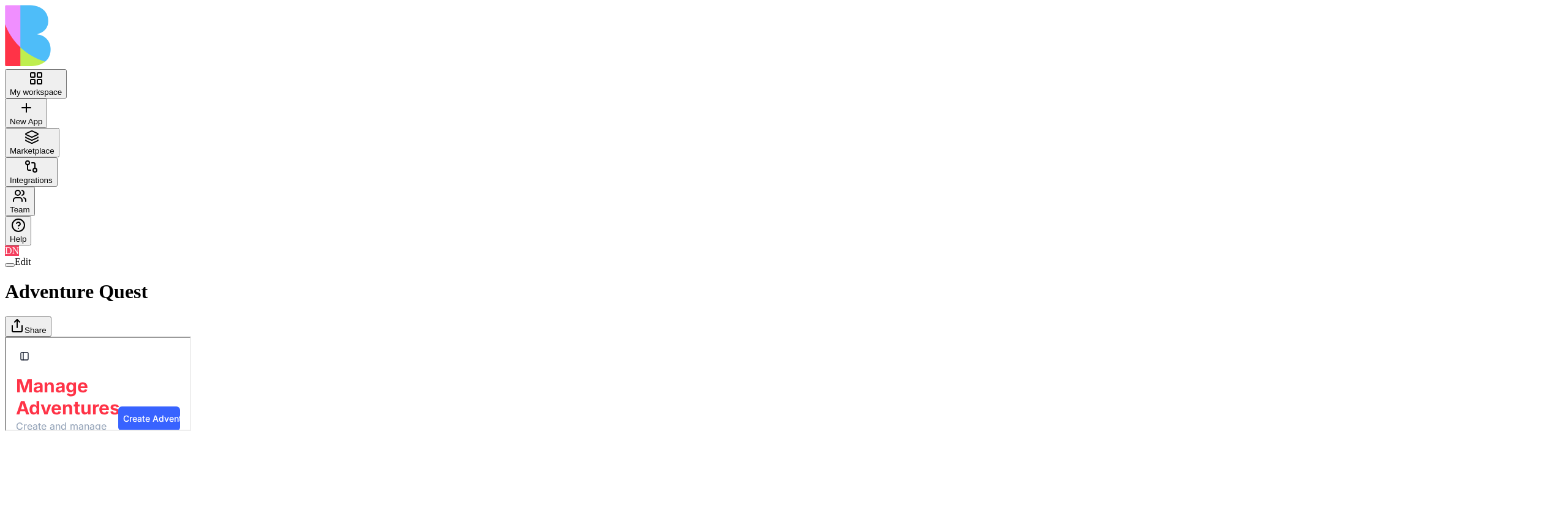 scroll, scrollTop: 0, scrollLeft: 0, axis: both 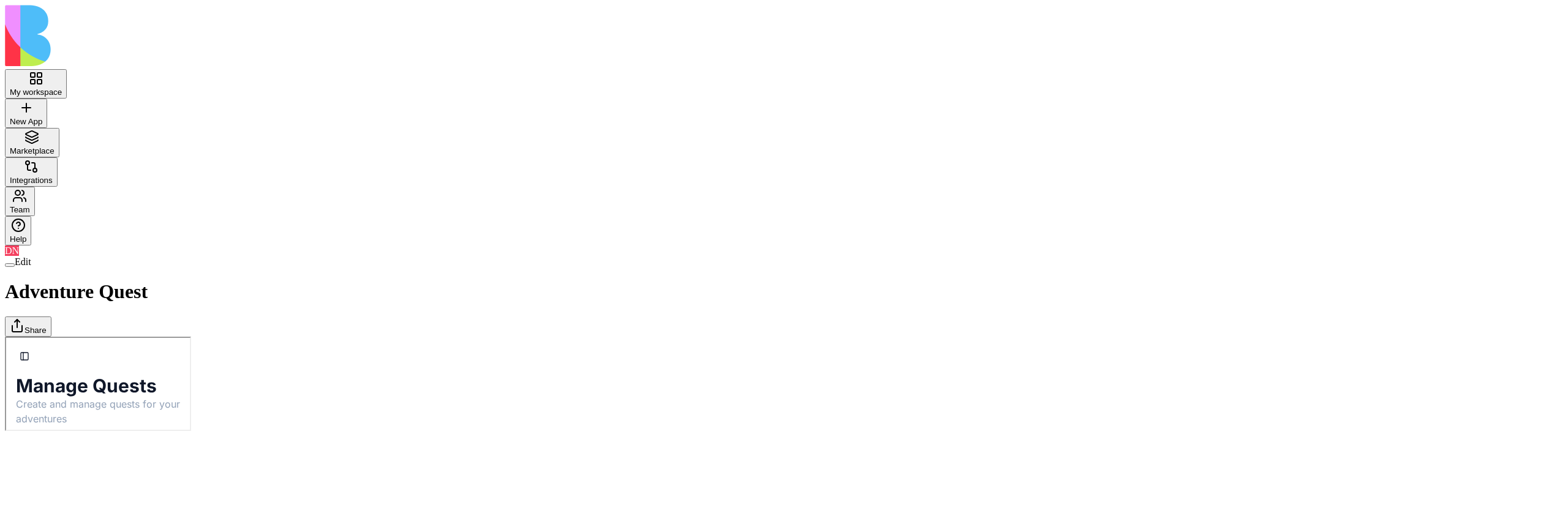click on "Dashboard" at bounding box center [5, 336] 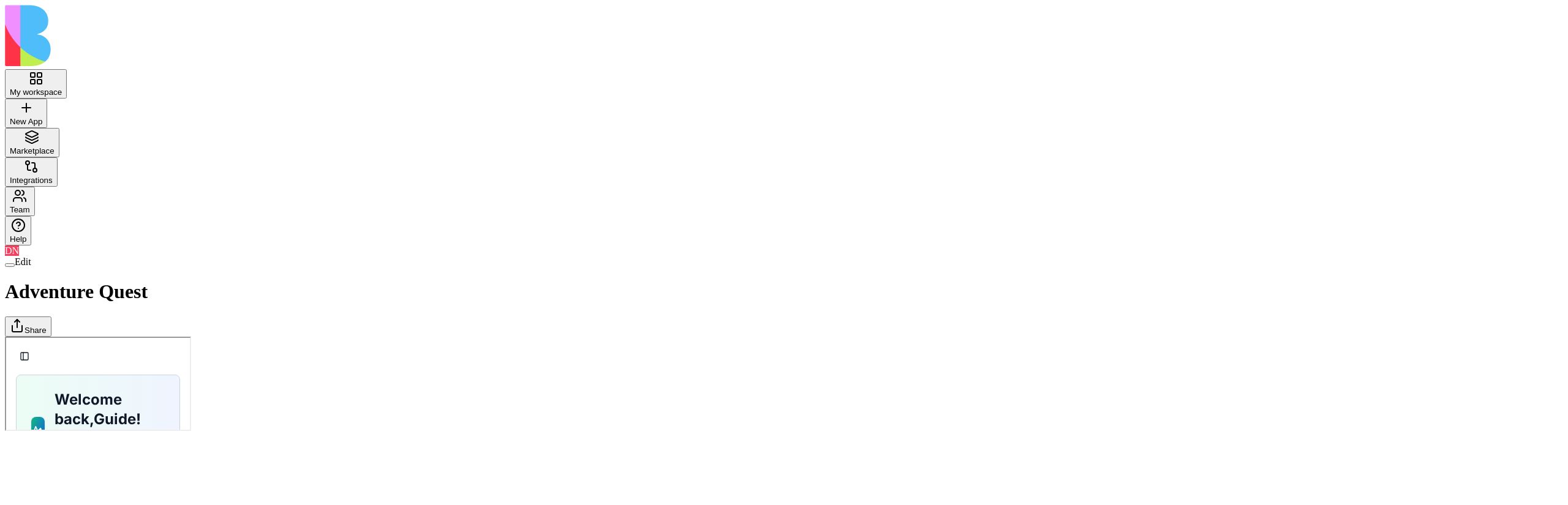 click on "Adventures" at bounding box center [5, 336] 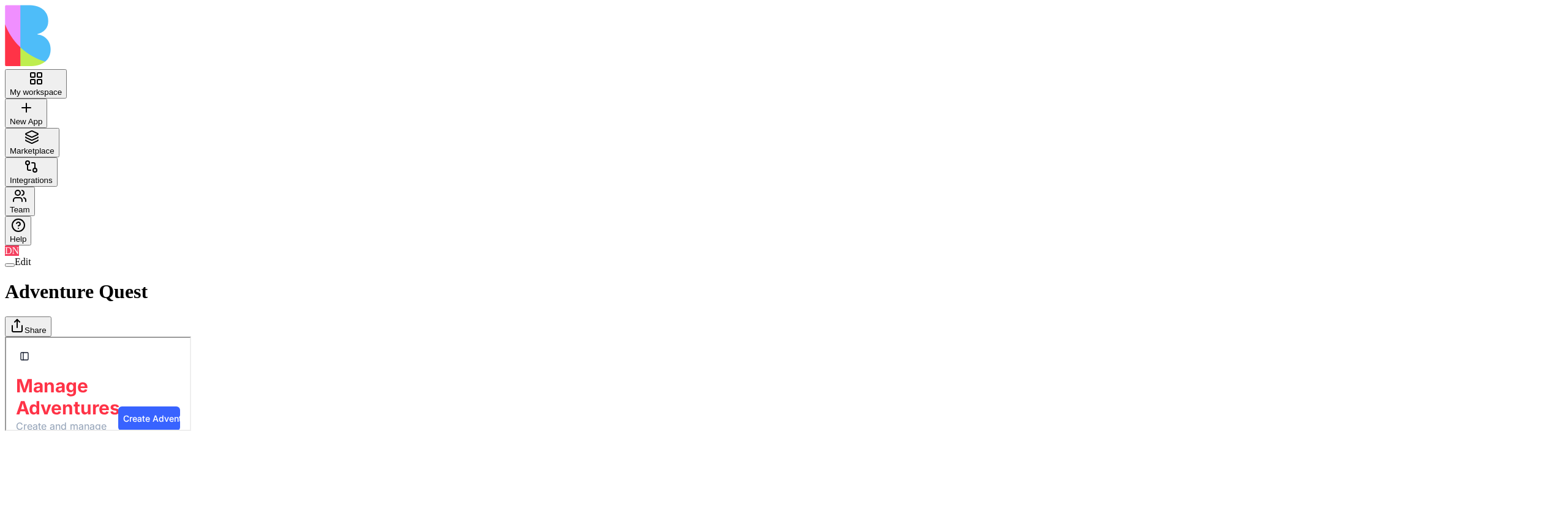 click on "Dashboard" at bounding box center (5, 336) 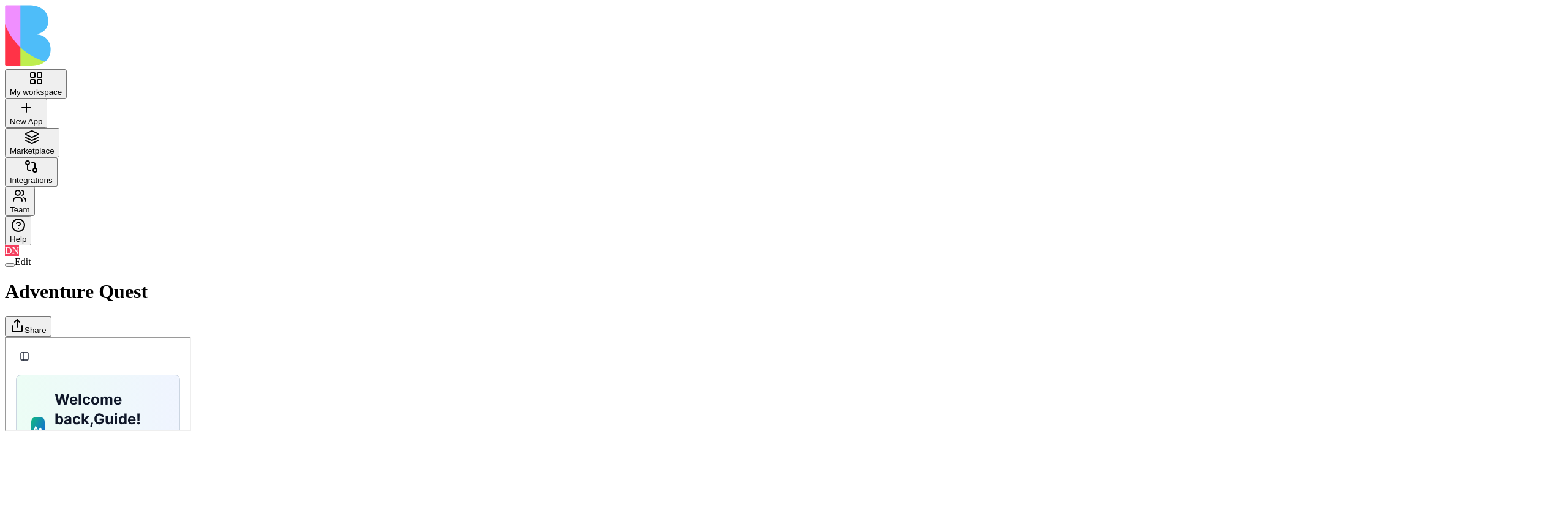 click on "Adventures" at bounding box center [5, 336] 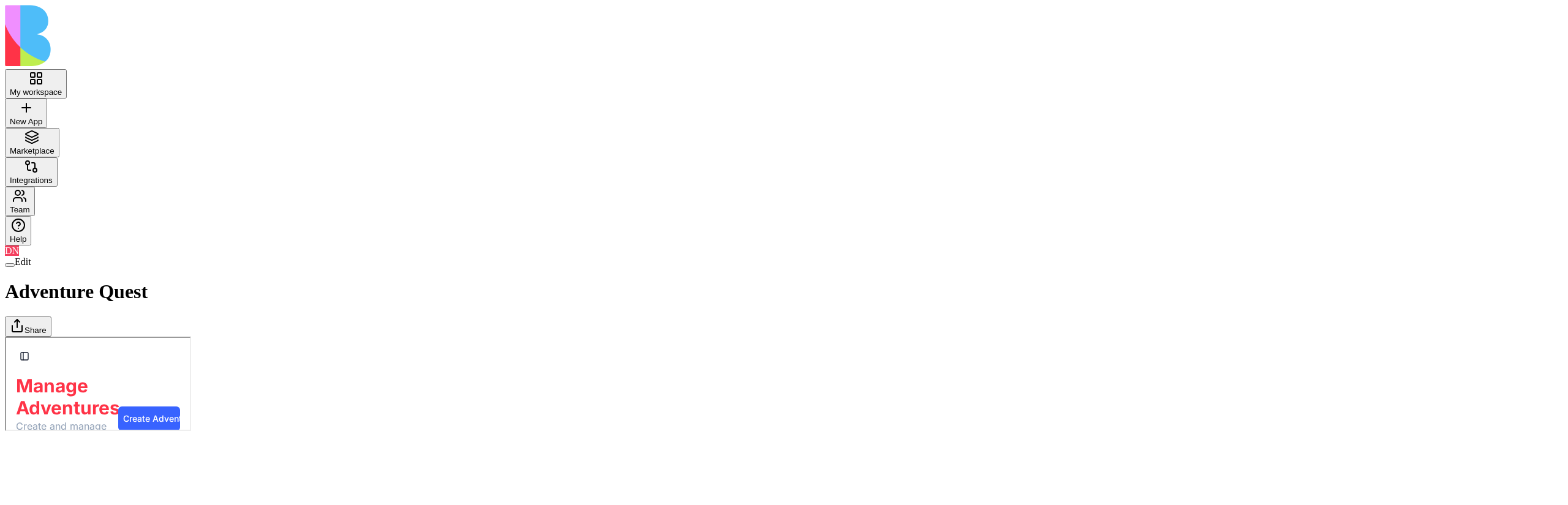 click on "Dashboard" at bounding box center [5, 336] 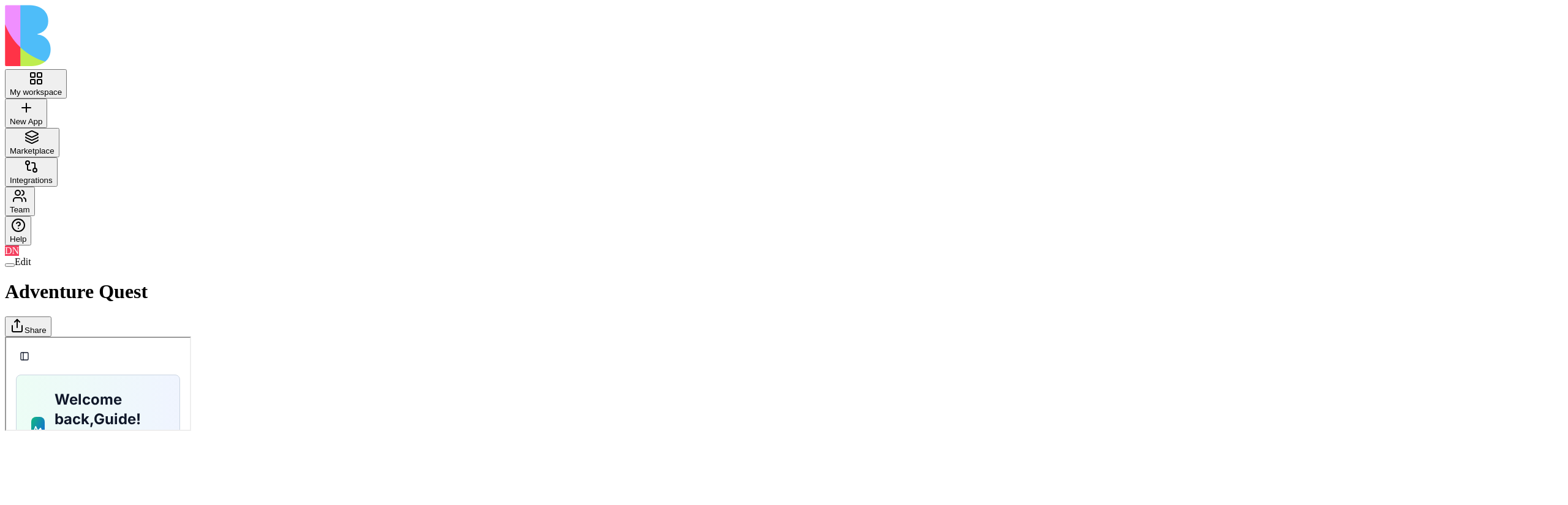 click on "Adventures" at bounding box center [5, 336] 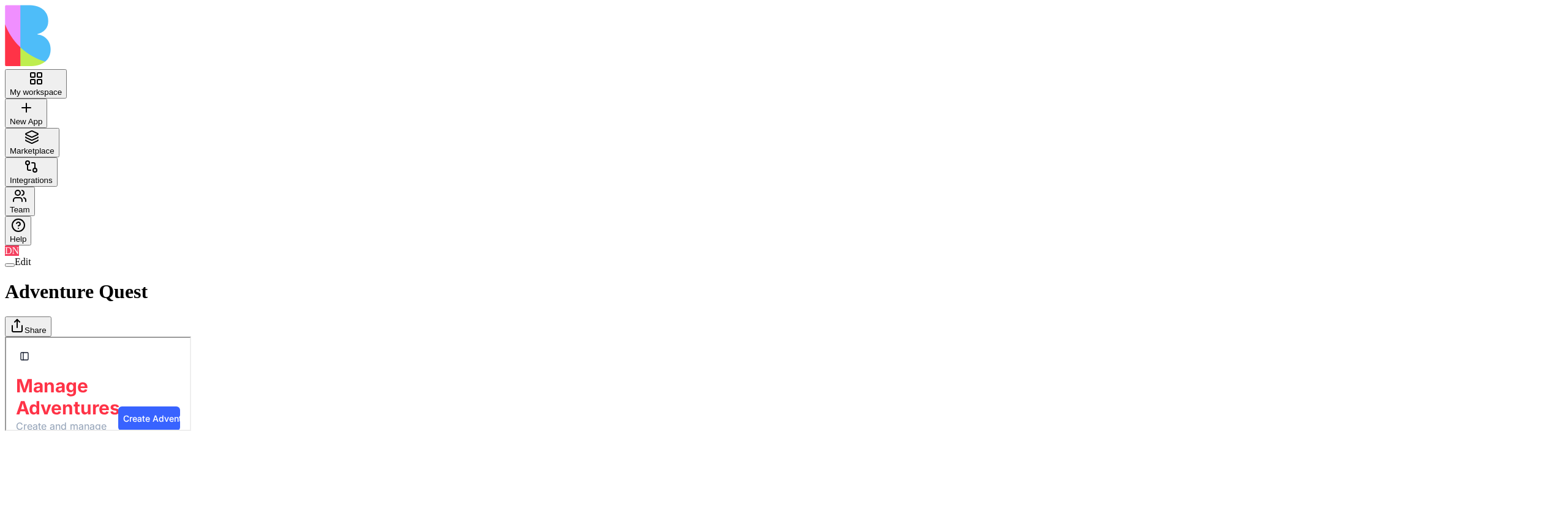 click on "Quests" at bounding box center (5, 336) 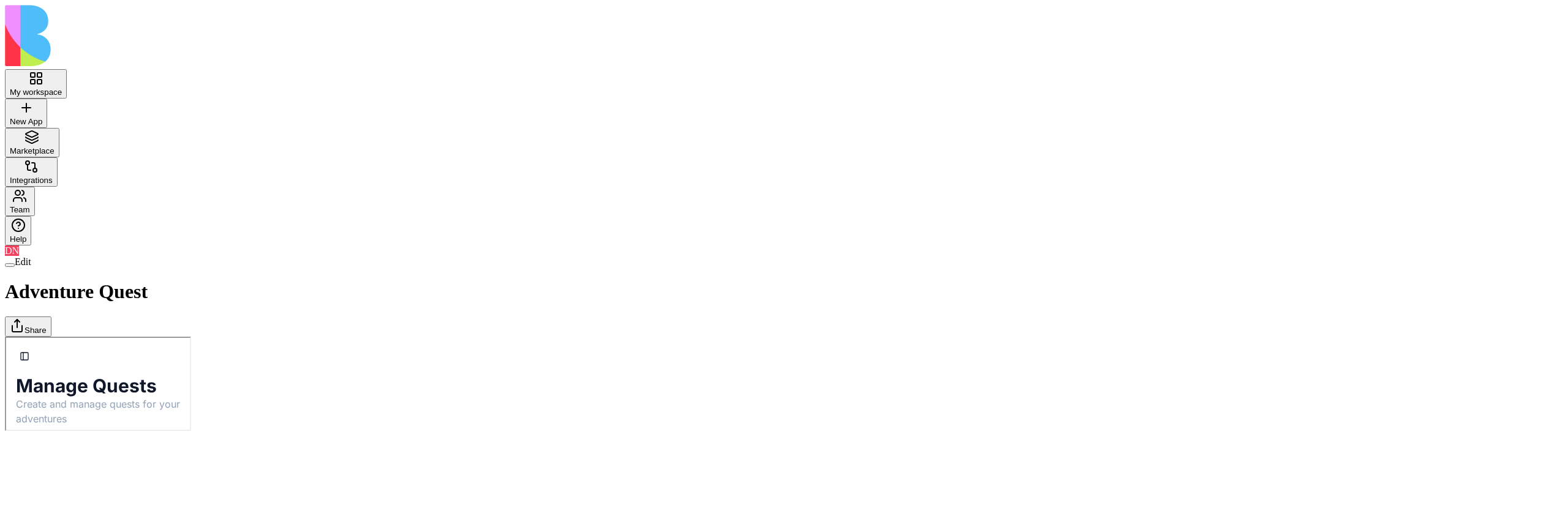 click on "Adventures" at bounding box center (5, 336) 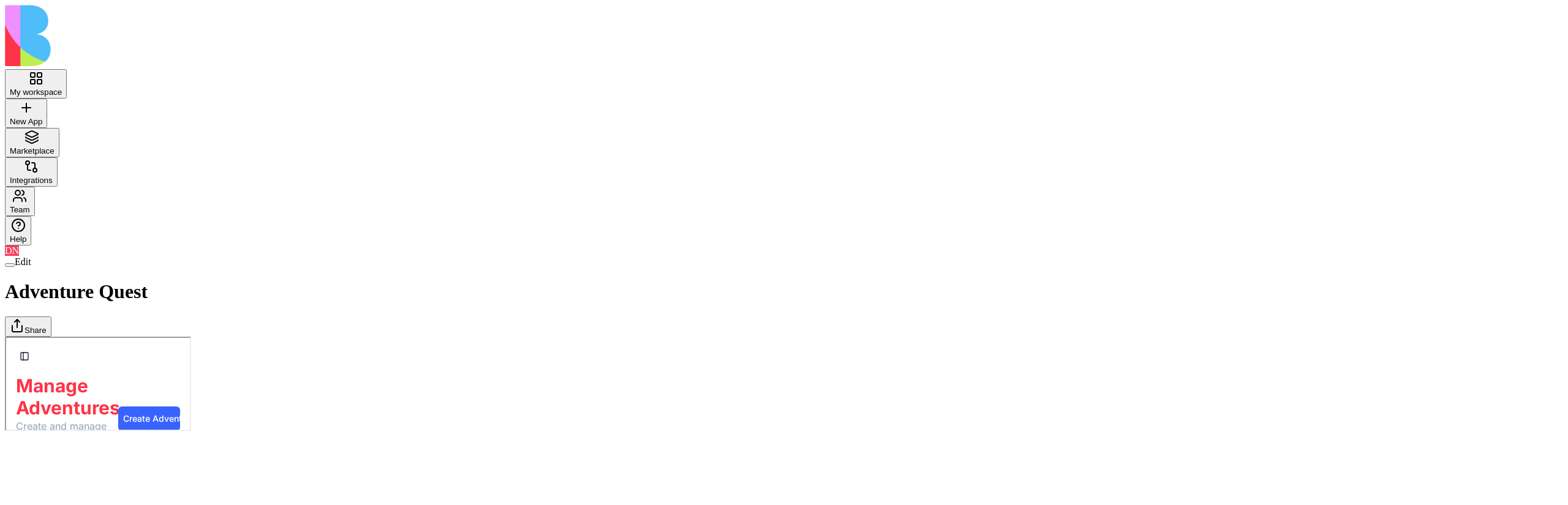 click on "Dashboard" at bounding box center [5, 336] 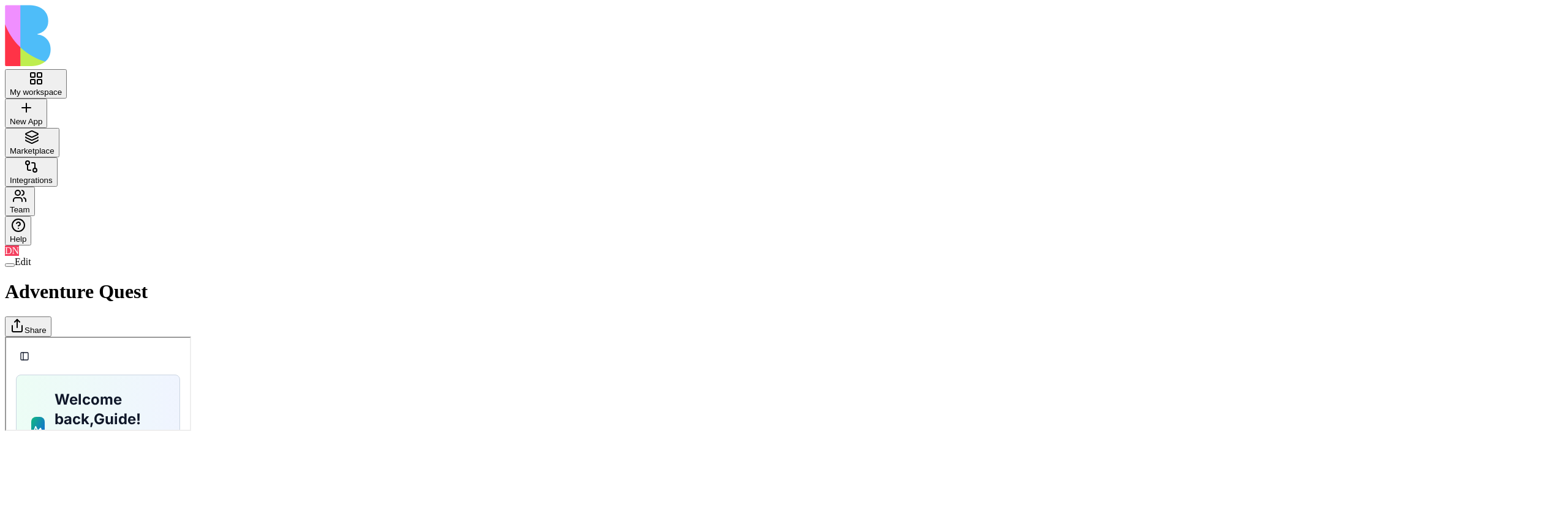 click on "Adventures" at bounding box center (5, 336) 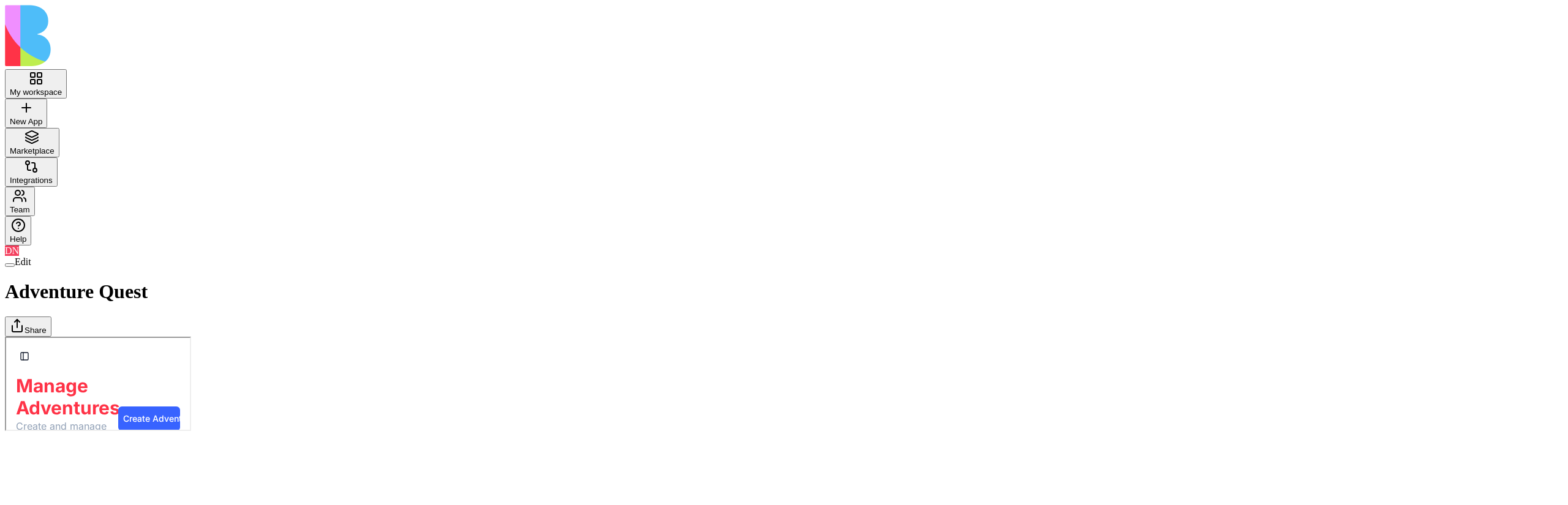 click on "Quests" at bounding box center (5, 336) 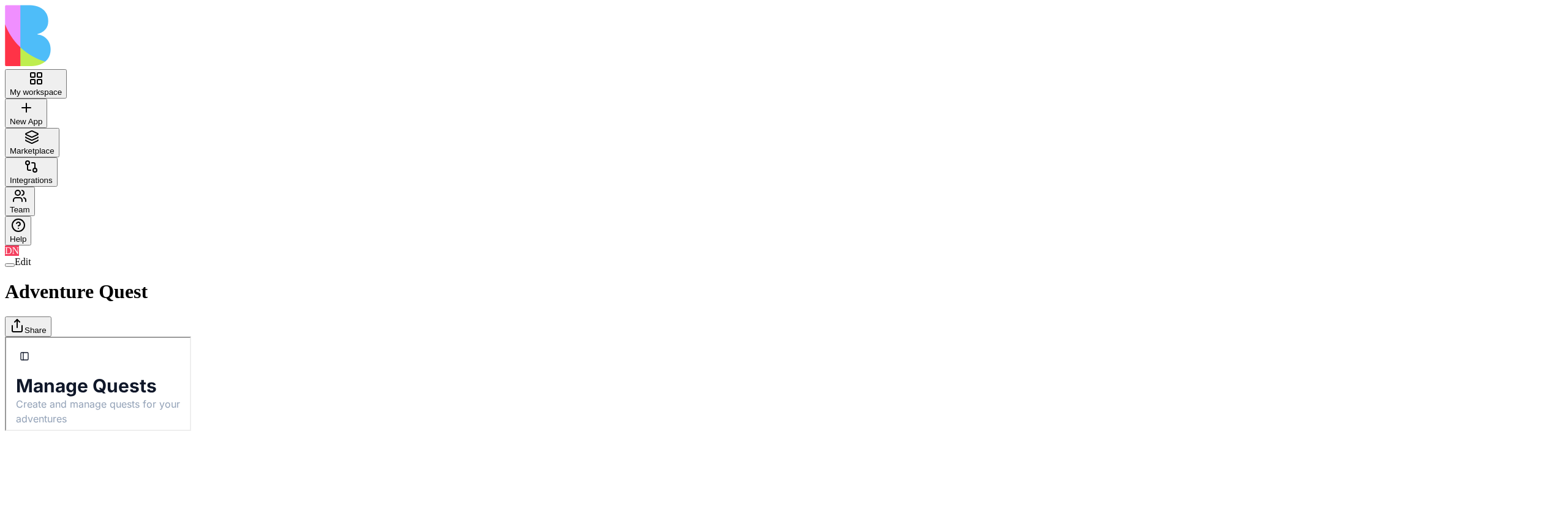 click on "Dashboard" at bounding box center (5, 336) 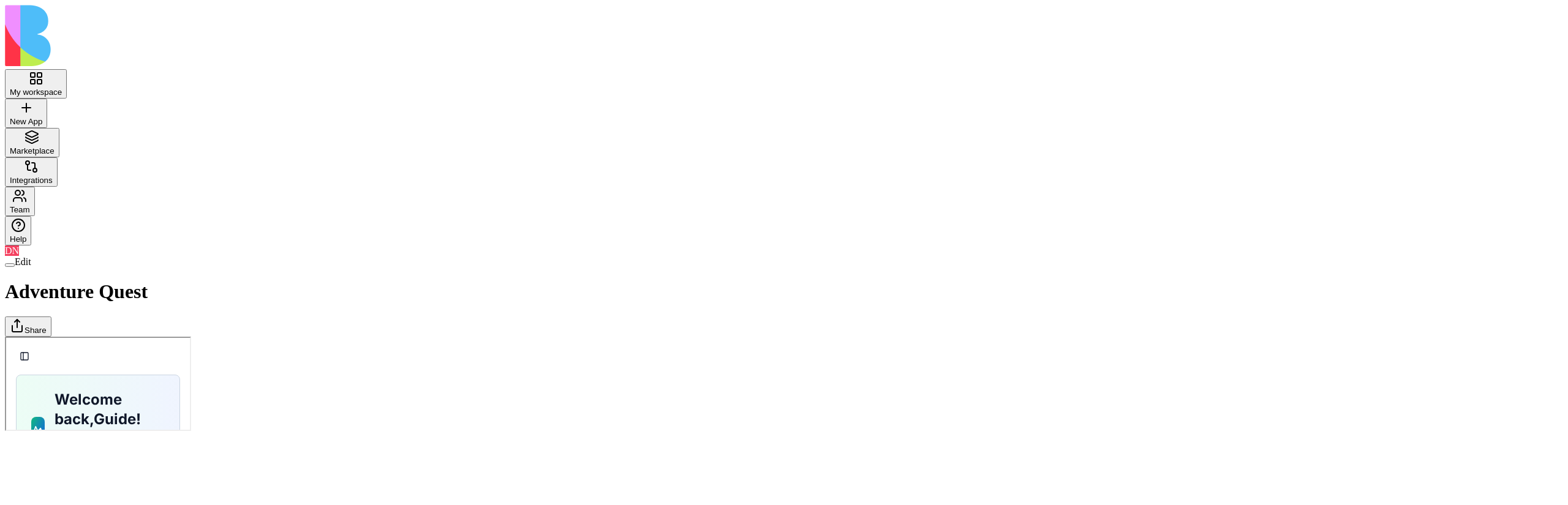 click on "Adventures" at bounding box center (5, 336) 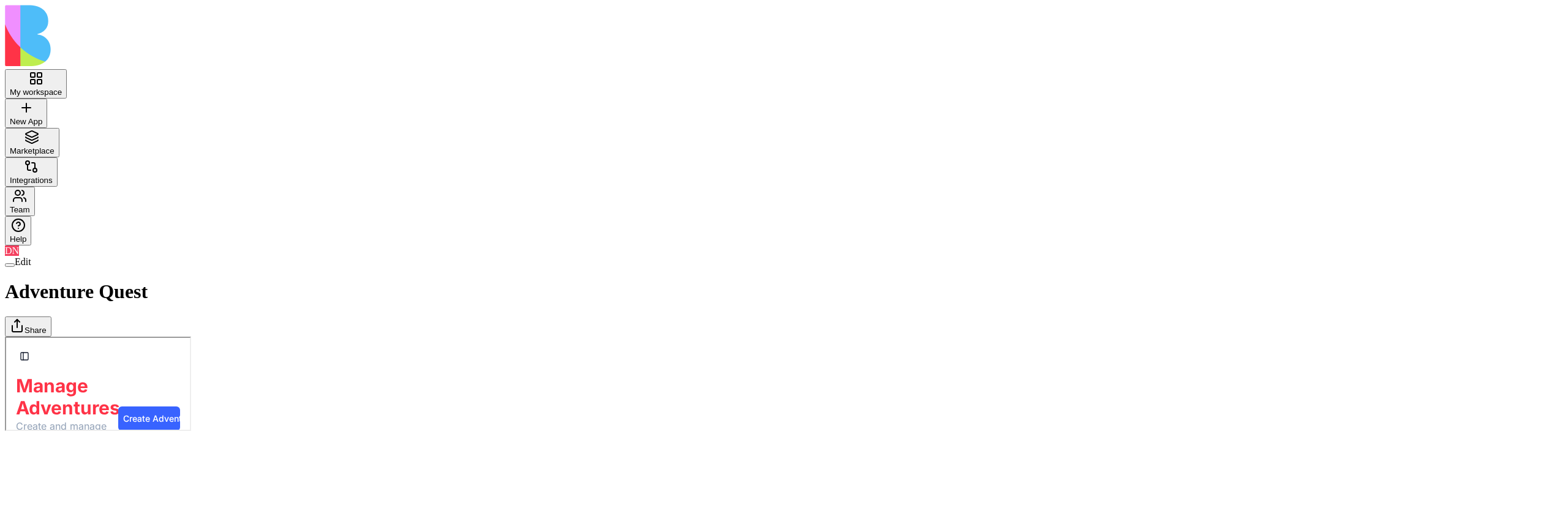 click on "Quests" at bounding box center (5, 336) 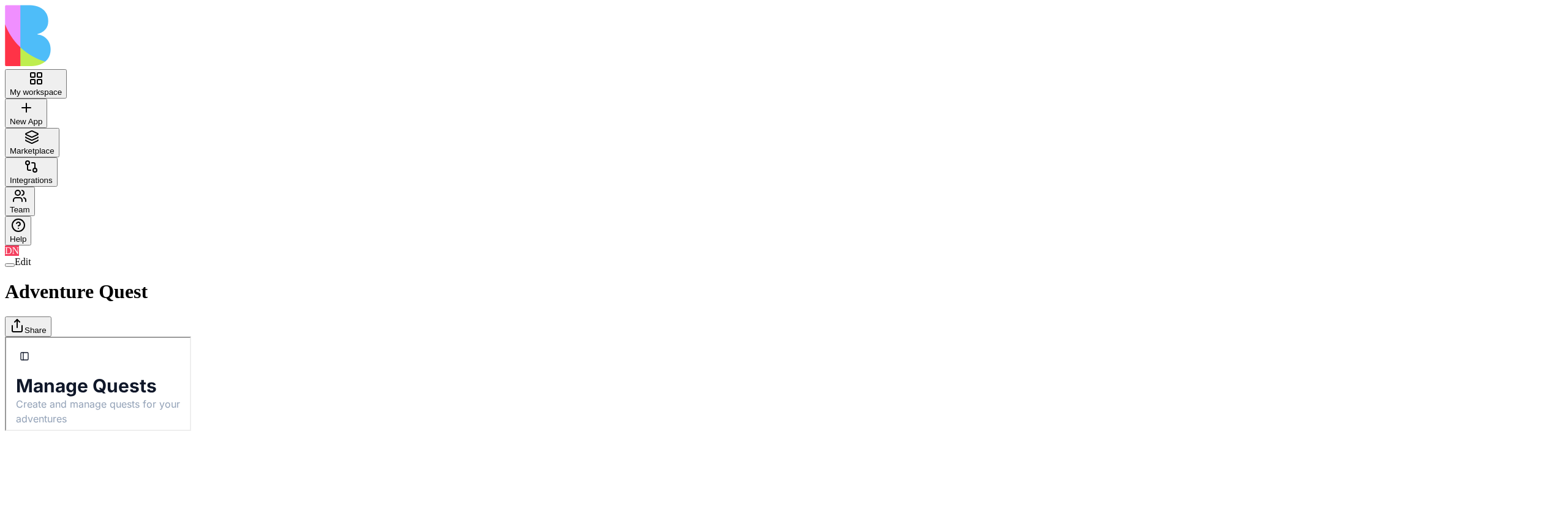click on "Adventures" at bounding box center [5, 336] 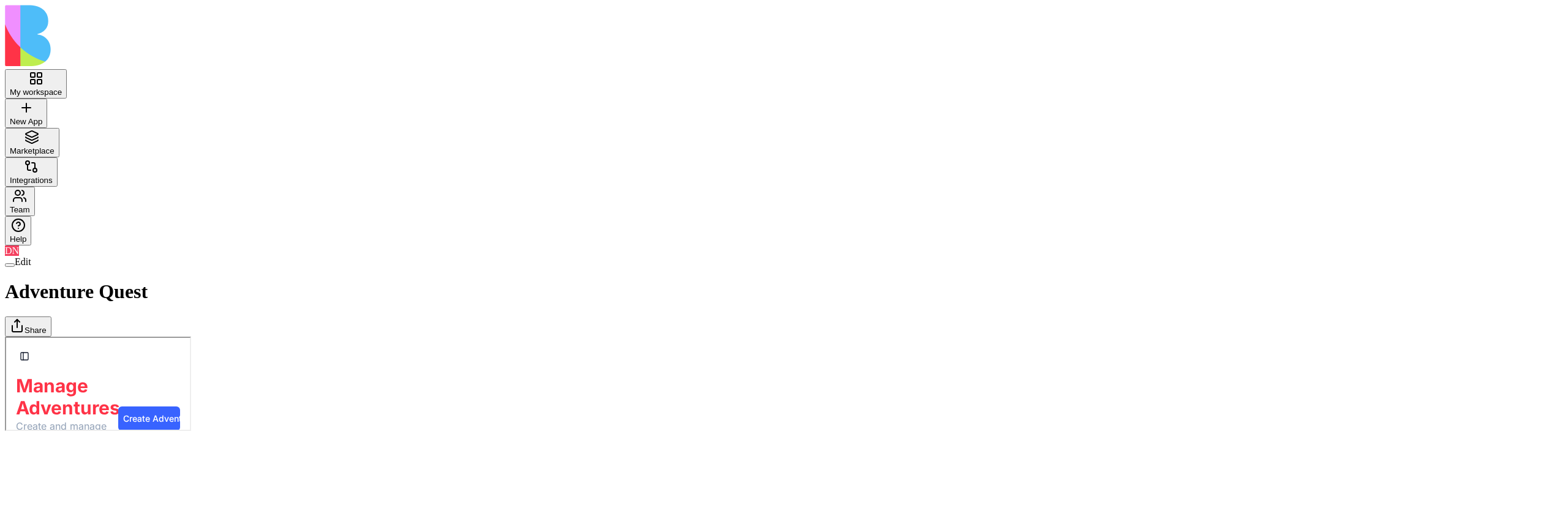 click on "Dashboard" at bounding box center [5, 336] 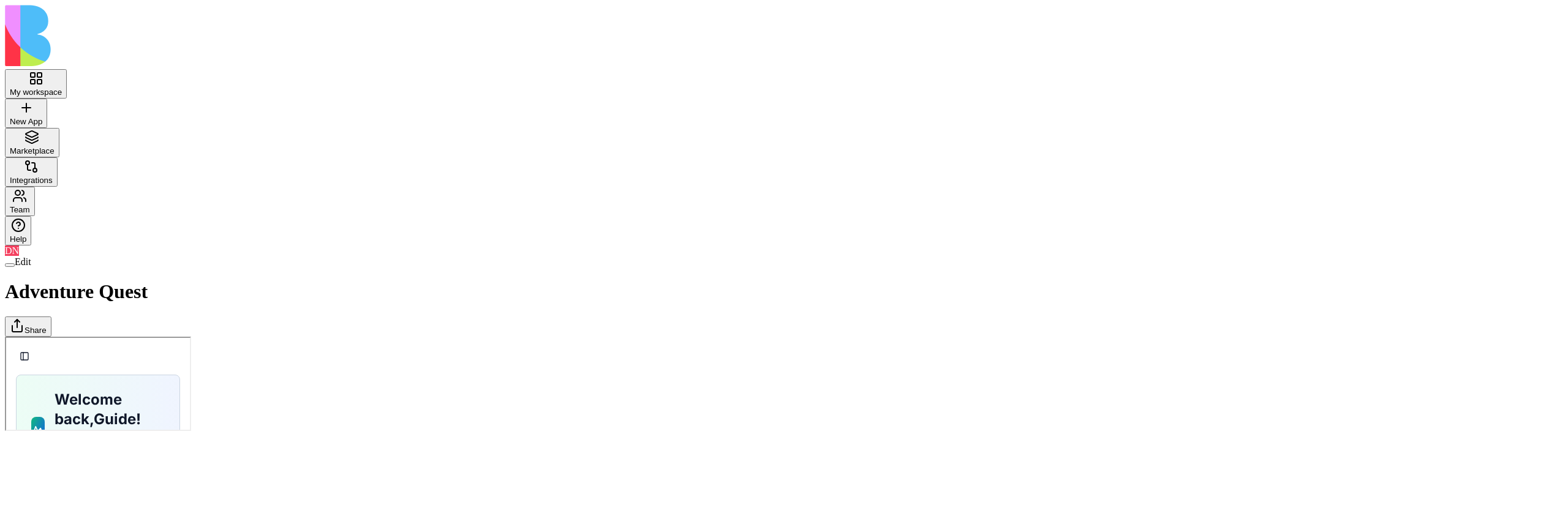 scroll, scrollTop: 0, scrollLeft: 0, axis: both 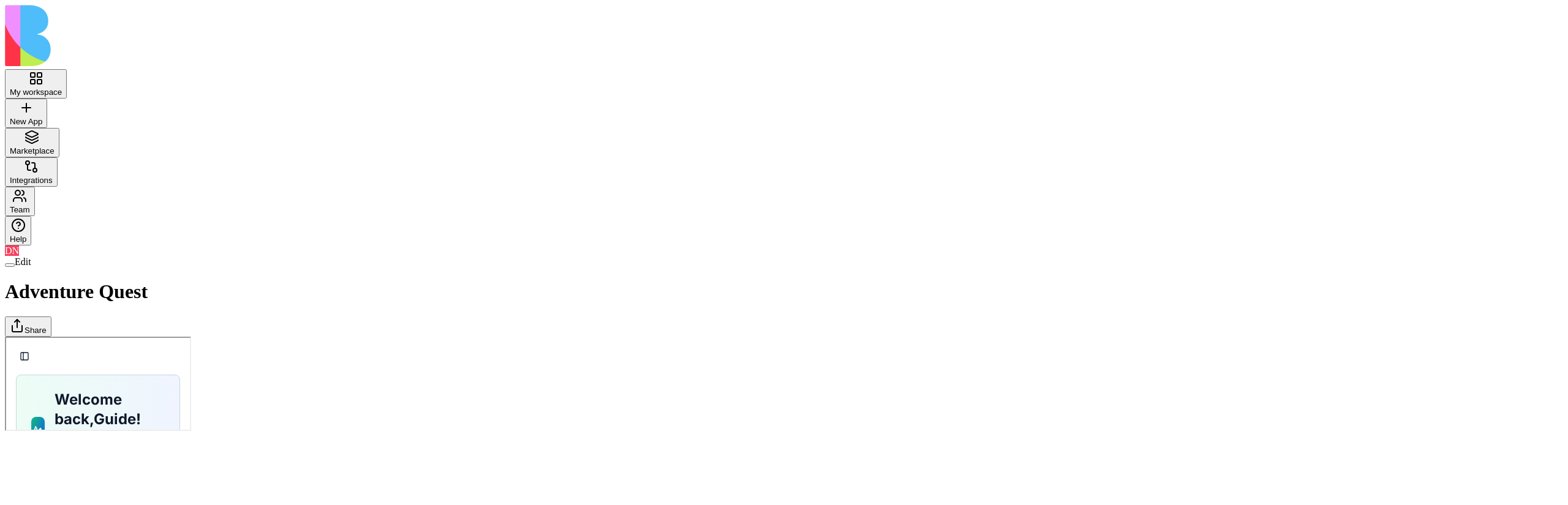 click at bounding box center (10, 265) 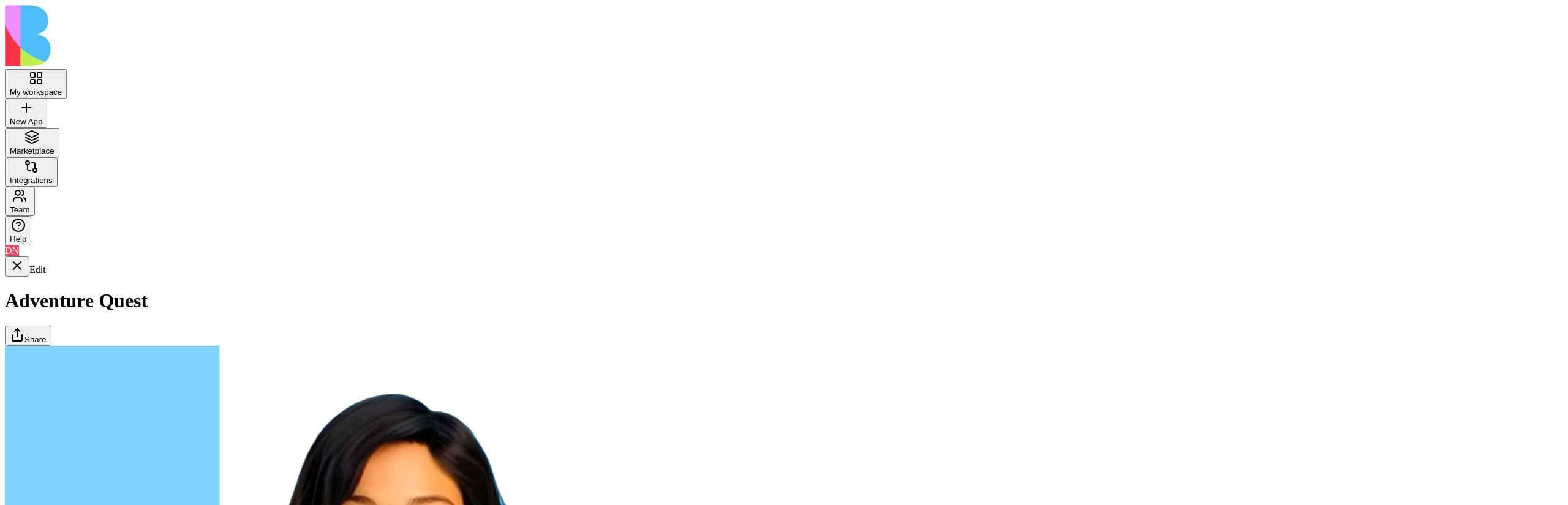 scroll, scrollTop: 2597, scrollLeft: 0, axis: vertical 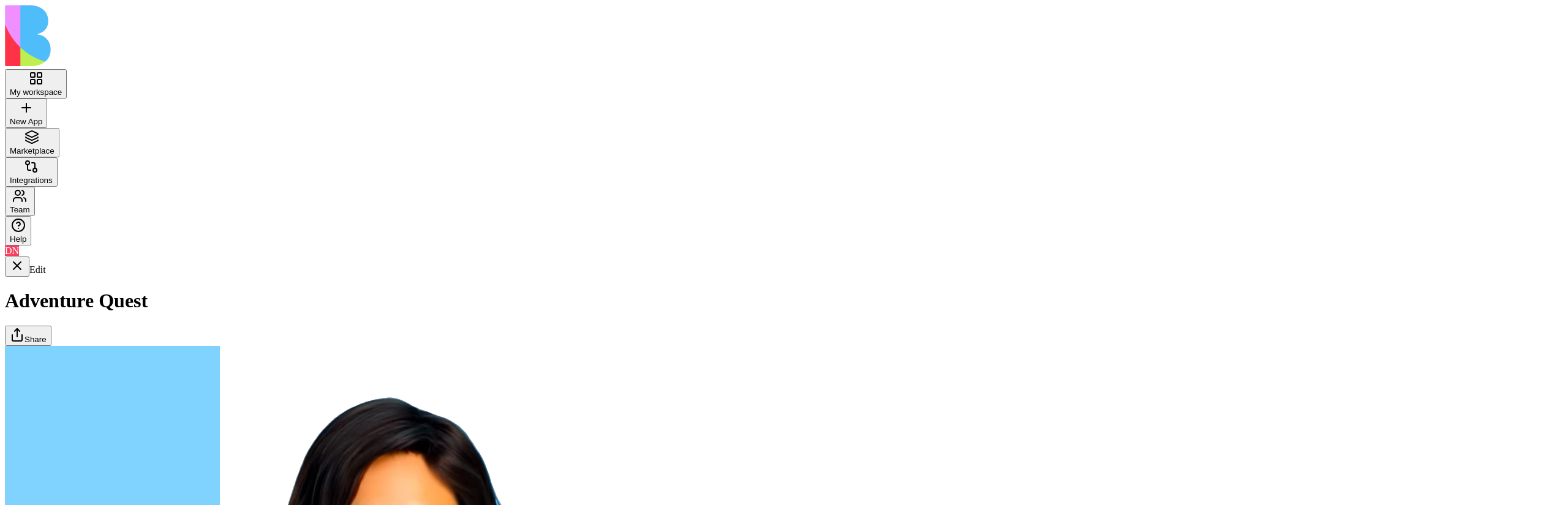 click on "Adventures" at bounding box center (5, 10579) 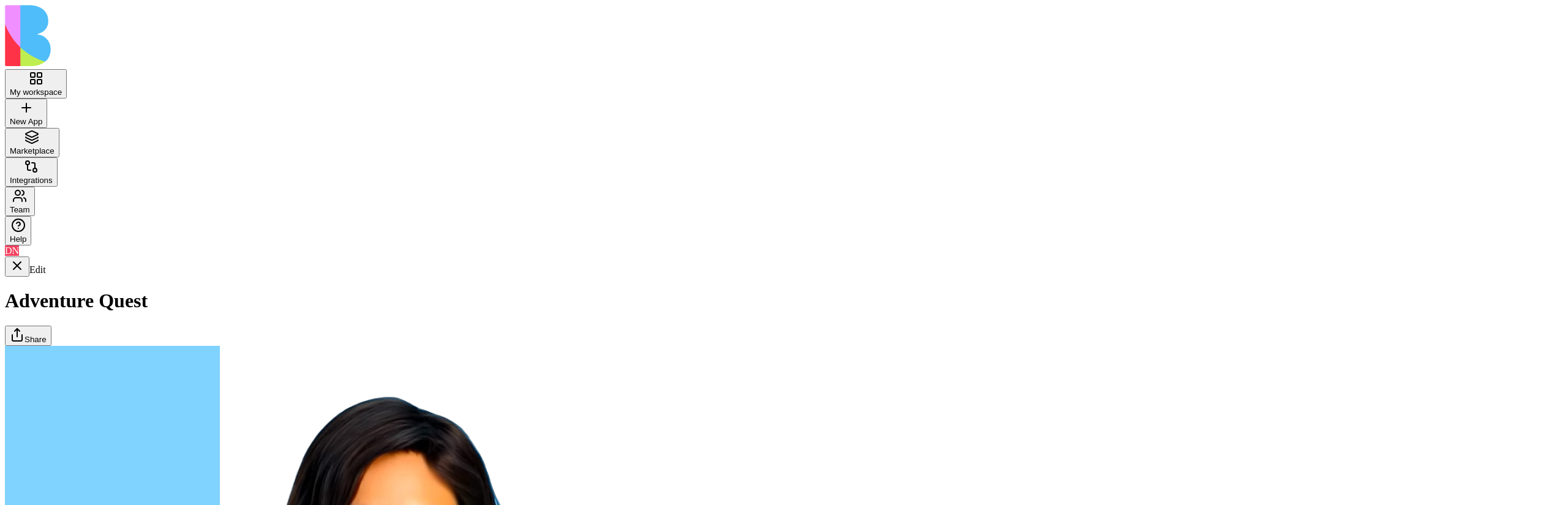 click on "Dashboard" at bounding box center [5, 10579] 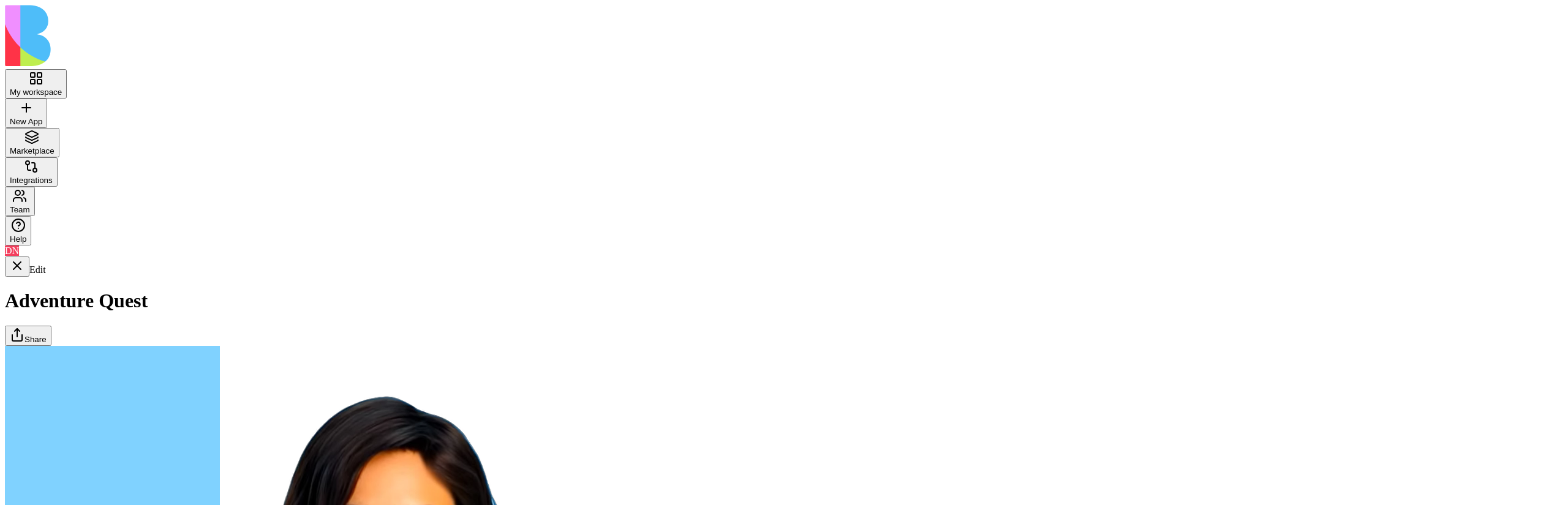 click on "Quests" at bounding box center (5, 10579) 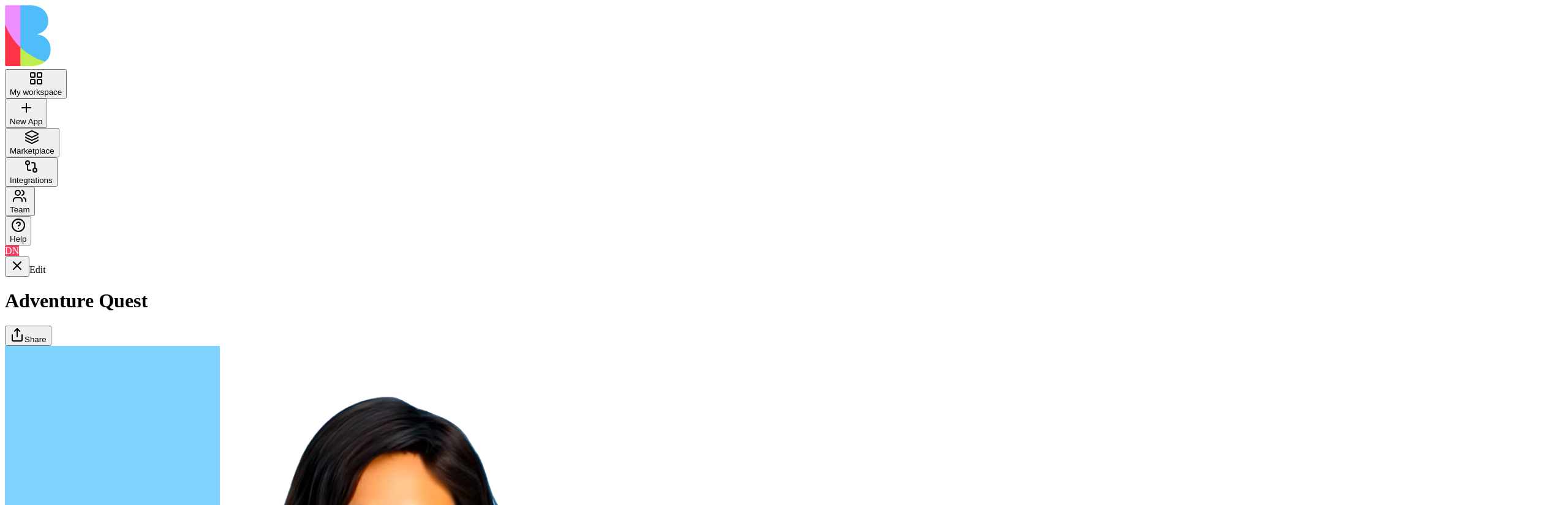 click on "Adventures" at bounding box center (5, 10579) 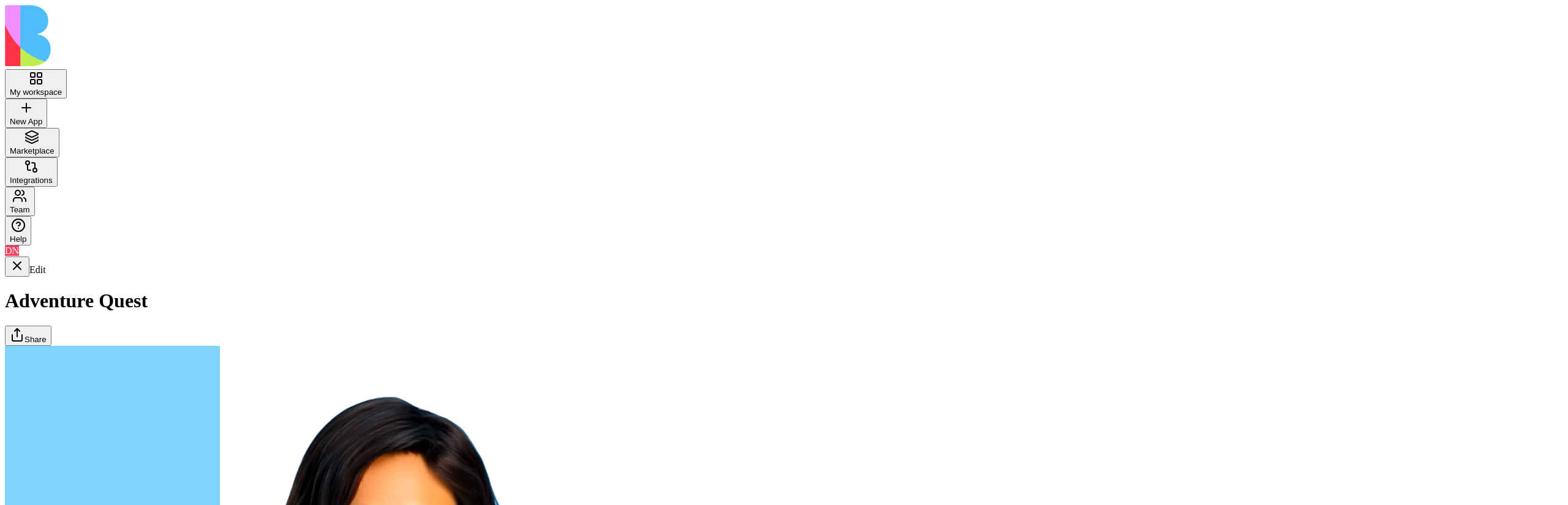 click on "Dashboard" at bounding box center [5, 10579] 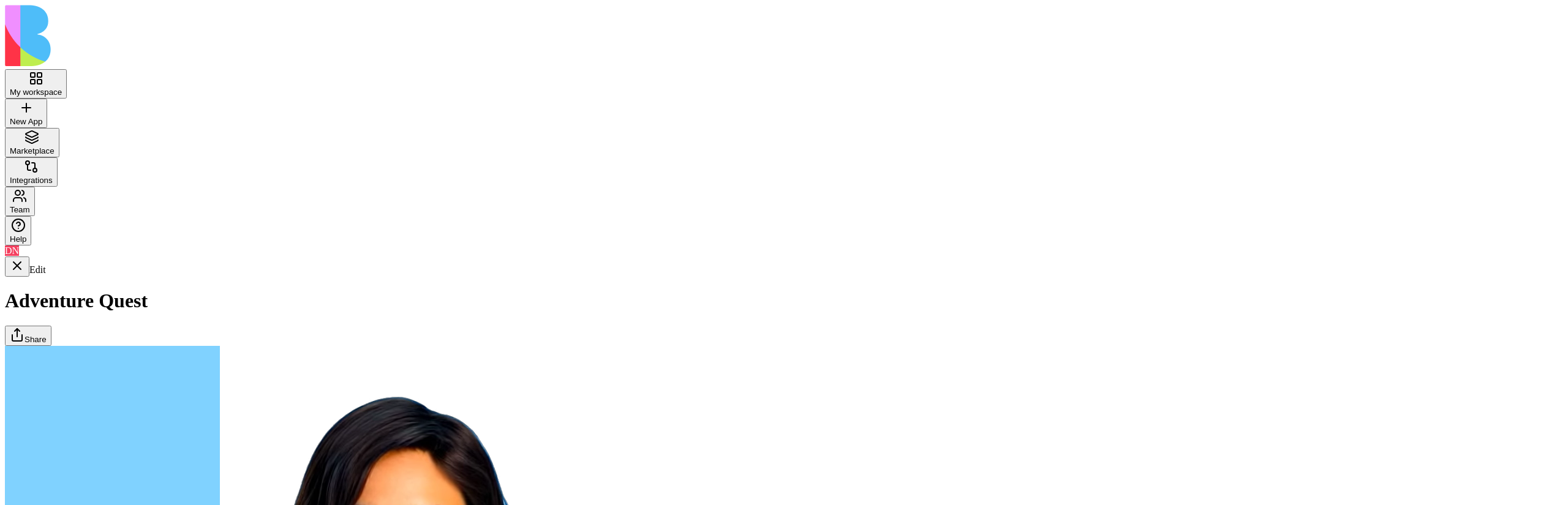click on "Adventures" at bounding box center (5, 10579) 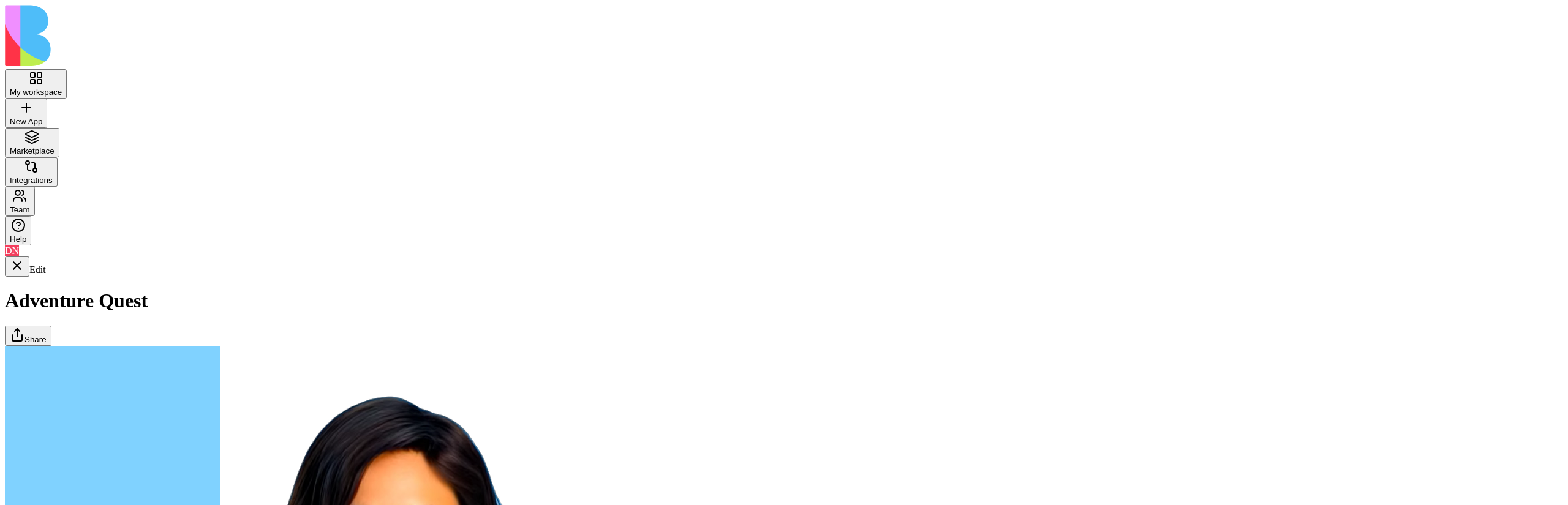 click on "Dashboard" at bounding box center [5, 10579] 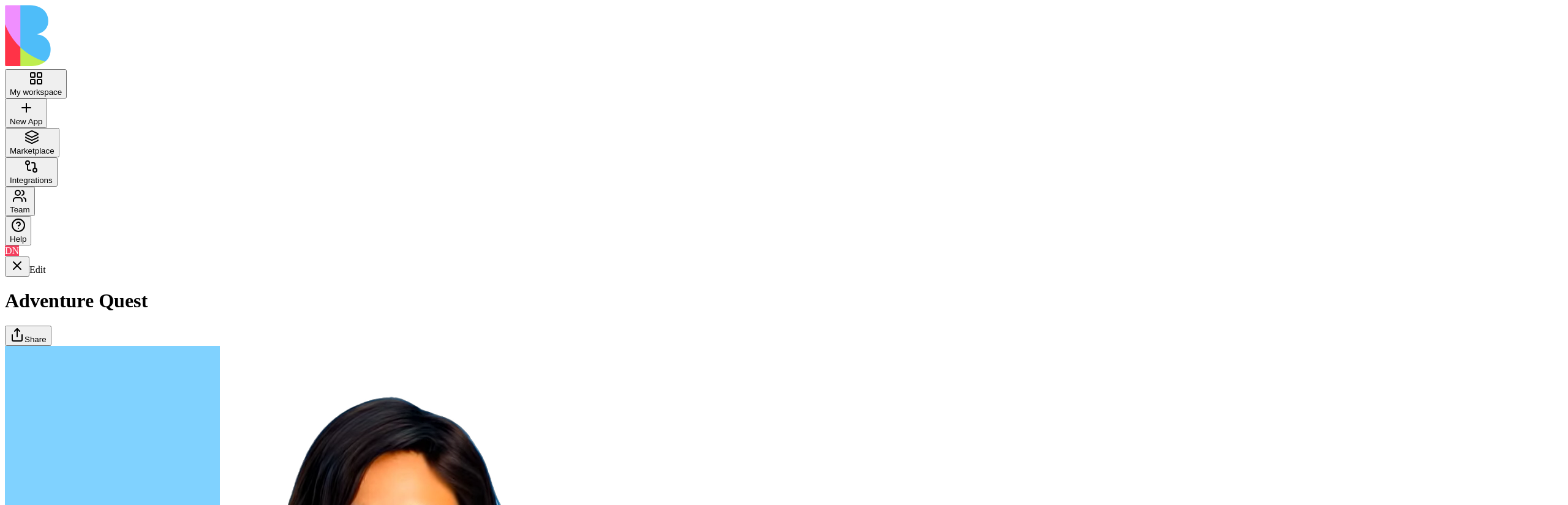 click on "Adventures" at bounding box center [5, 10579] 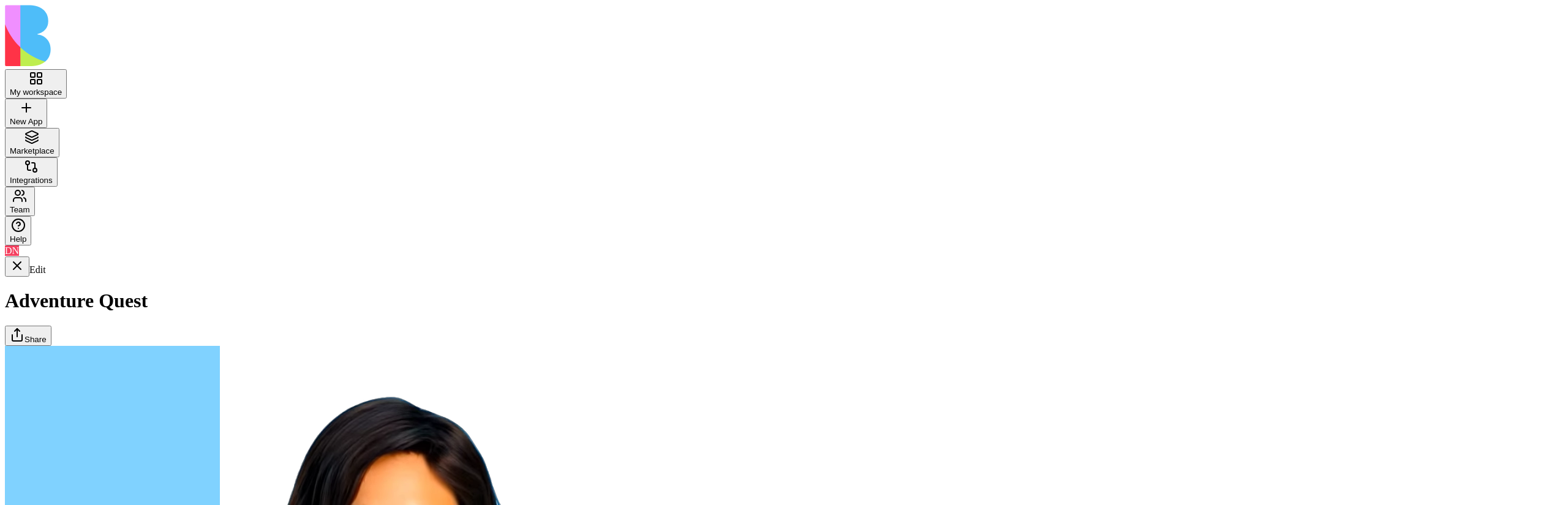 click on "Dashboard" at bounding box center (5, 10579) 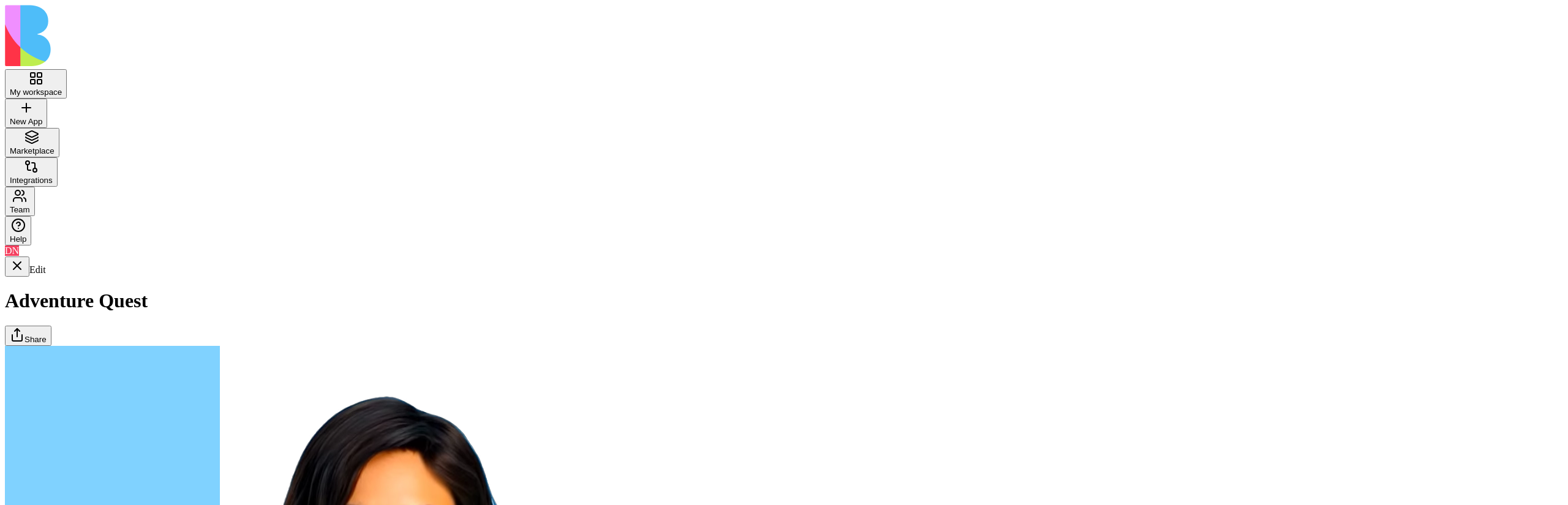 click on "Quests" at bounding box center [5, 10579] 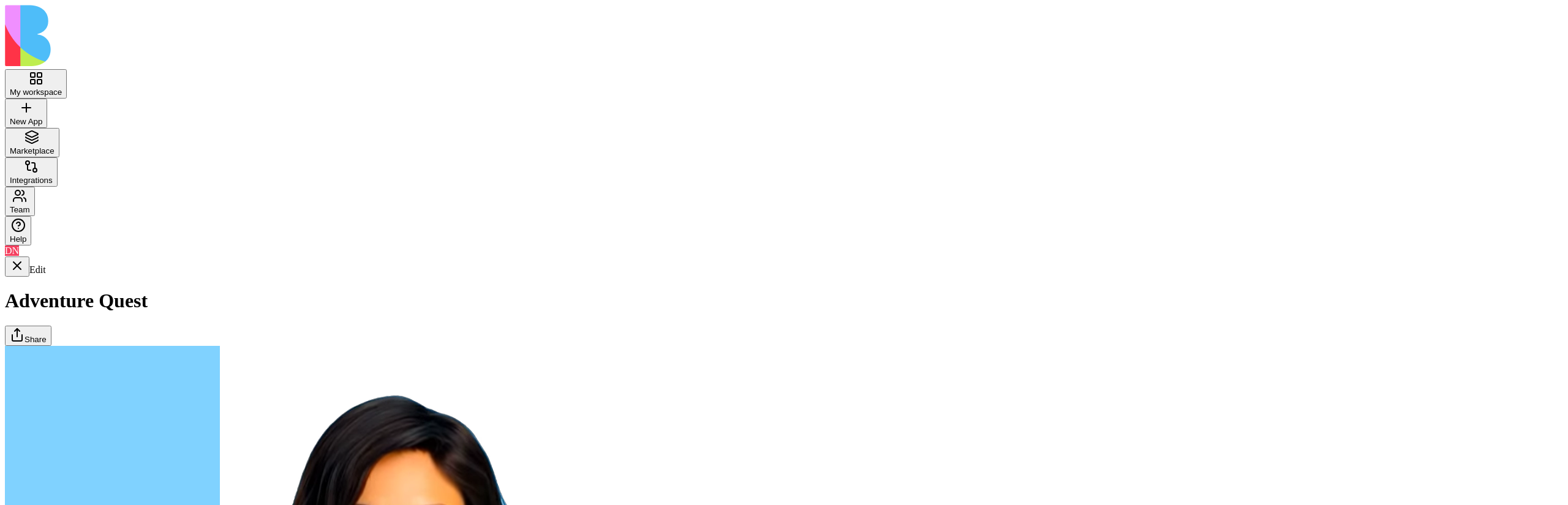 click at bounding box center [17, 10569] 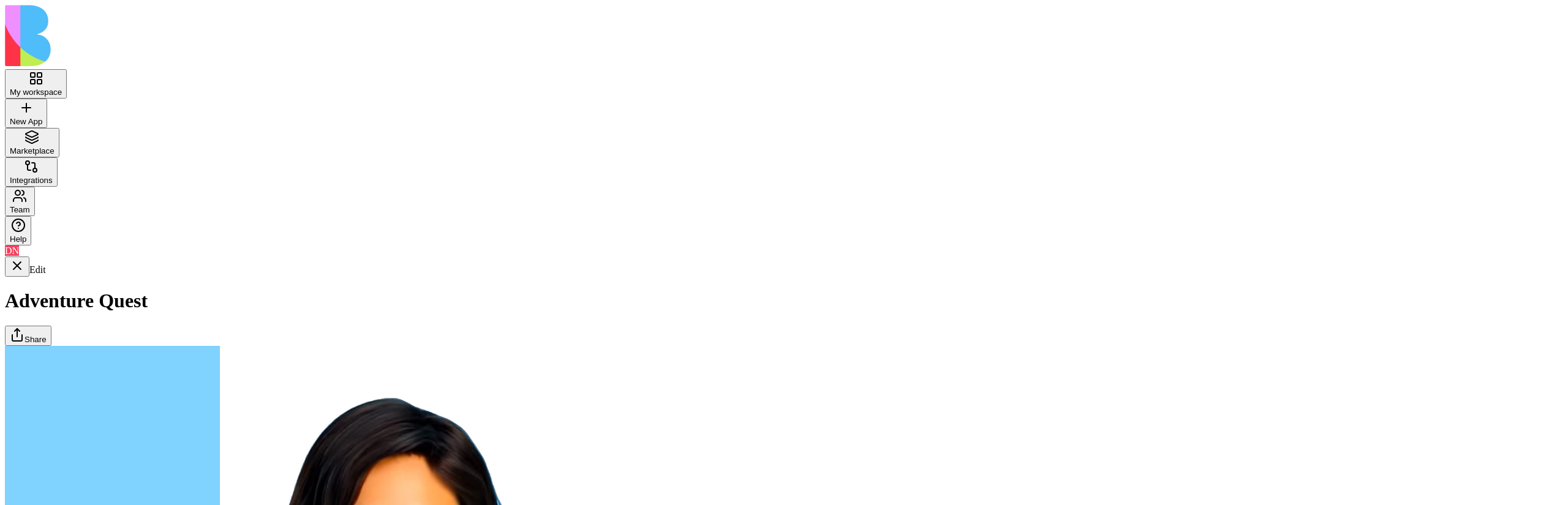 click on "Adventures" at bounding box center [75, 10677] 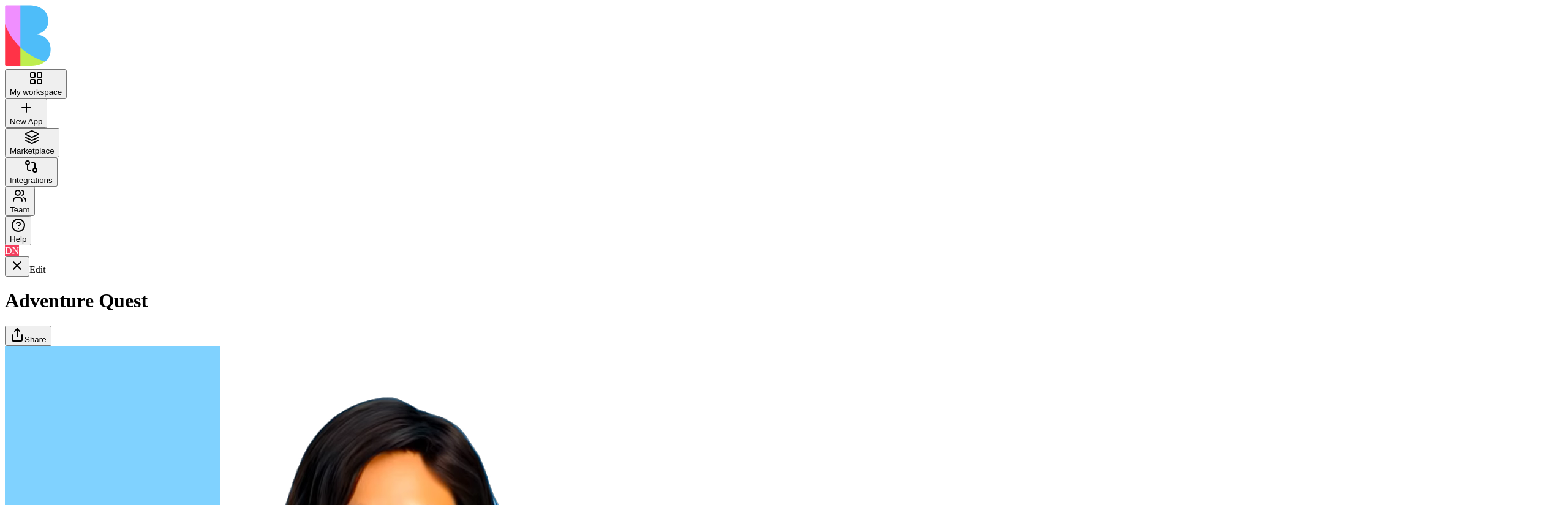click on "Dashboard" at bounding box center [75, 10646] 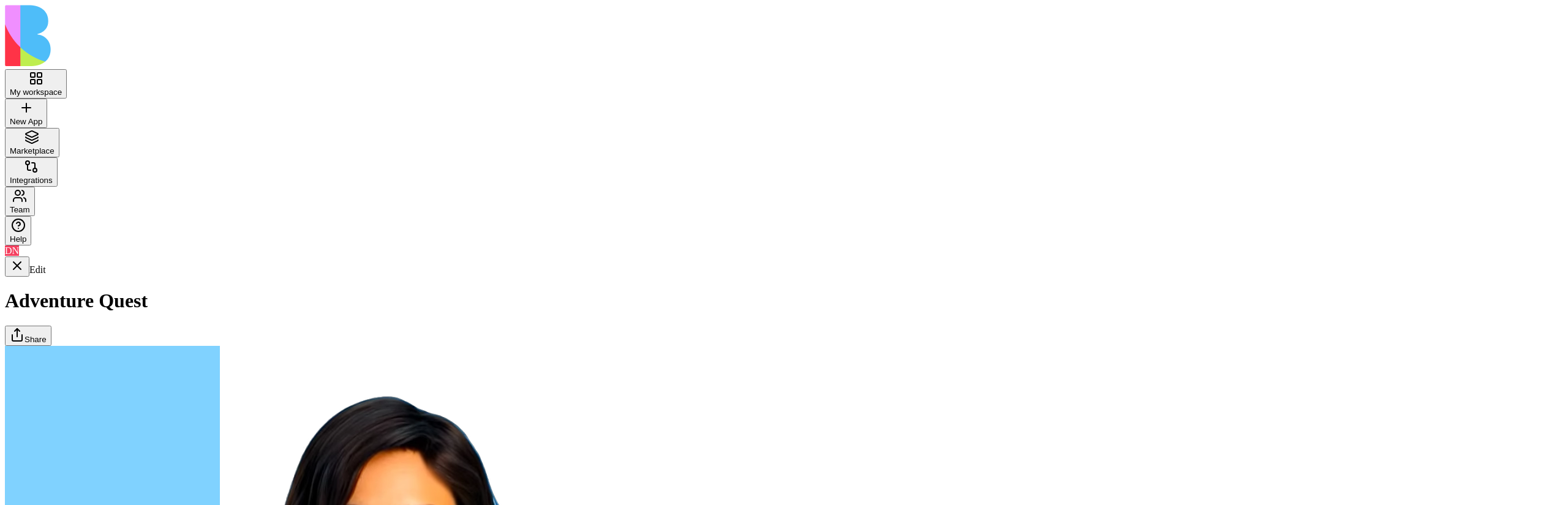 click on "Adventures" at bounding box center [75, 10677] 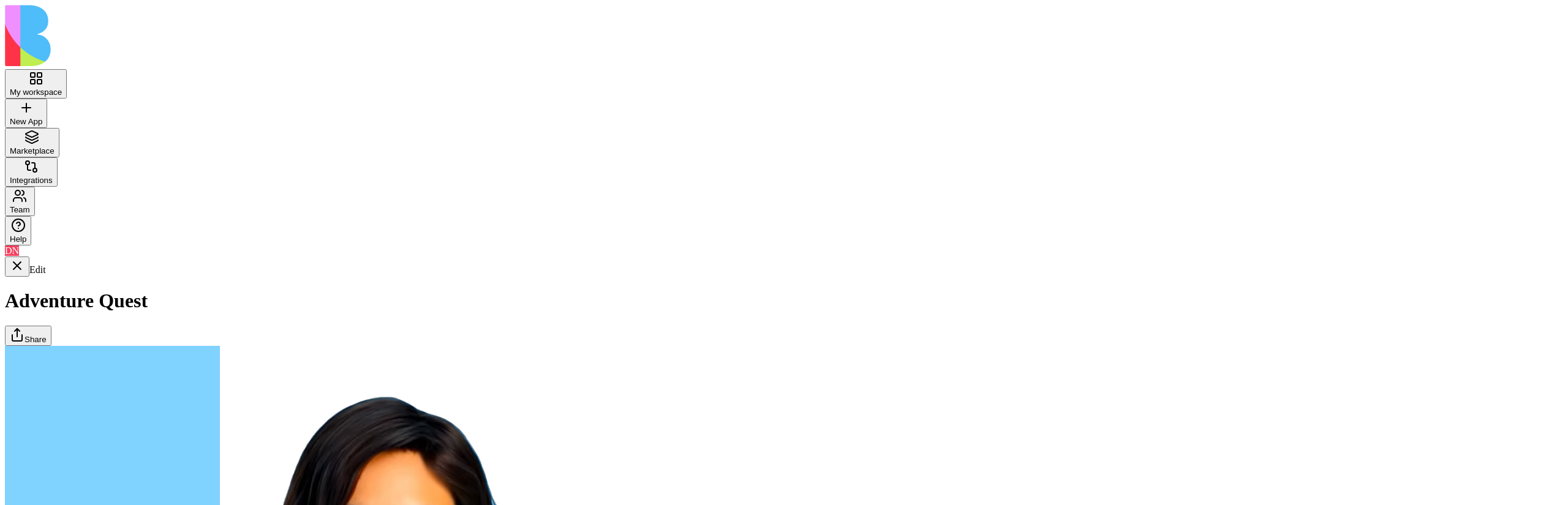 click on "Quests" at bounding box center [75, 10702] 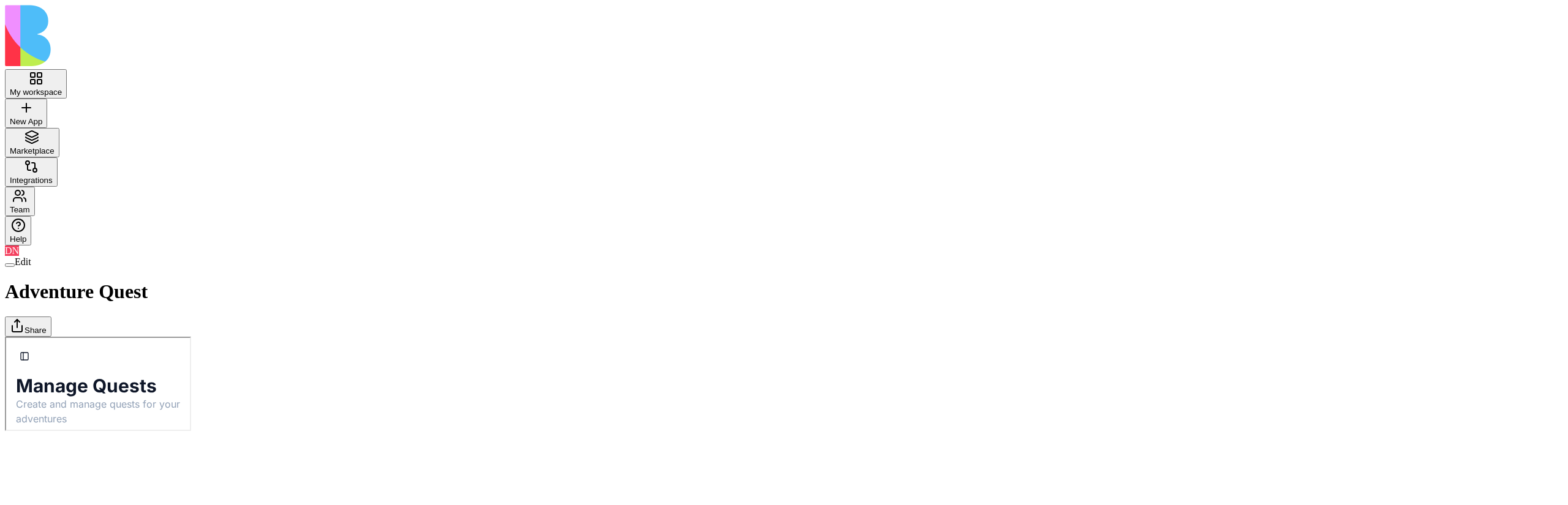scroll, scrollTop: 0, scrollLeft: 0, axis: both 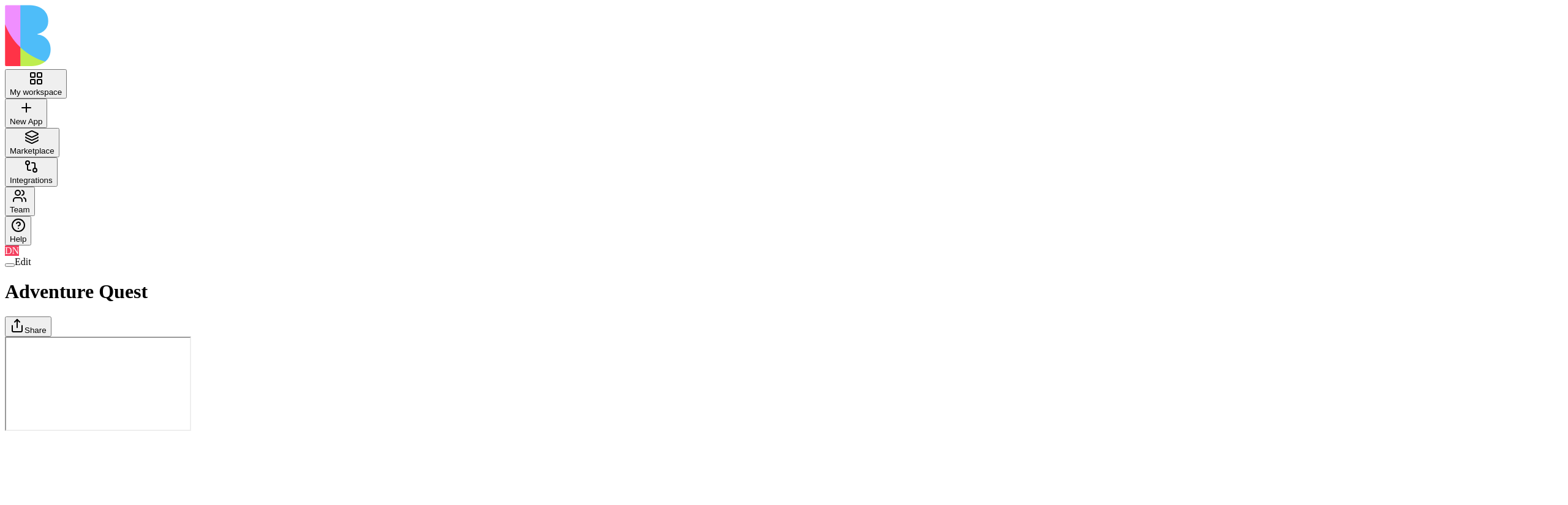 click at bounding box center [10, 265] 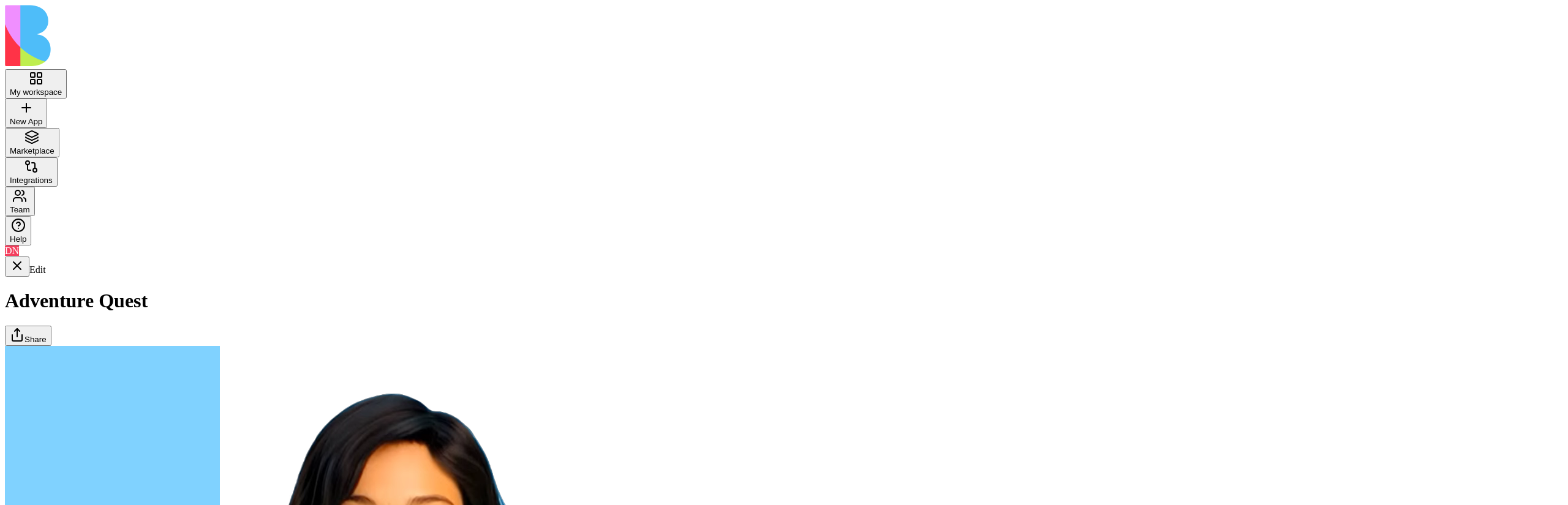 scroll, scrollTop: 2597, scrollLeft: 0, axis: vertical 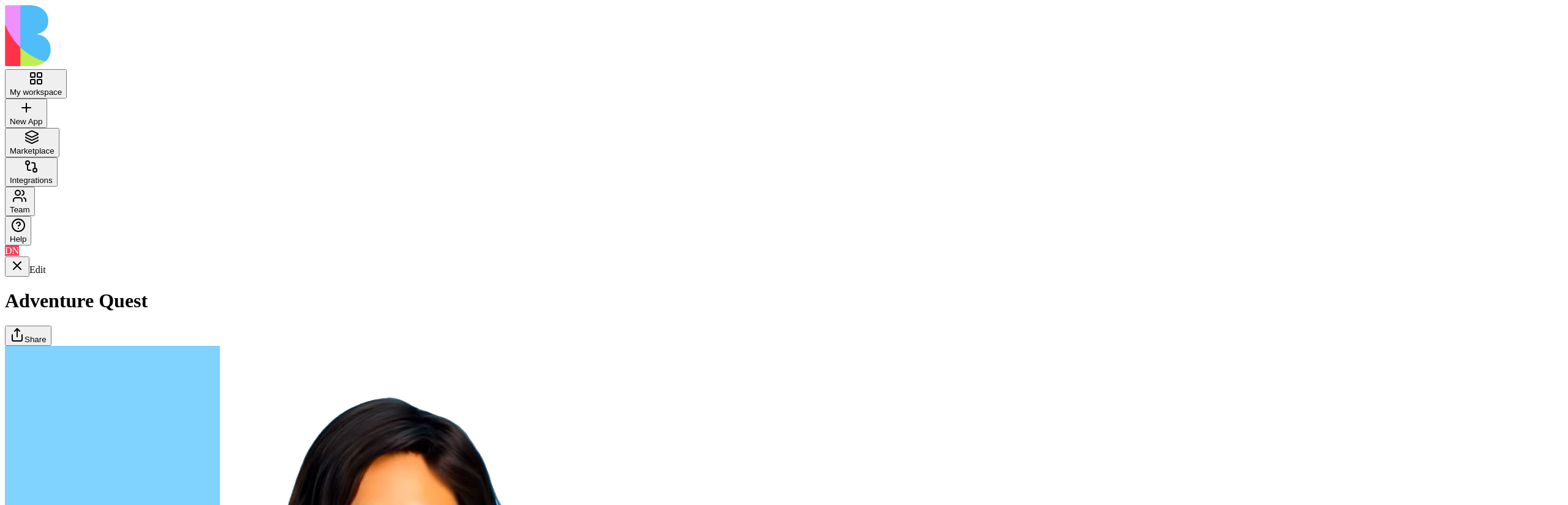 click at bounding box center [17, 10569] 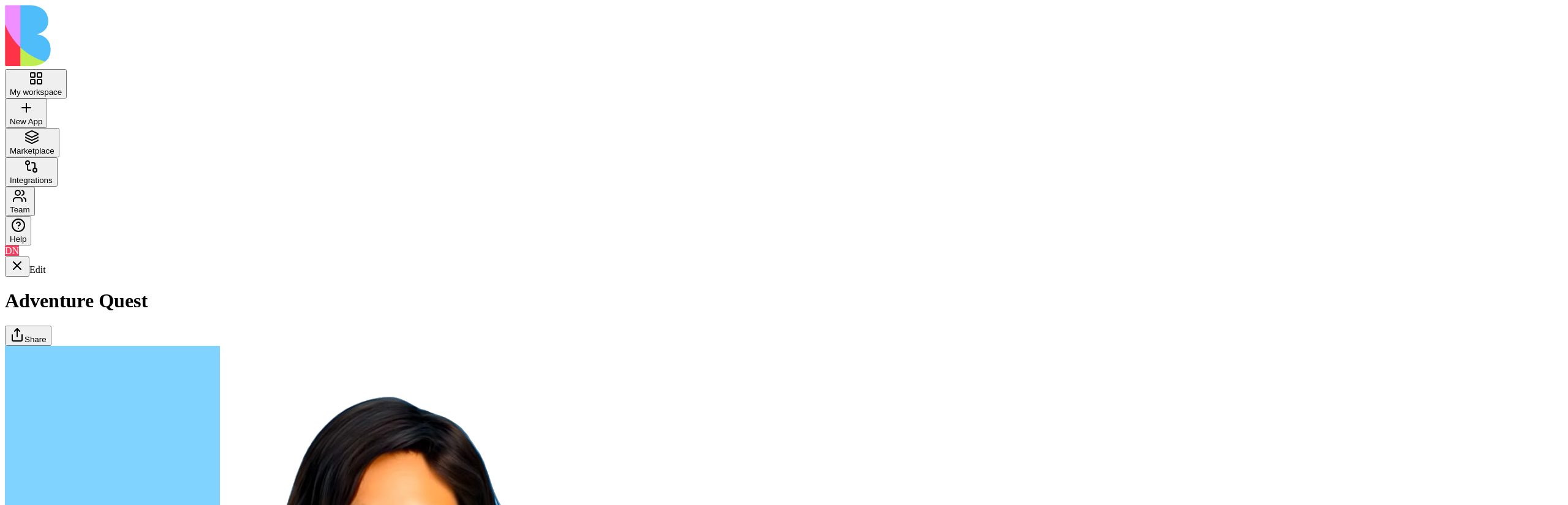 click on "Adventures" at bounding box center (75, 10677) 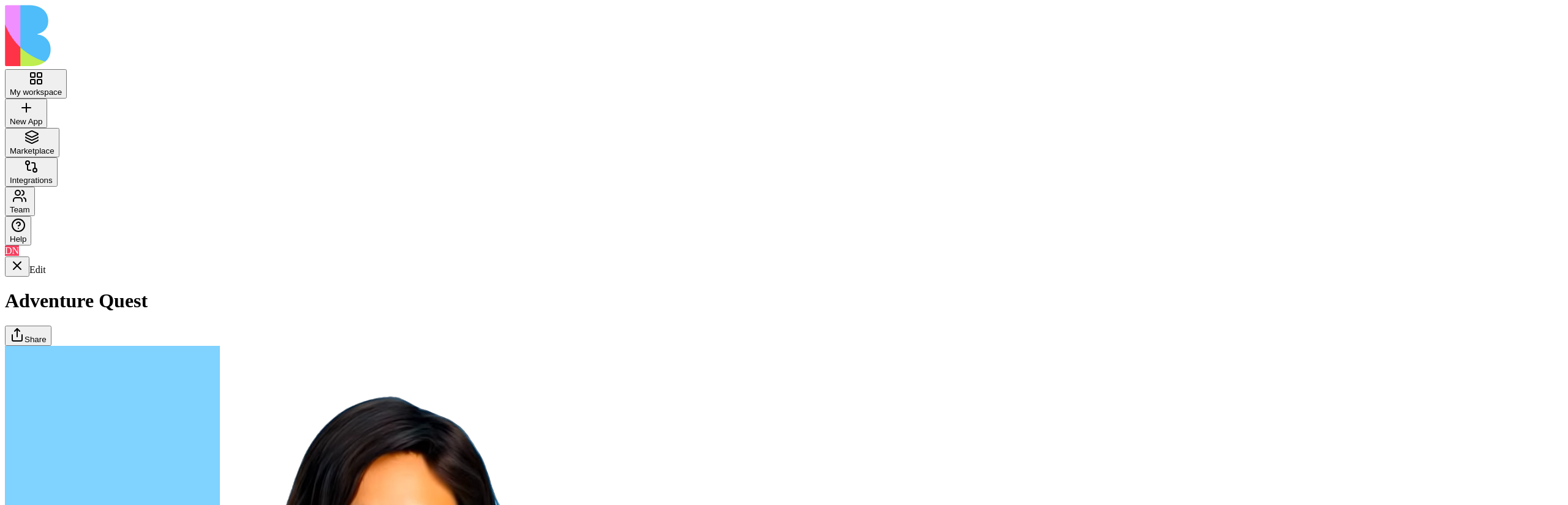 click on "Dashboard" at bounding box center (75, 10646) 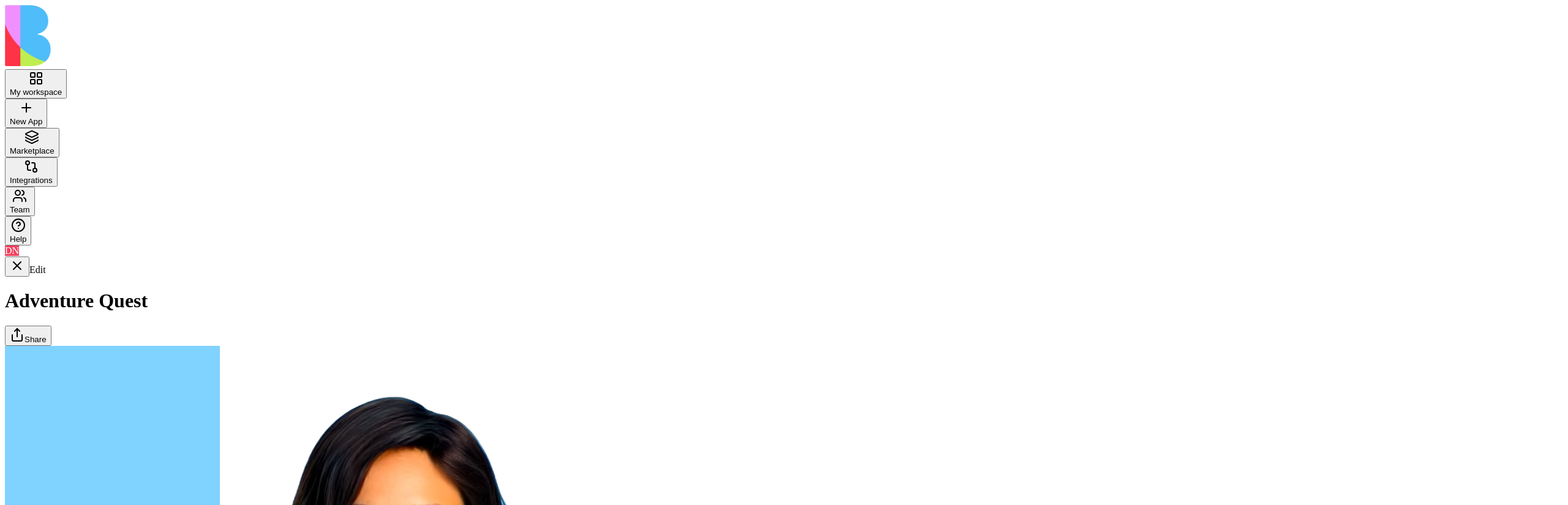 click on "Quests" at bounding box center [75, 10702] 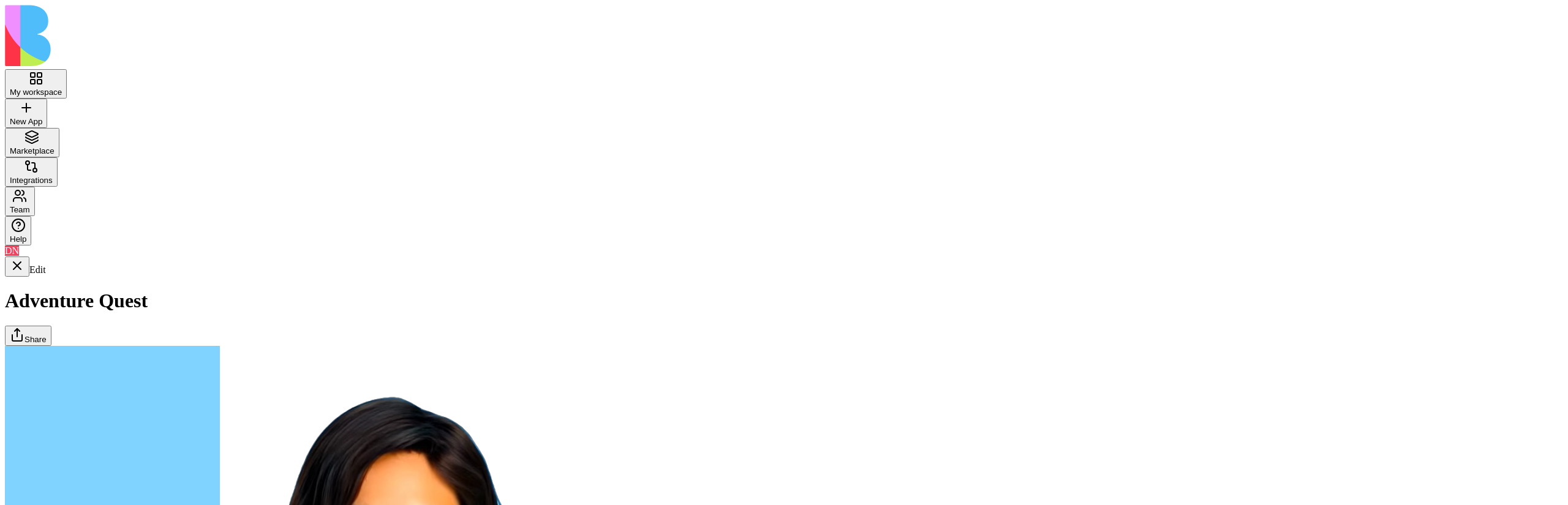 click on "Adventures" at bounding box center (75, 10671) 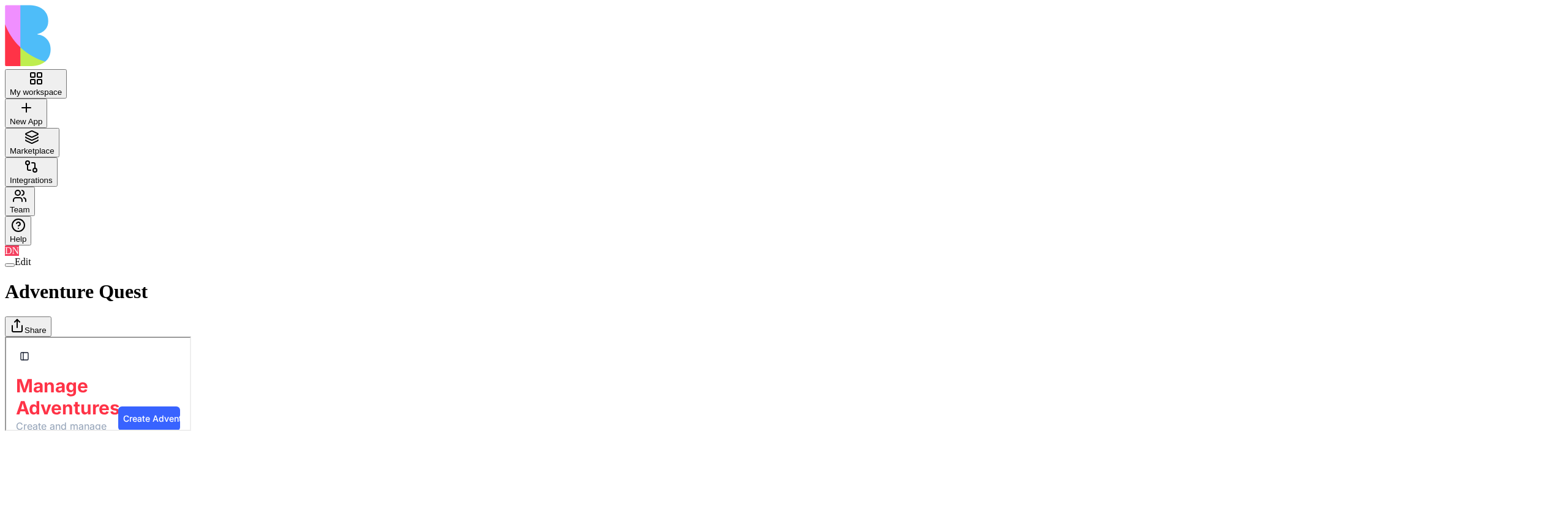 scroll, scrollTop: 0, scrollLeft: 0, axis: both 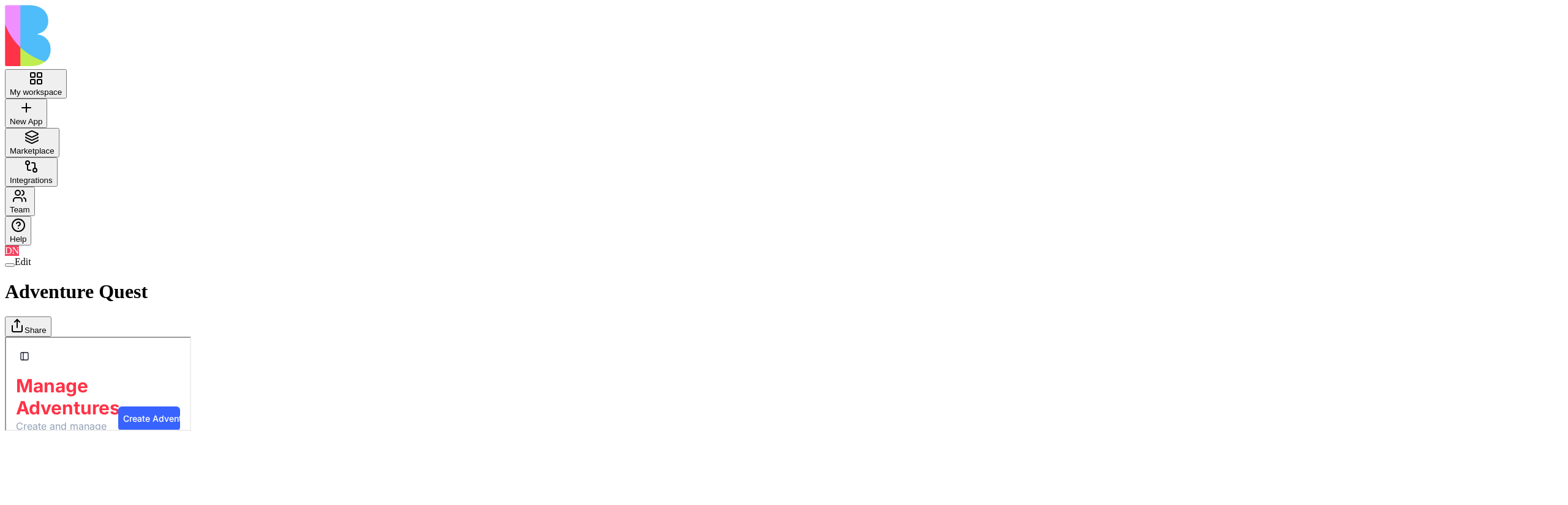 click at bounding box center [10, 265] 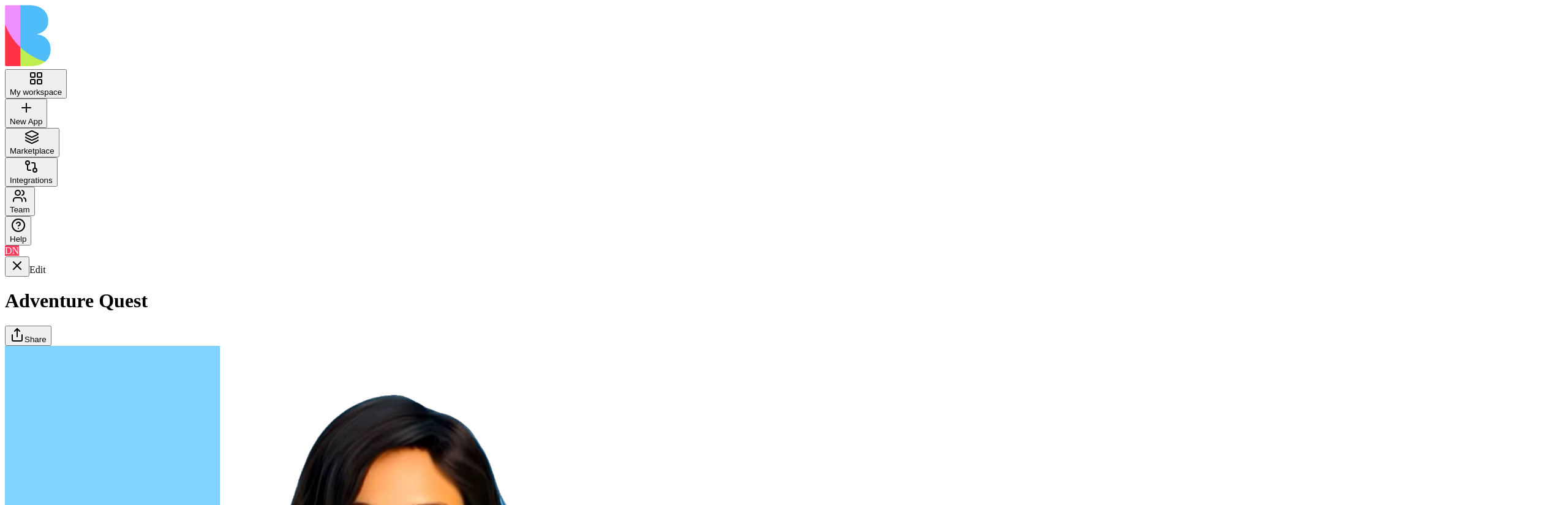 scroll, scrollTop: 2614, scrollLeft: 0, axis: vertical 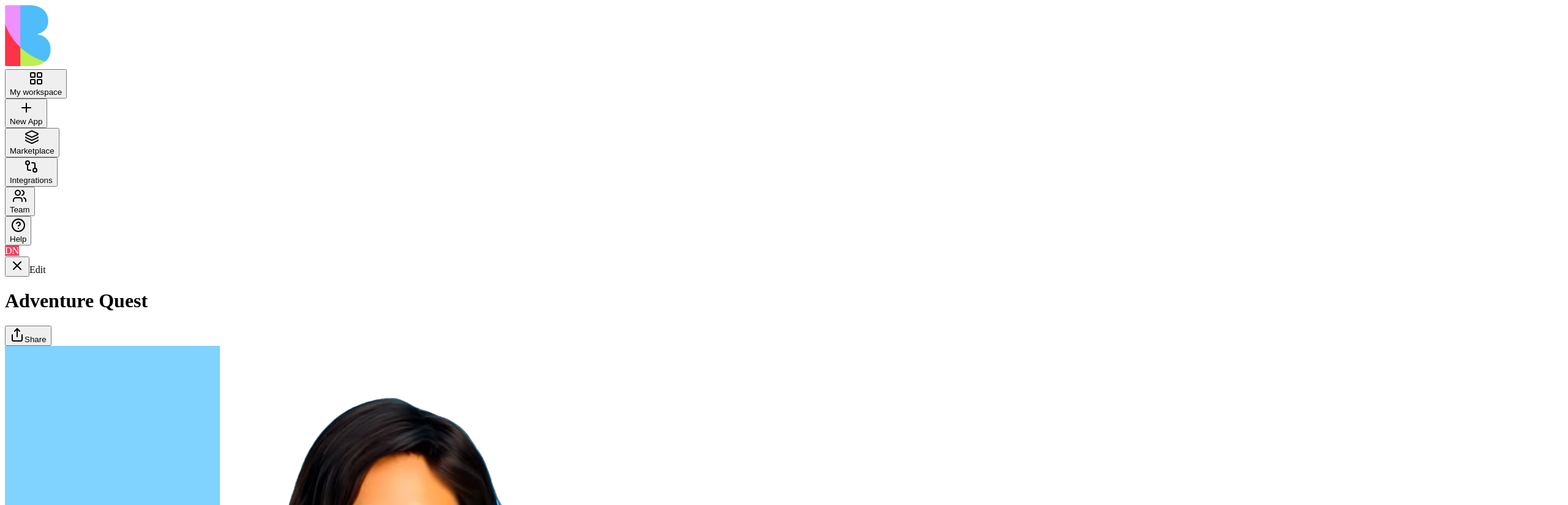 click at bounding box center [397, 566] 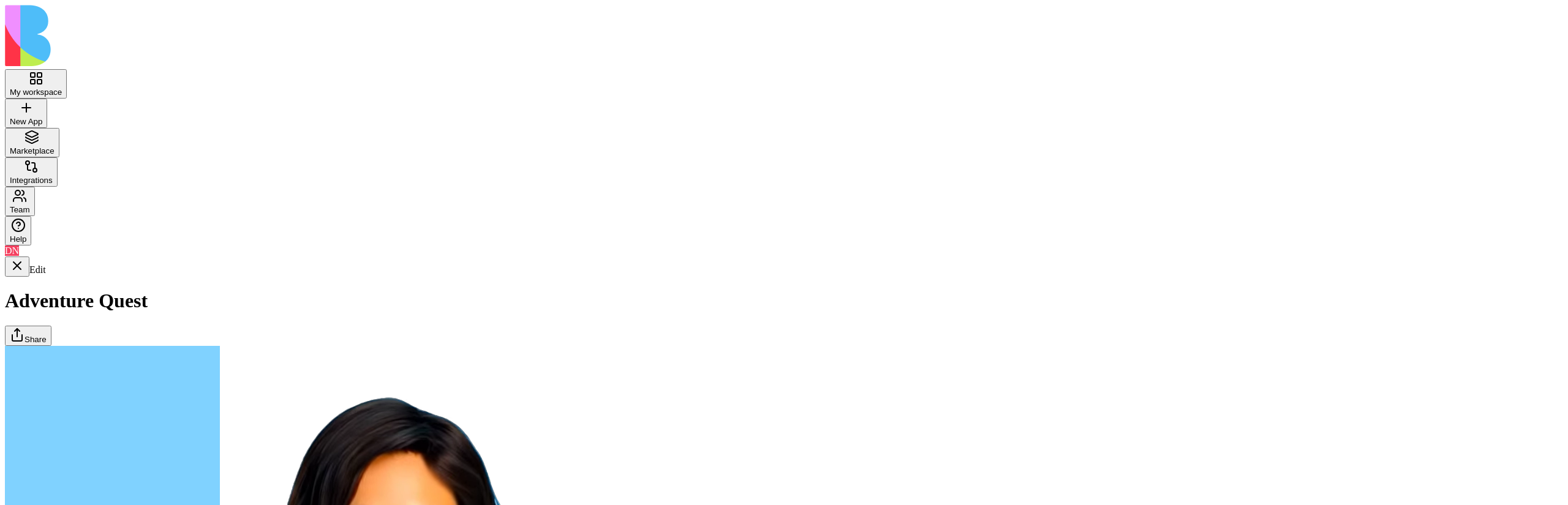 scroll, scrollTop: 2564, scrollLeft: 0, axis: vertical 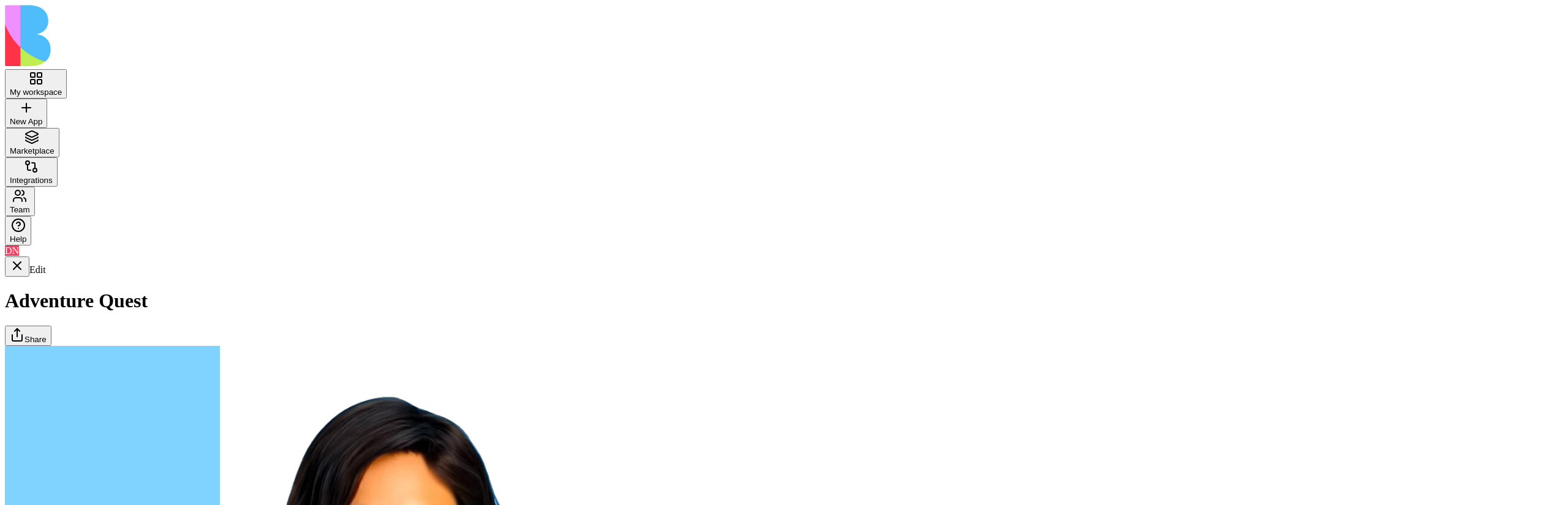 click at bounding box center (17, 10547) 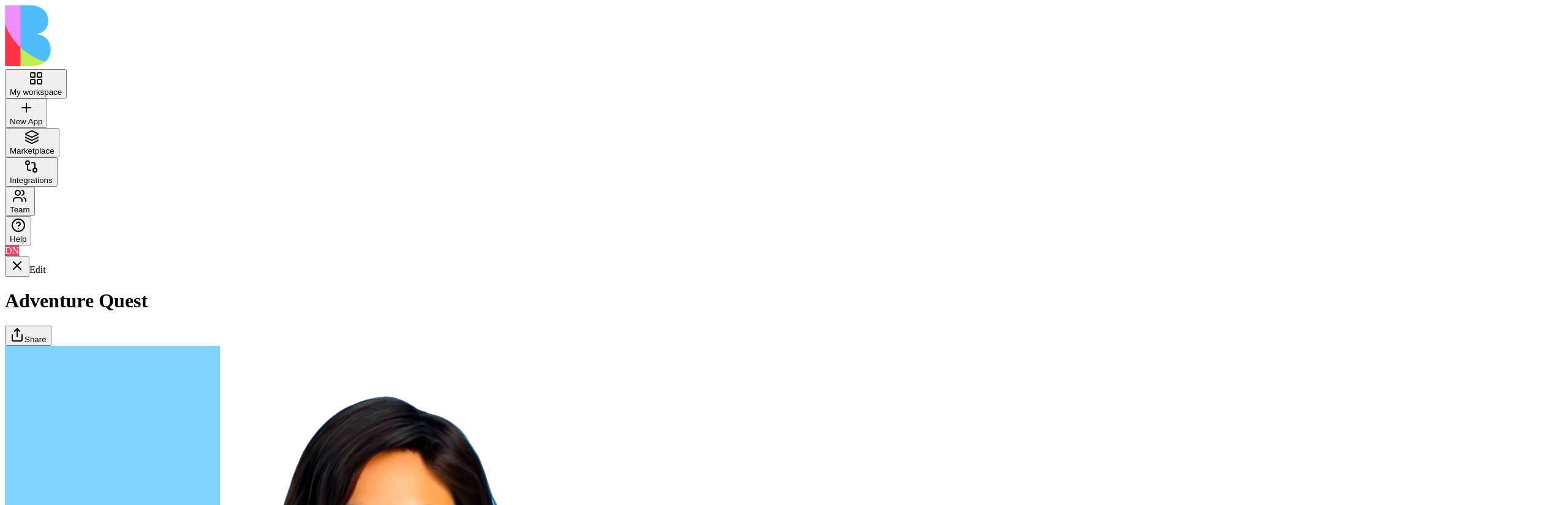 click on "Dashboard" at bounding box center (75, 10624) 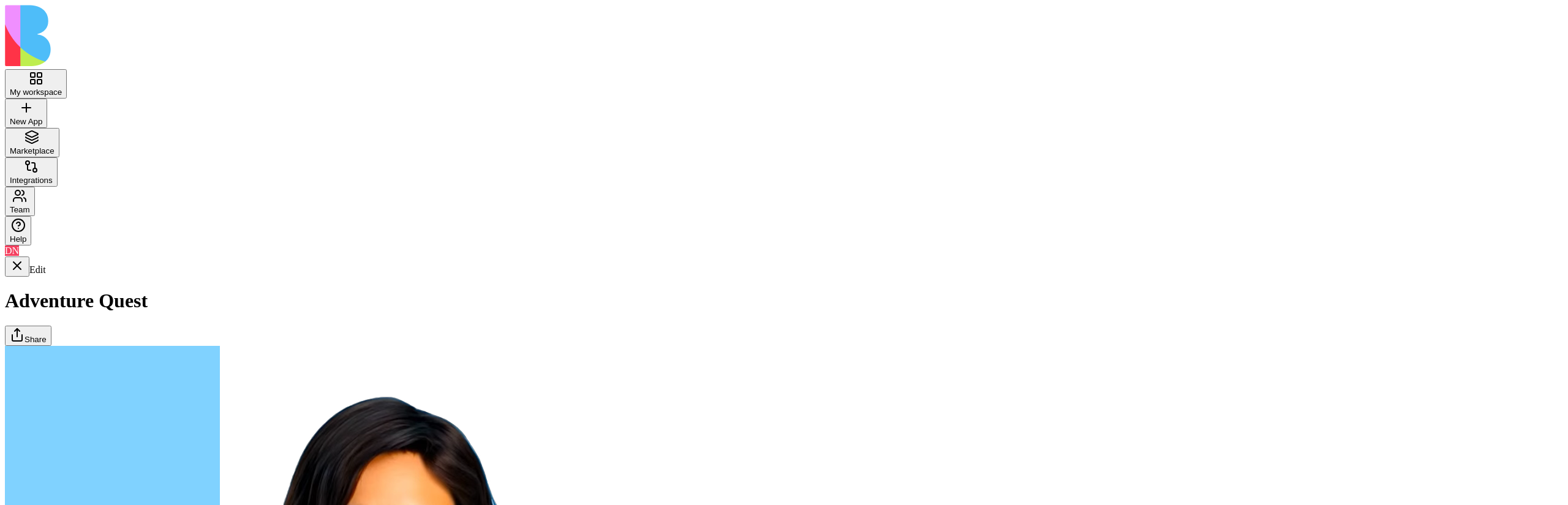 click on "Dashboard Adventures Quests" at bounding box center [75, 10645] 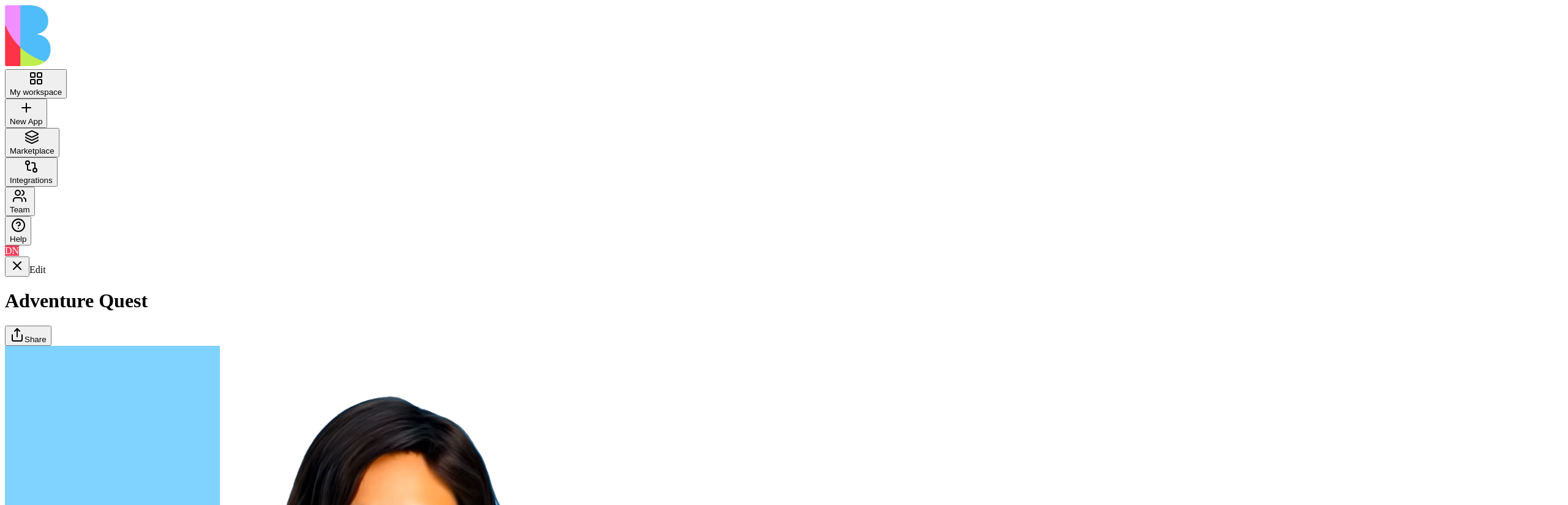 click on "Quests" at bounding box center (75, 10680) 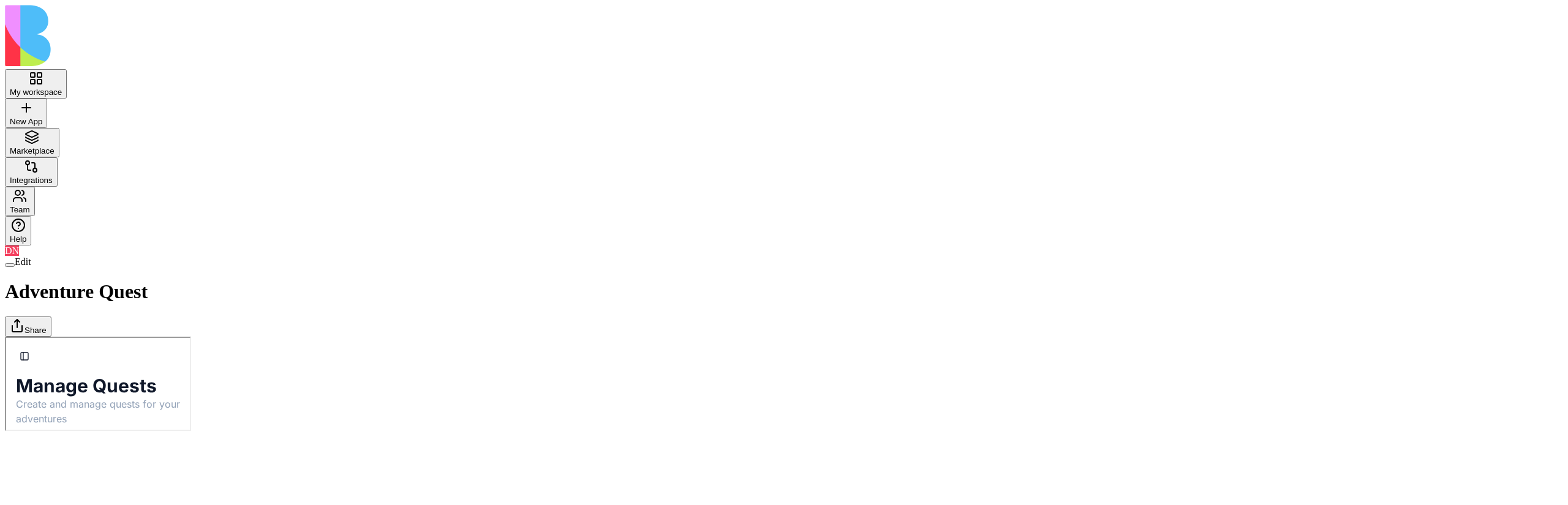 scroll, scrollTop: 0, scrollLeft: 0, axis: both 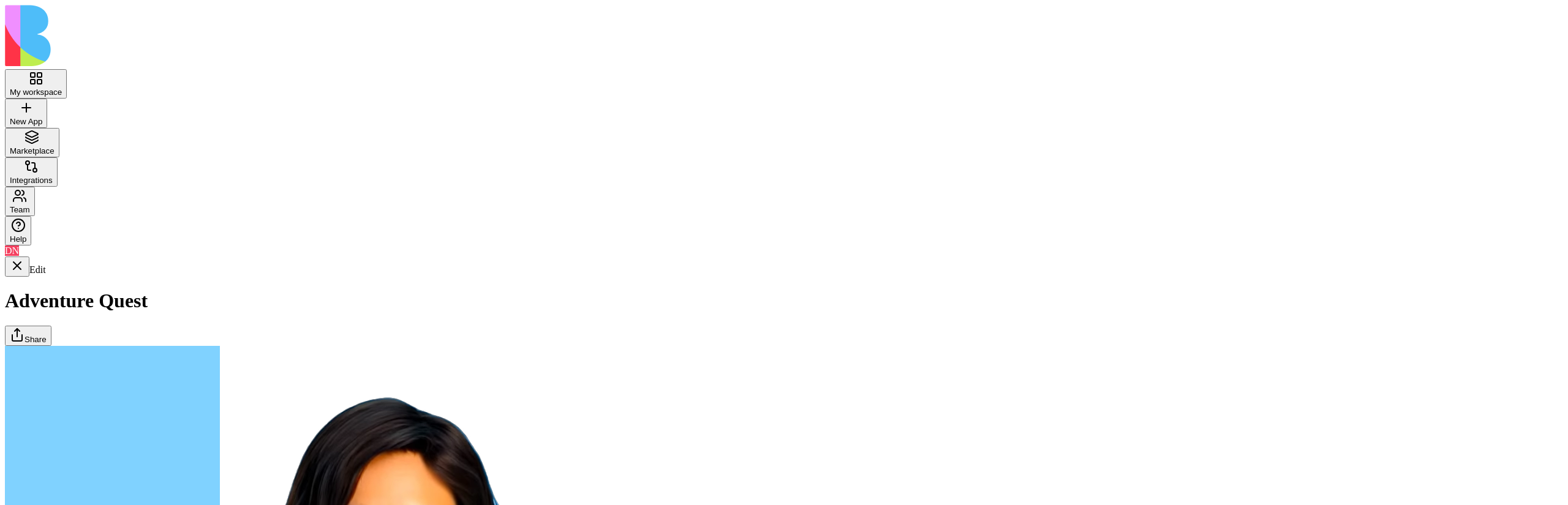 click at bounding box center [17, 10569] 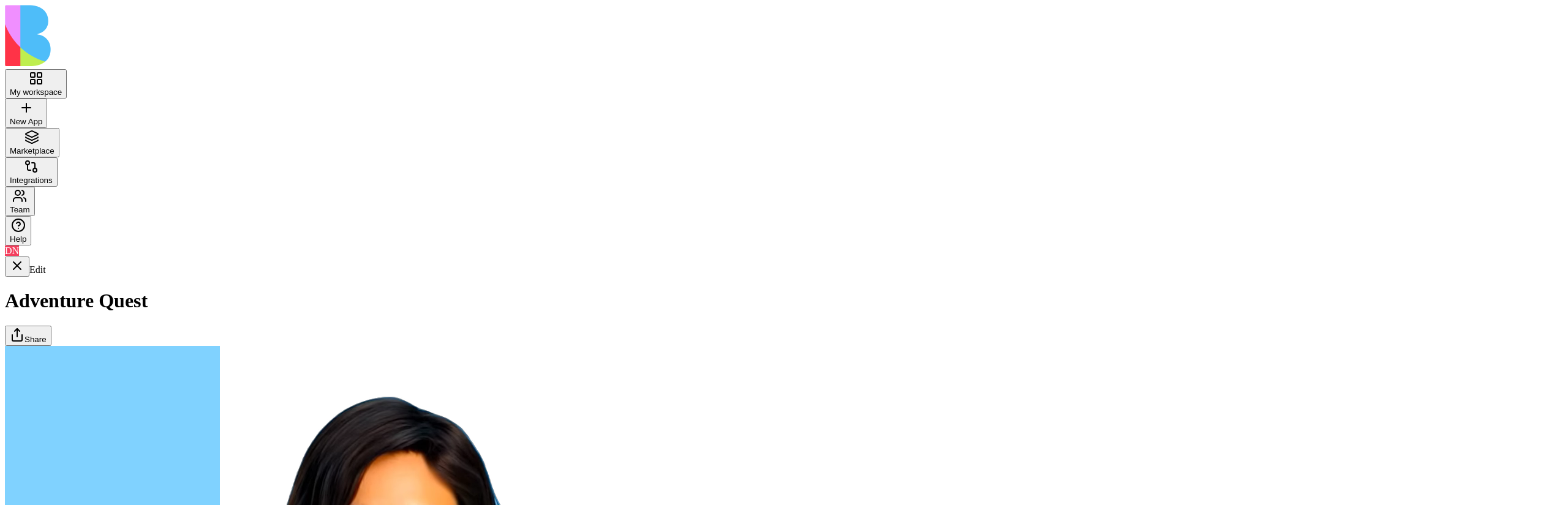 click on "Quests" at bounding box center [75, 10708] 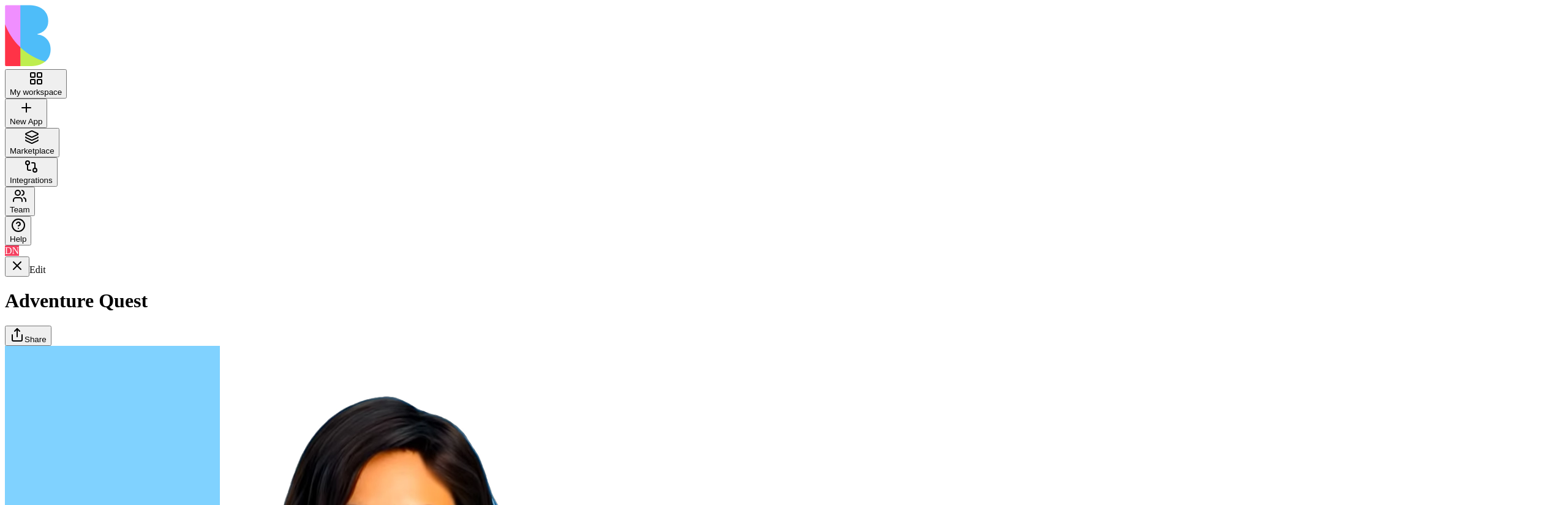 click on "Adventures" at bounding box center [75, 10677] 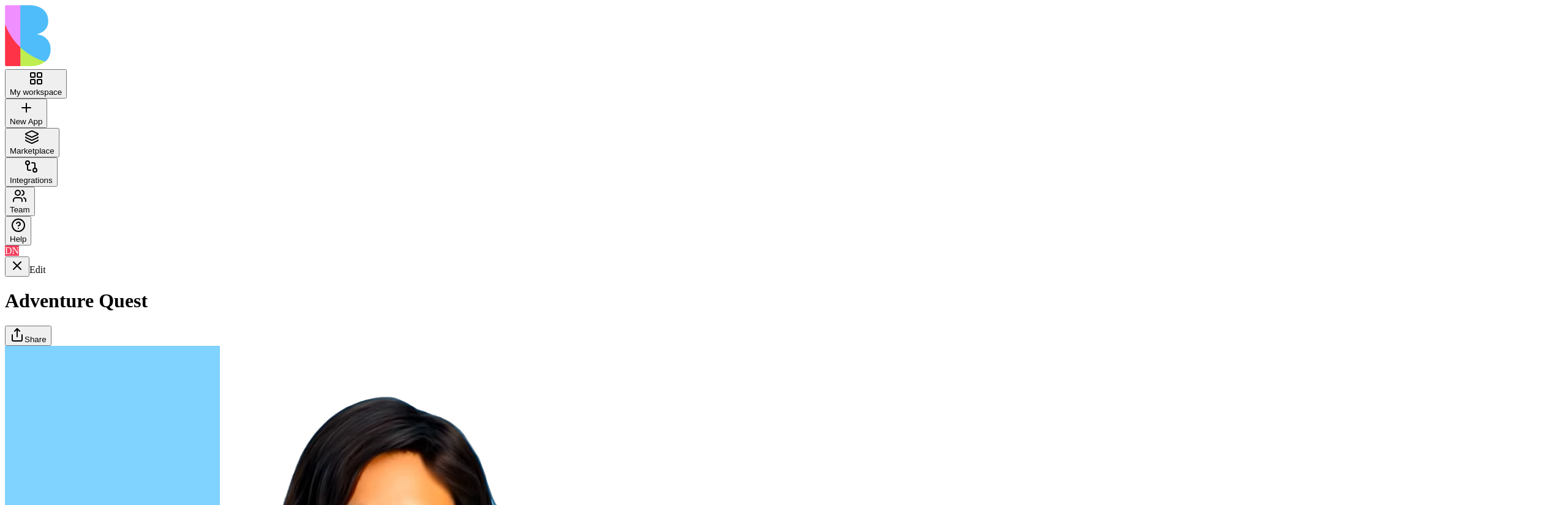 click on "Adventures" at bounding box center (75, 10677) 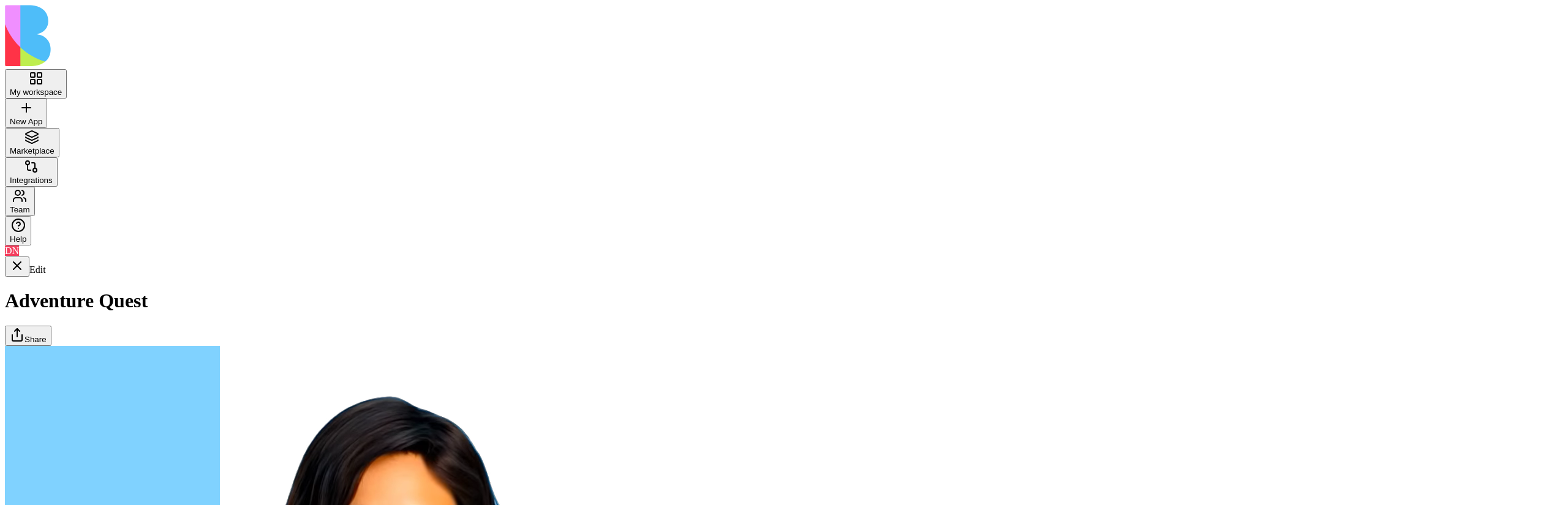 click on "Dashboard" at bounding box center [75, 10646] 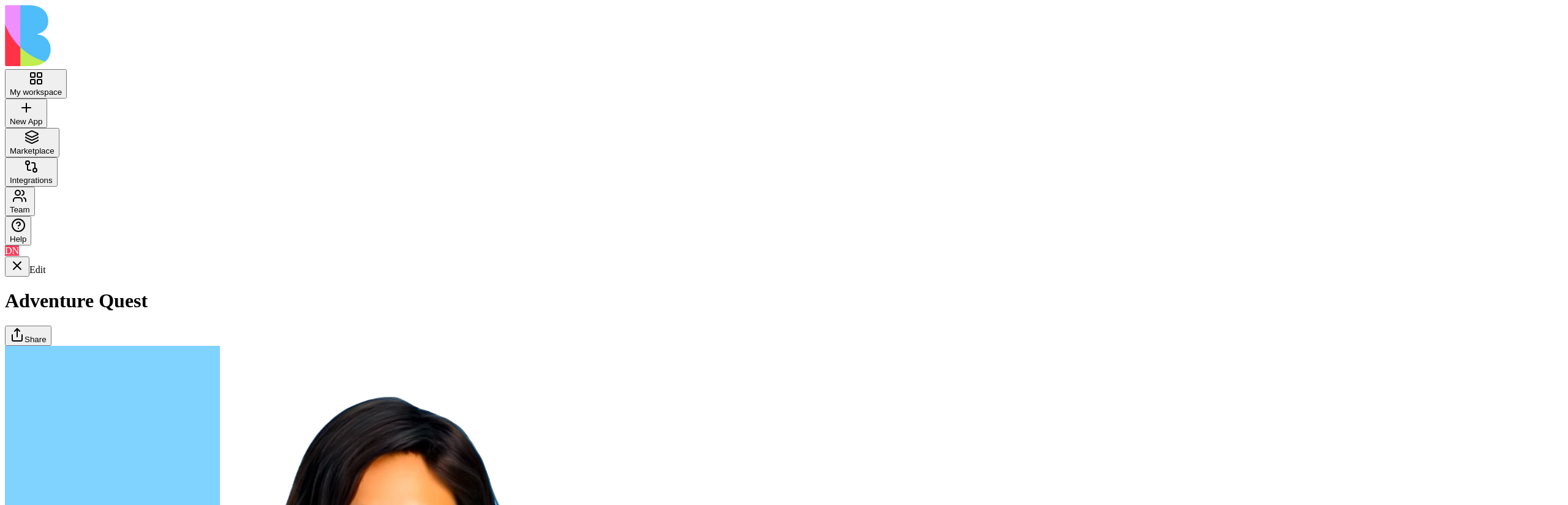 click on "Adventures" at bounding box center (75, 10677) 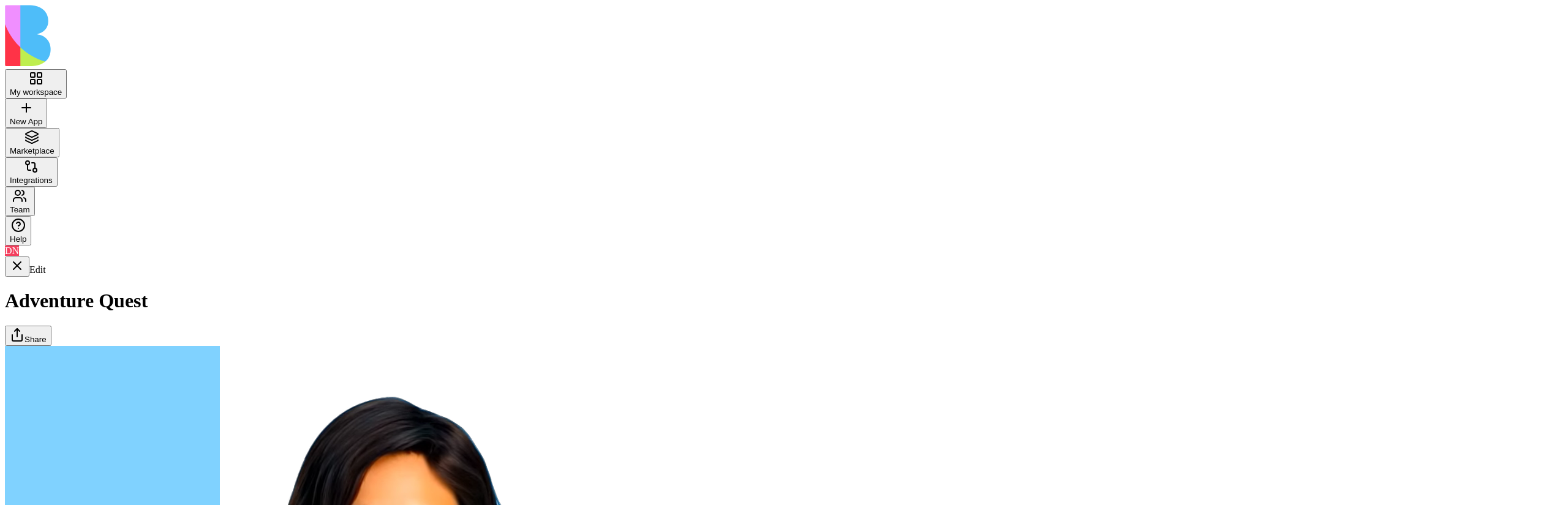 click on "Adventures" at bounding box center [75, 10671] 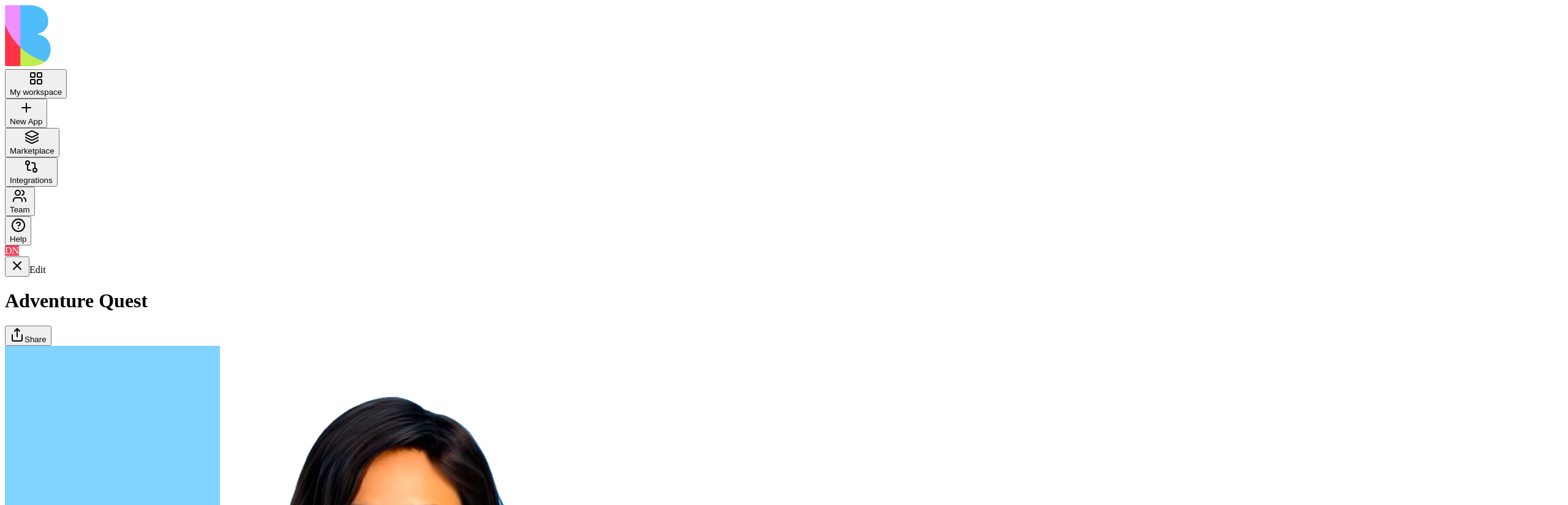 click on "Adventures" at bounding box center (75, 10671) 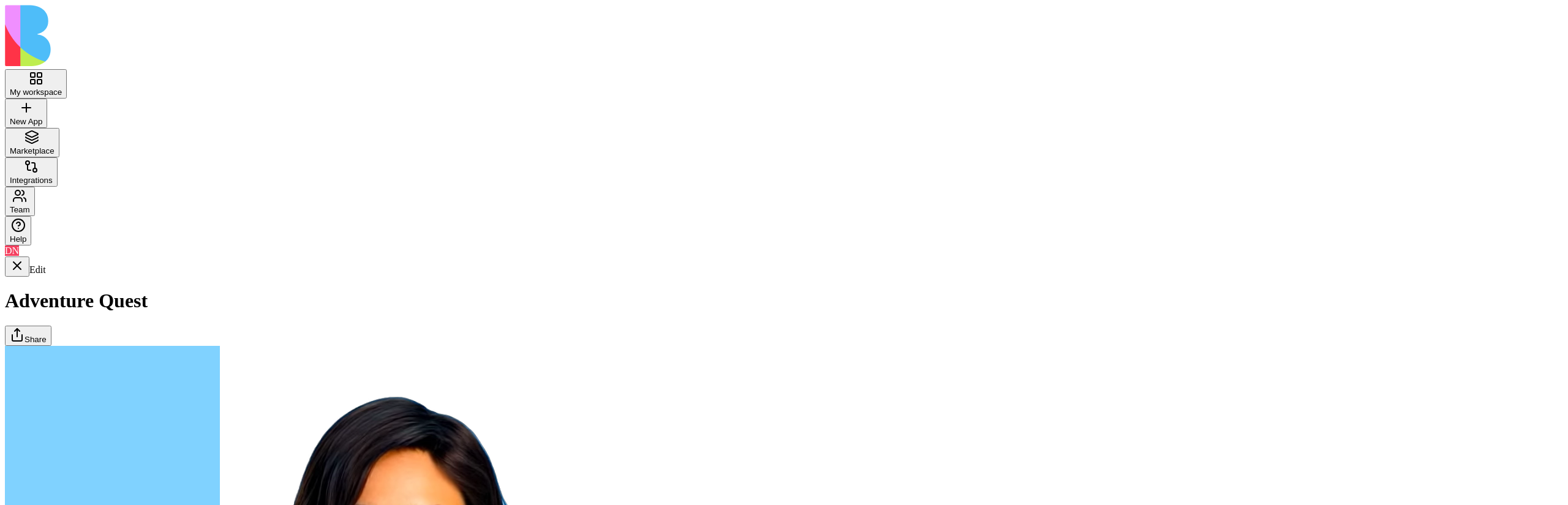 click on "Adventures" at bounding box center (75, 10671) 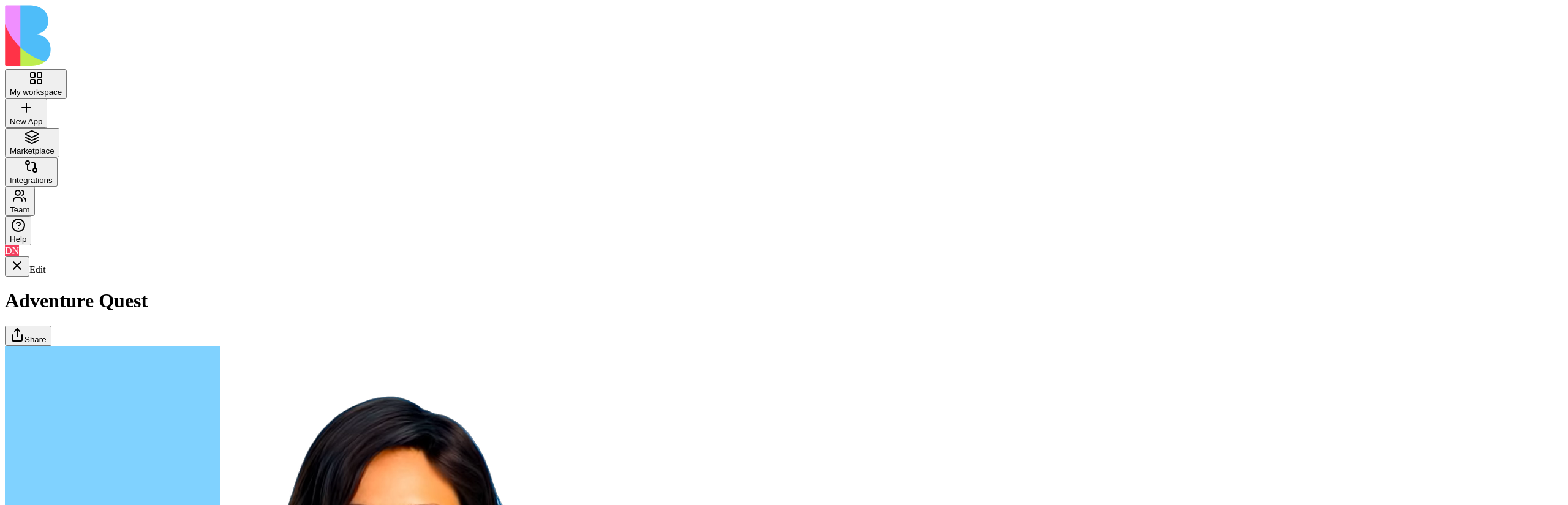 click on "Adventures" at bounding box center [75, 10671] 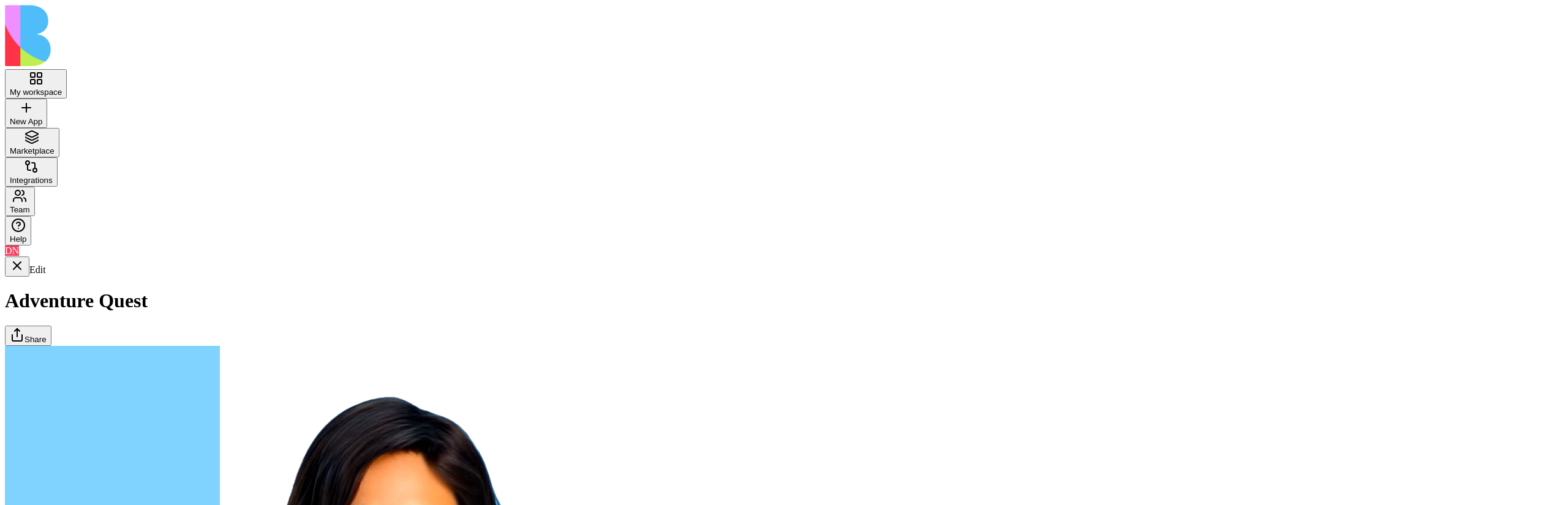 click on "Quests" at bounding box center [75, 10708] 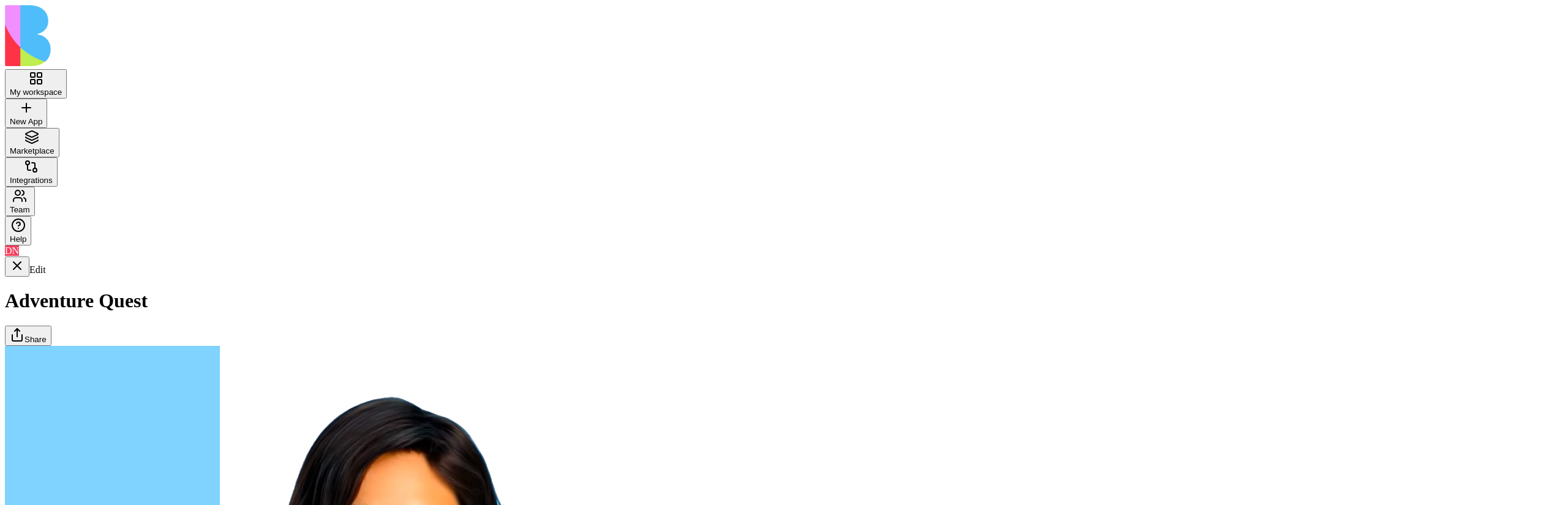 click on "Dashboard" at bounding box center (75, 10646) 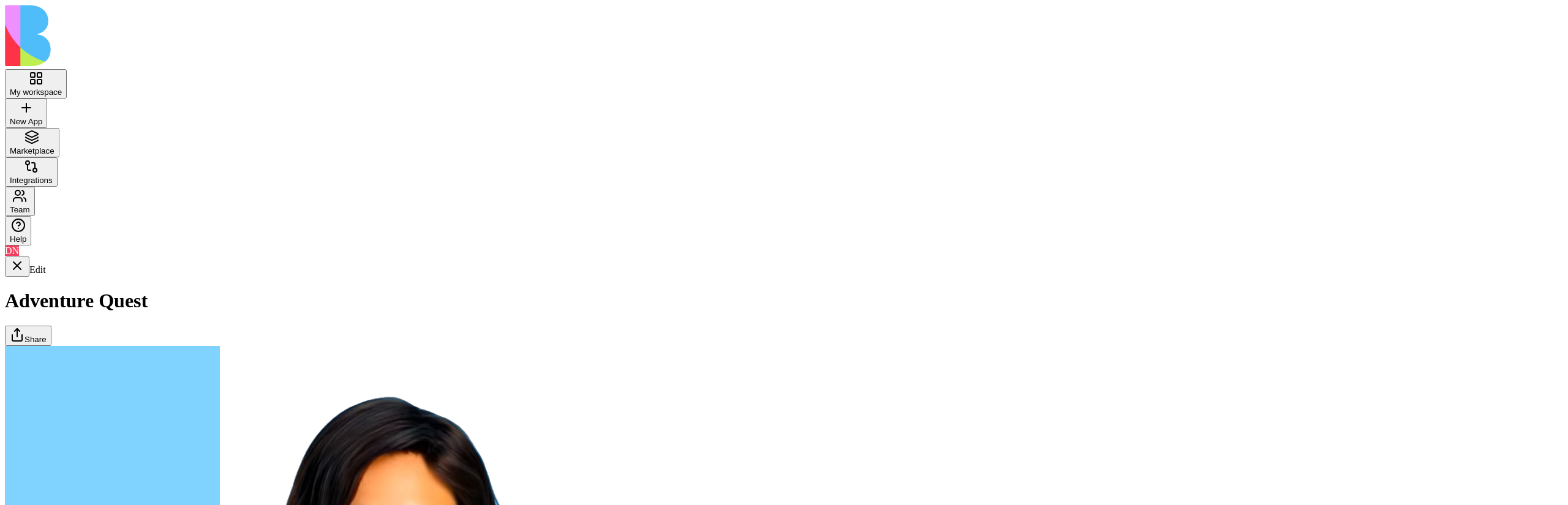 click on "Adventures" at bounding box center [75, 10677] 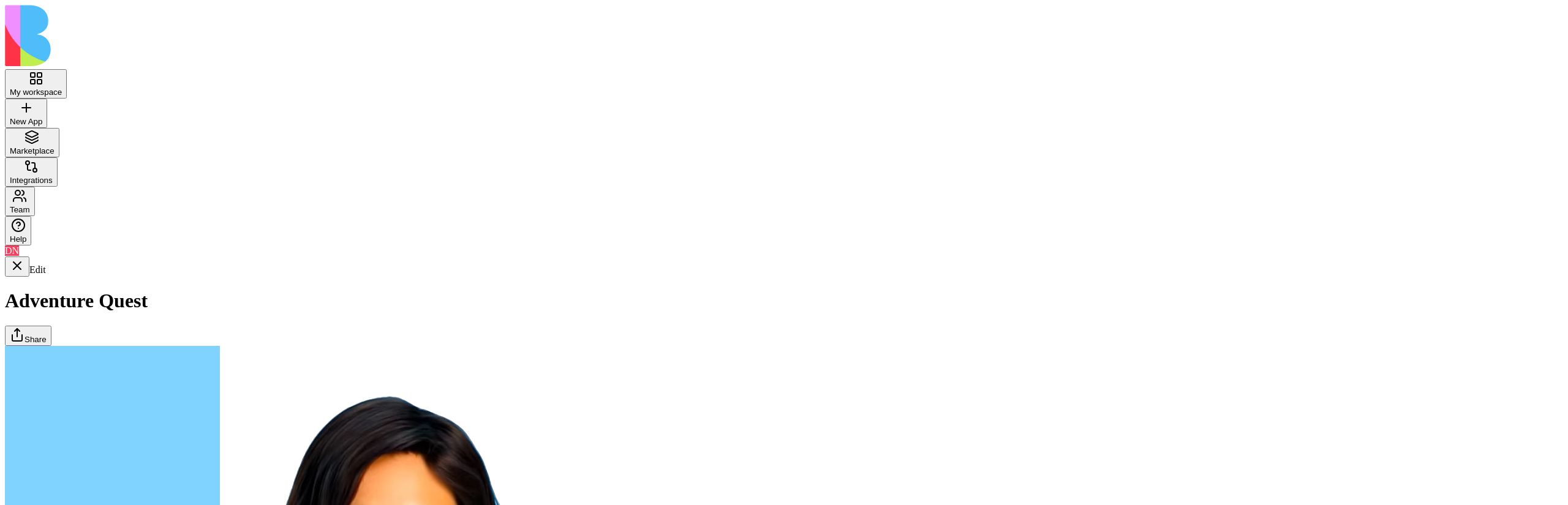 type 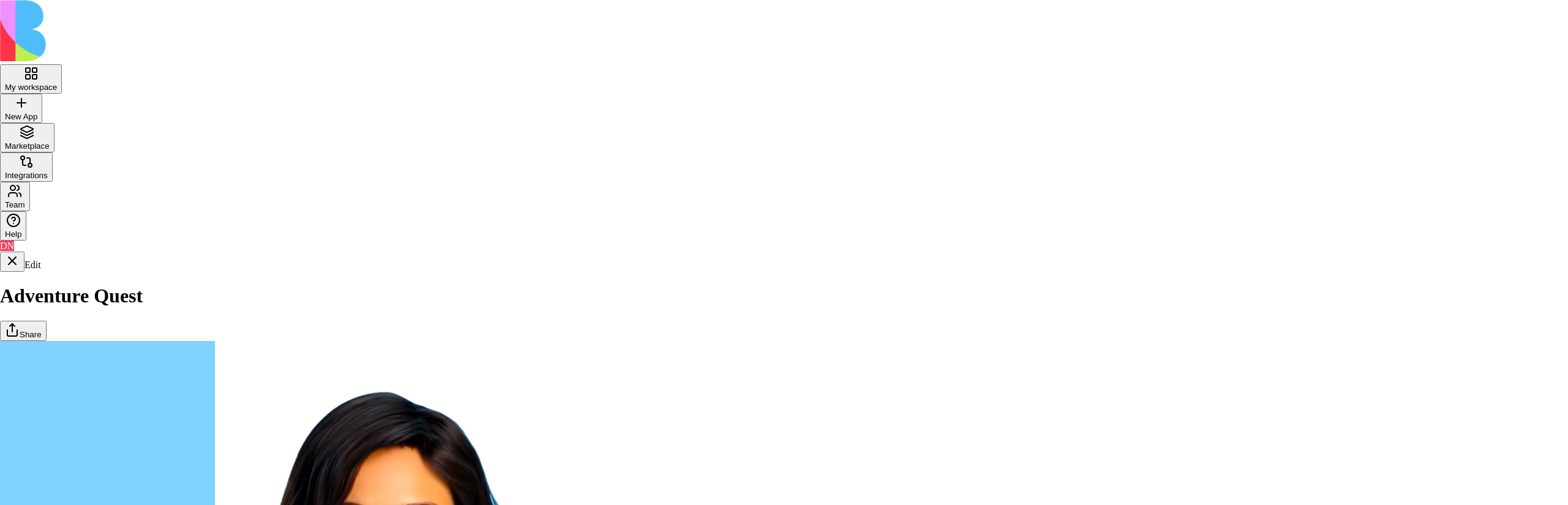 click at bounding box center [784, 10817] 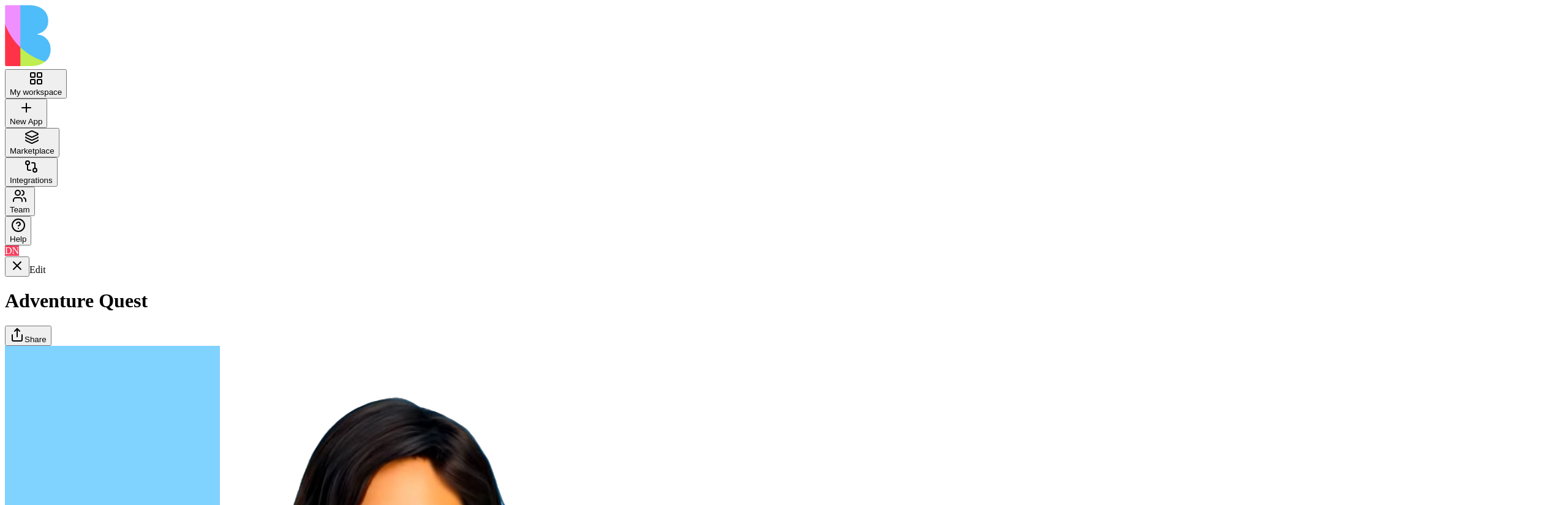 click on "Dashboard" at bounding box center (75, 10646) 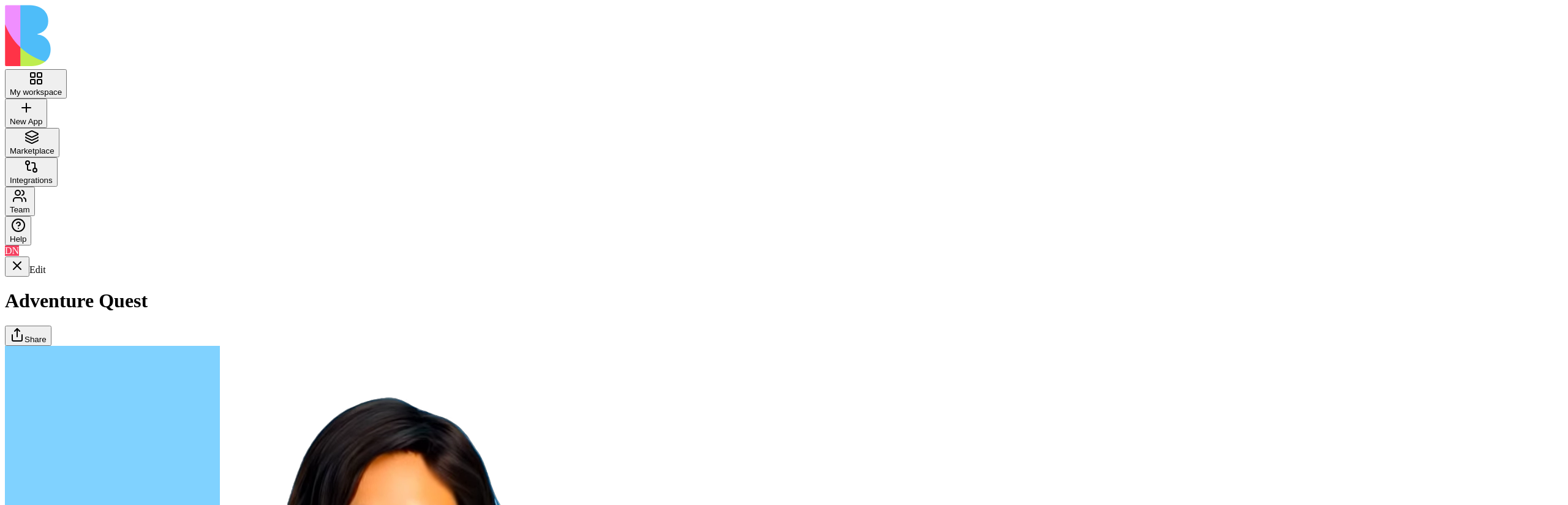 click on "Adventures" at bounding box center [75, 10677] 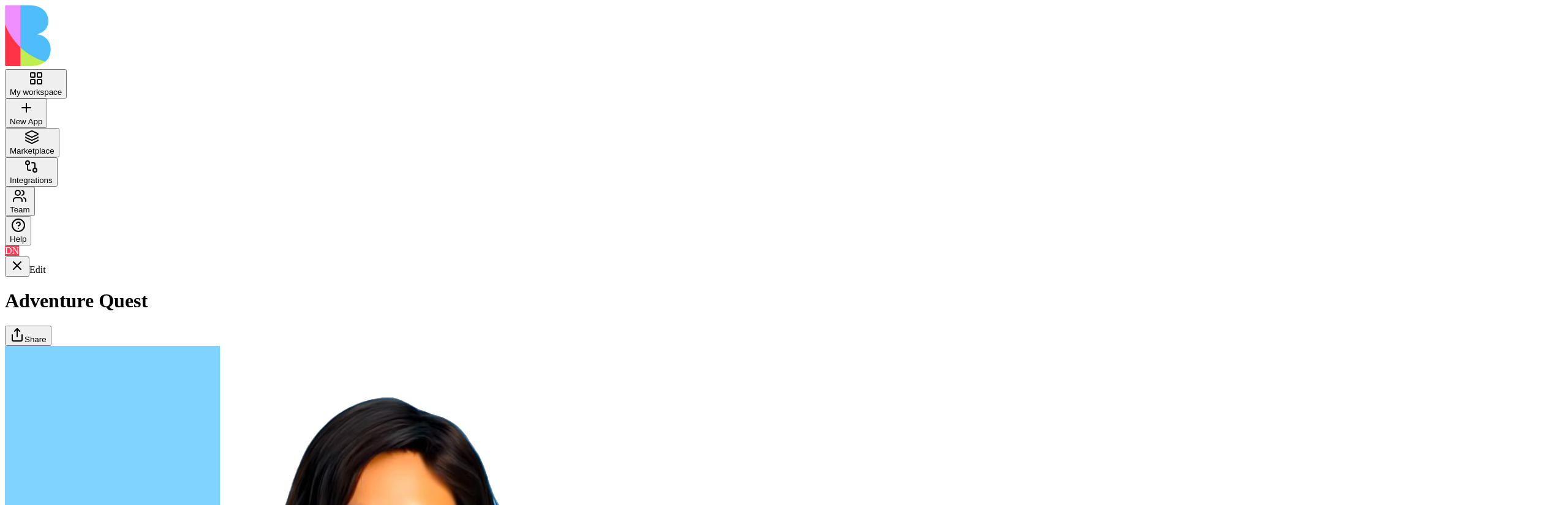 click on "Quests" at bounding box center [75, 10702] 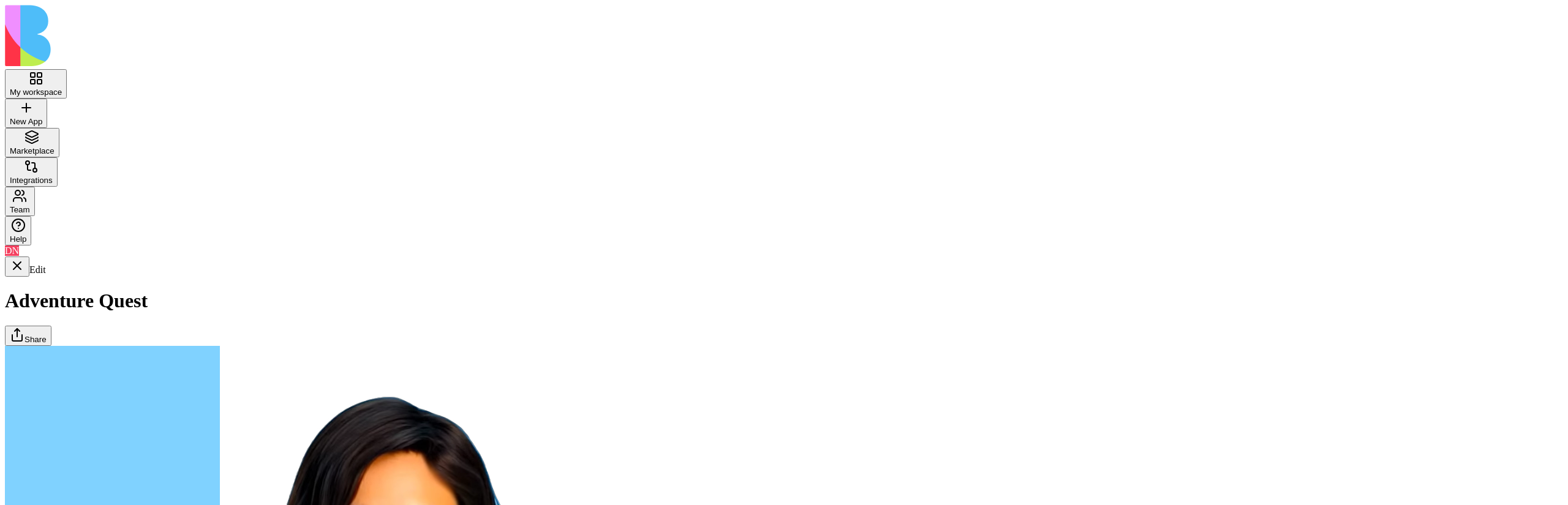 click on "Adventures" at bounding box center [75, 10671] 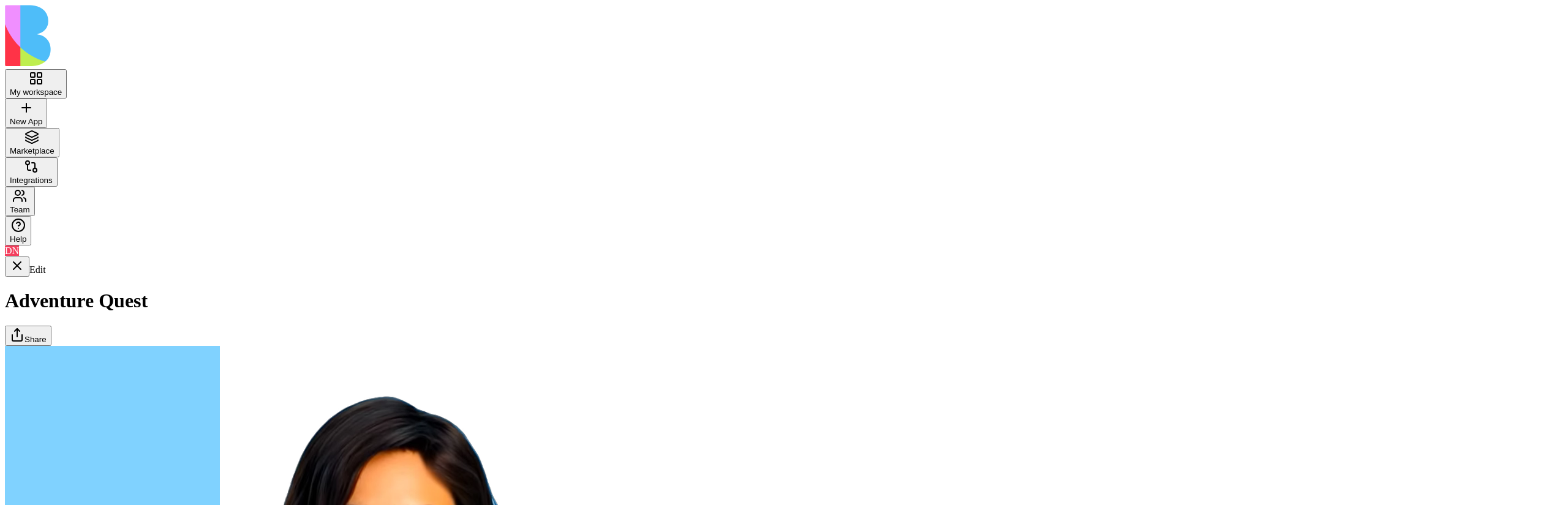 click on "Dashboard" at bounding box center [75, 10640] 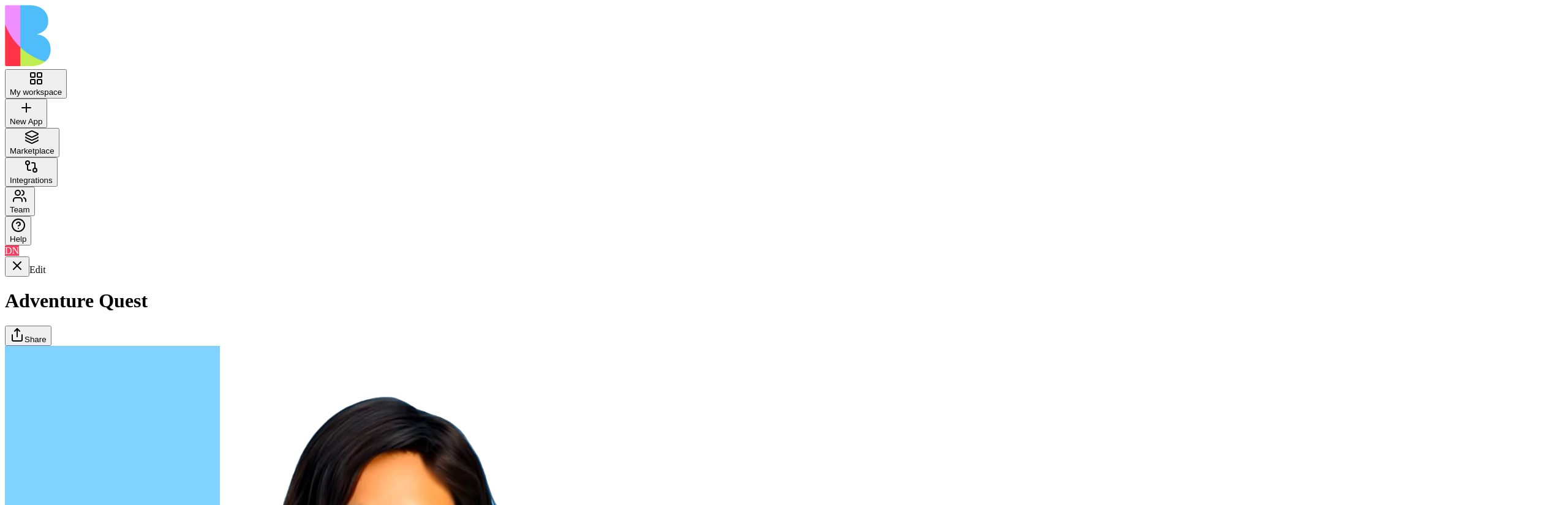 click on "Adventures" at bounding box center (75, 10677) 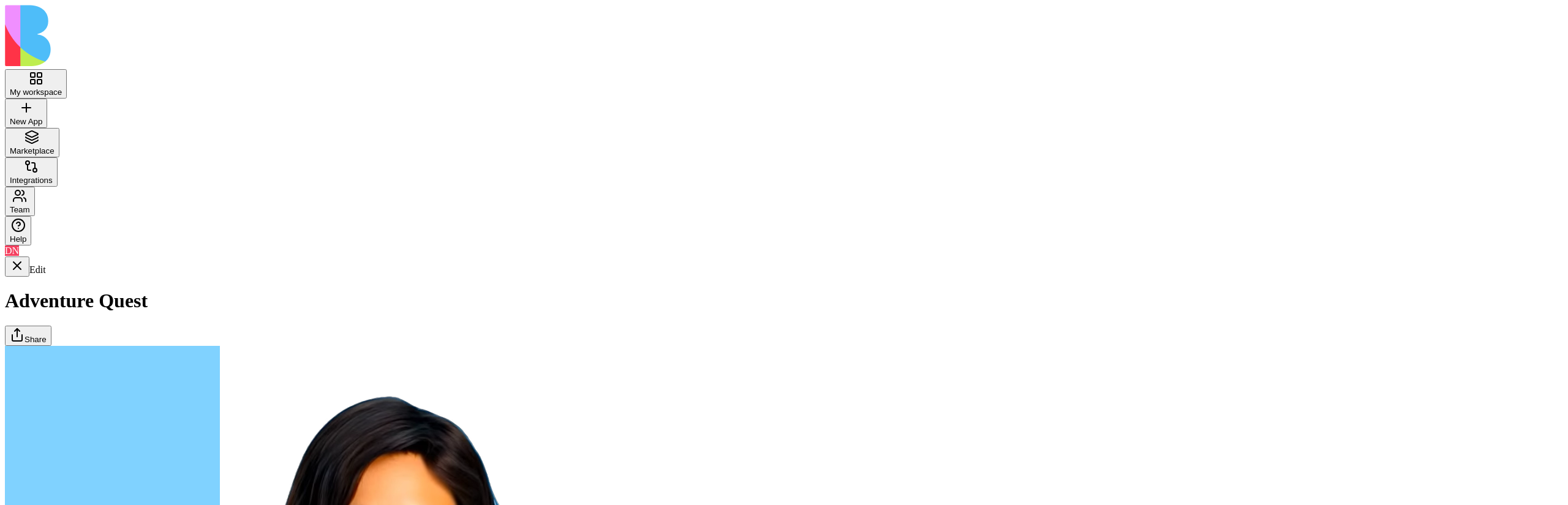 click on "Quests" at bounding box center [75, 10702] 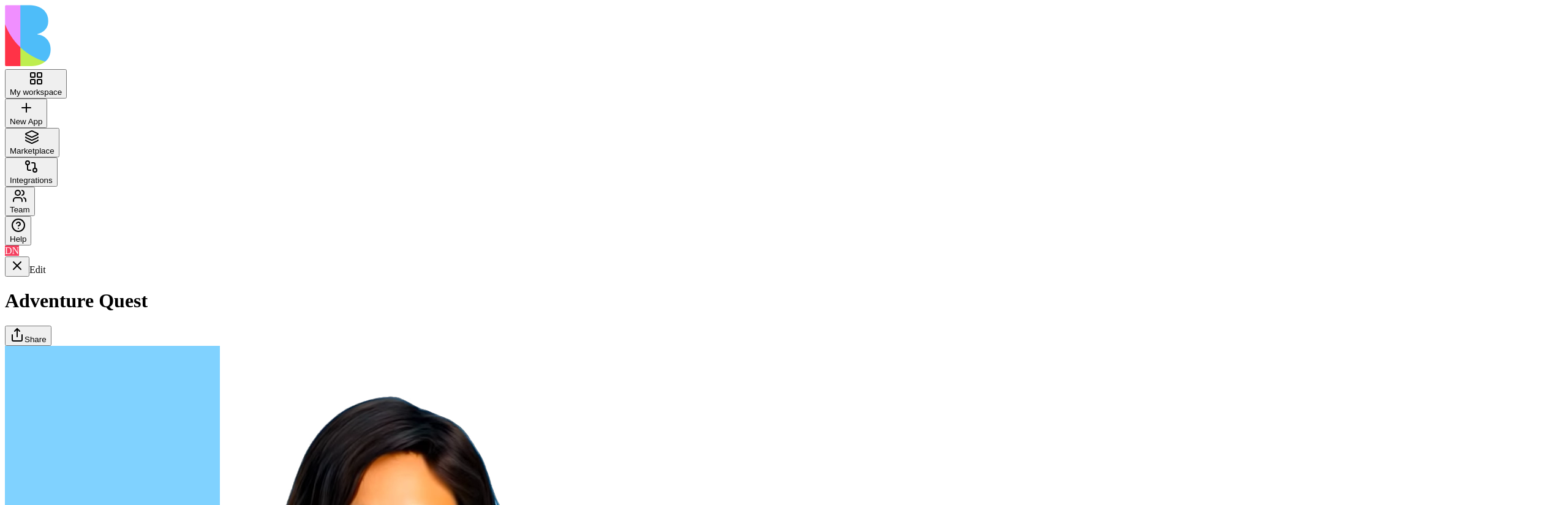 click on "Adventures" at bounding box center (75, 10677) 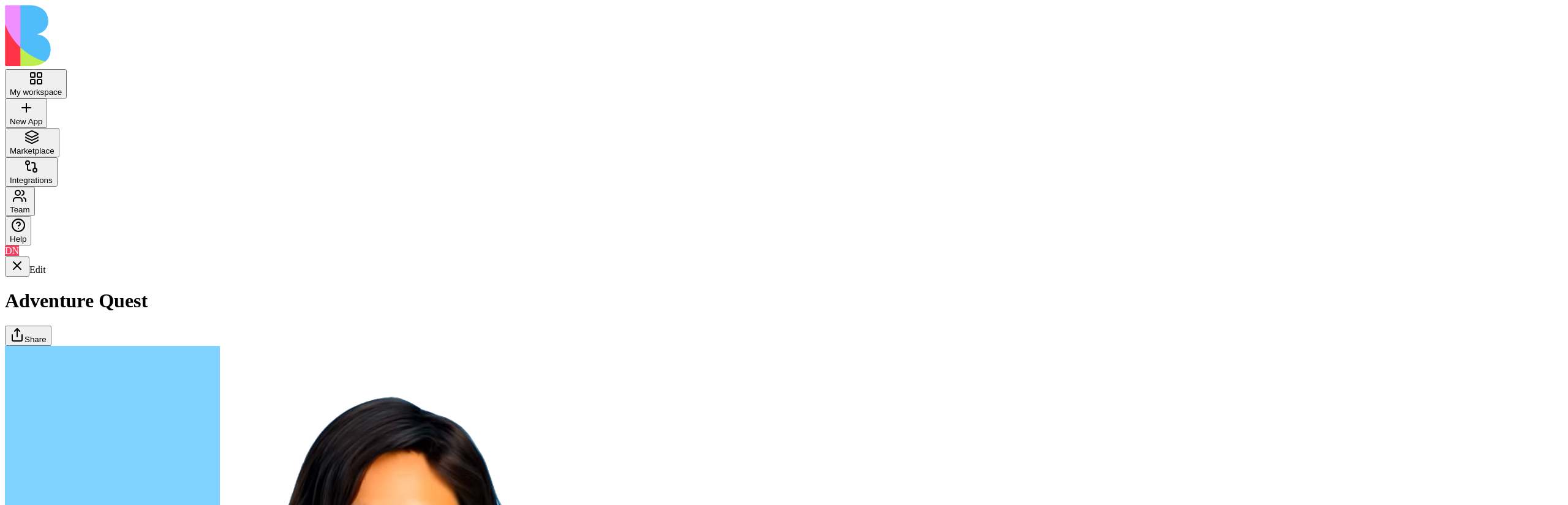 click on "Pages" at bounding box center [75, 10610] 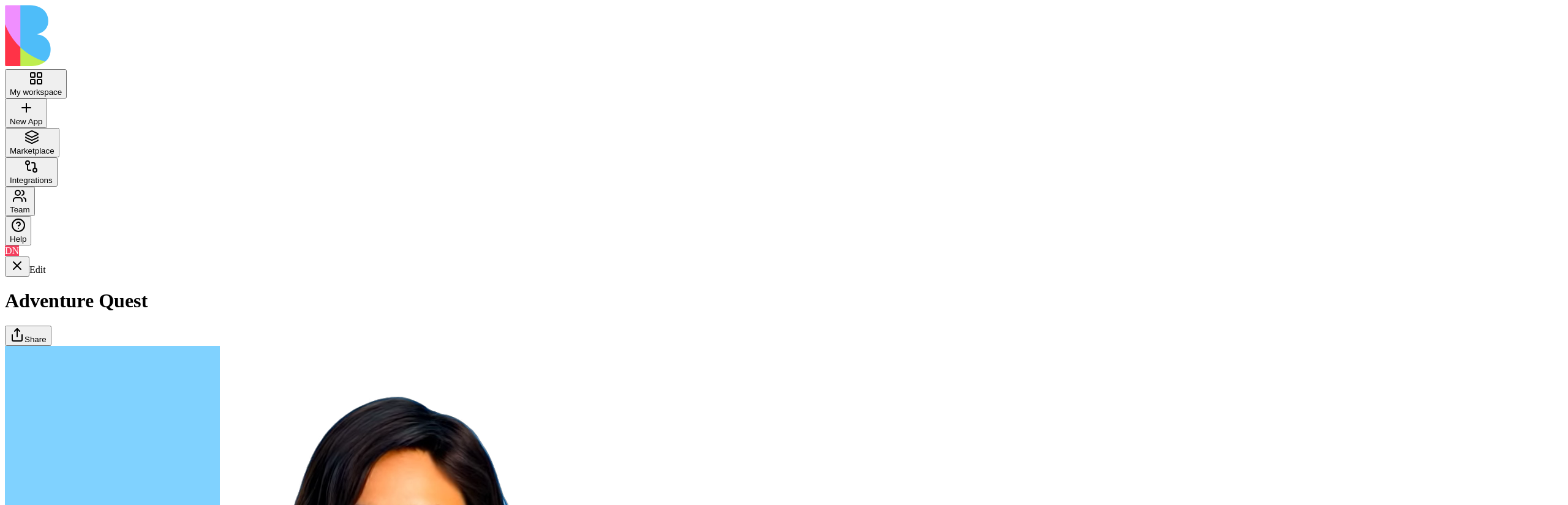 click on "Dashboard" at bounding box center [75, 10640] 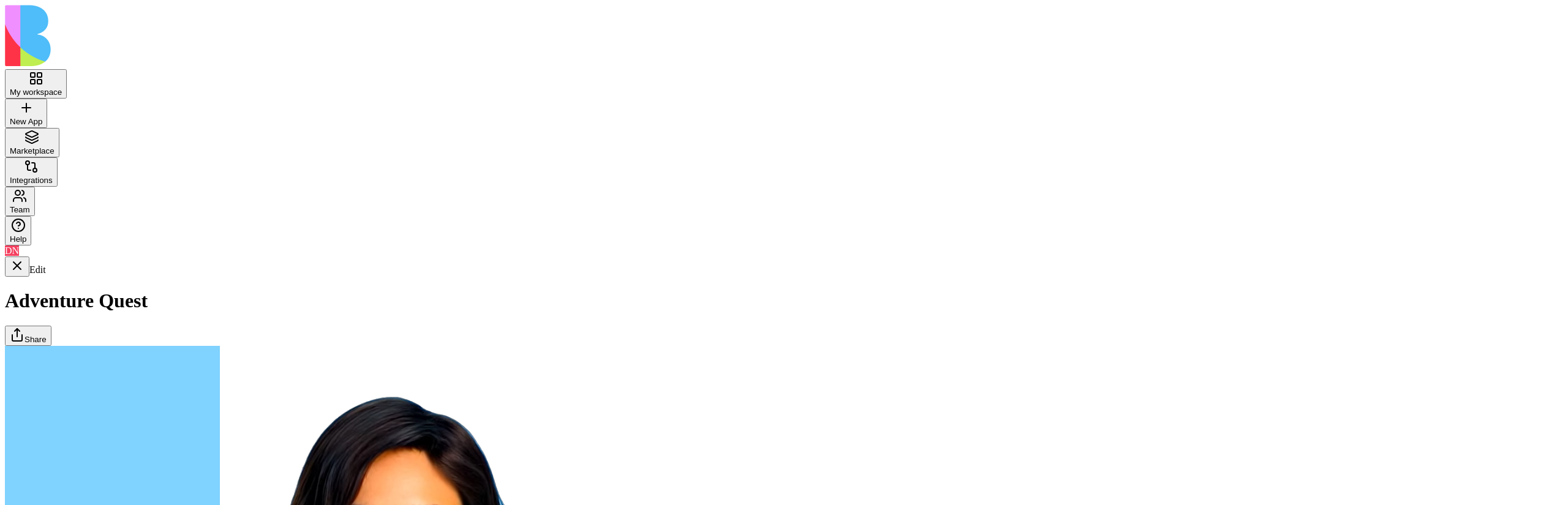 click on "Adventures" at bounding box center [75, 10677] 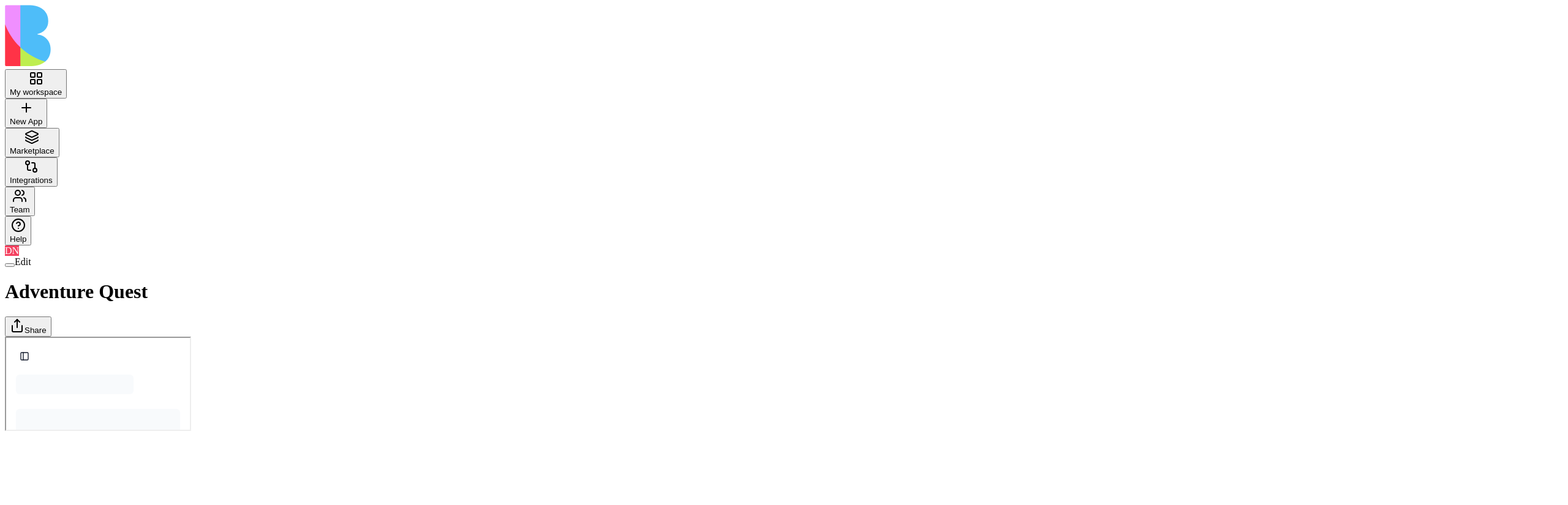 scroll, scrollTop: 0, scrollLeft: 0, axis: both 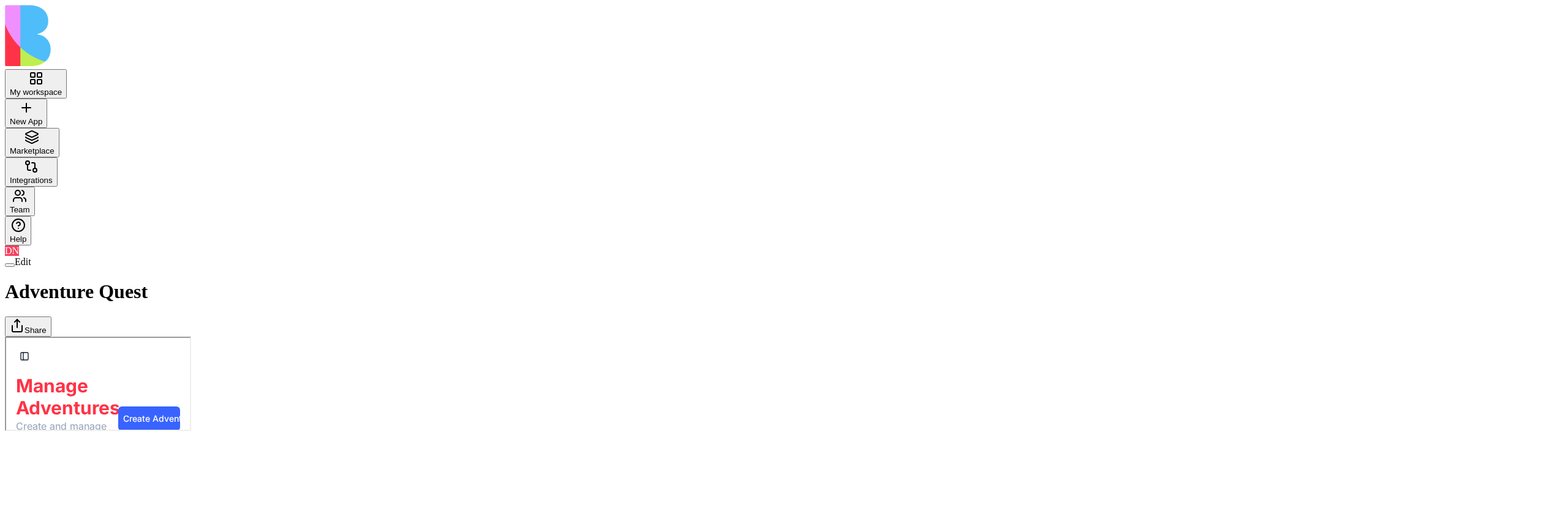 click on "No Adventures Created Start creating exciting adventures for explorers to discover and enjoy. Create Your First Adventure" at bounding box center (97, 601) 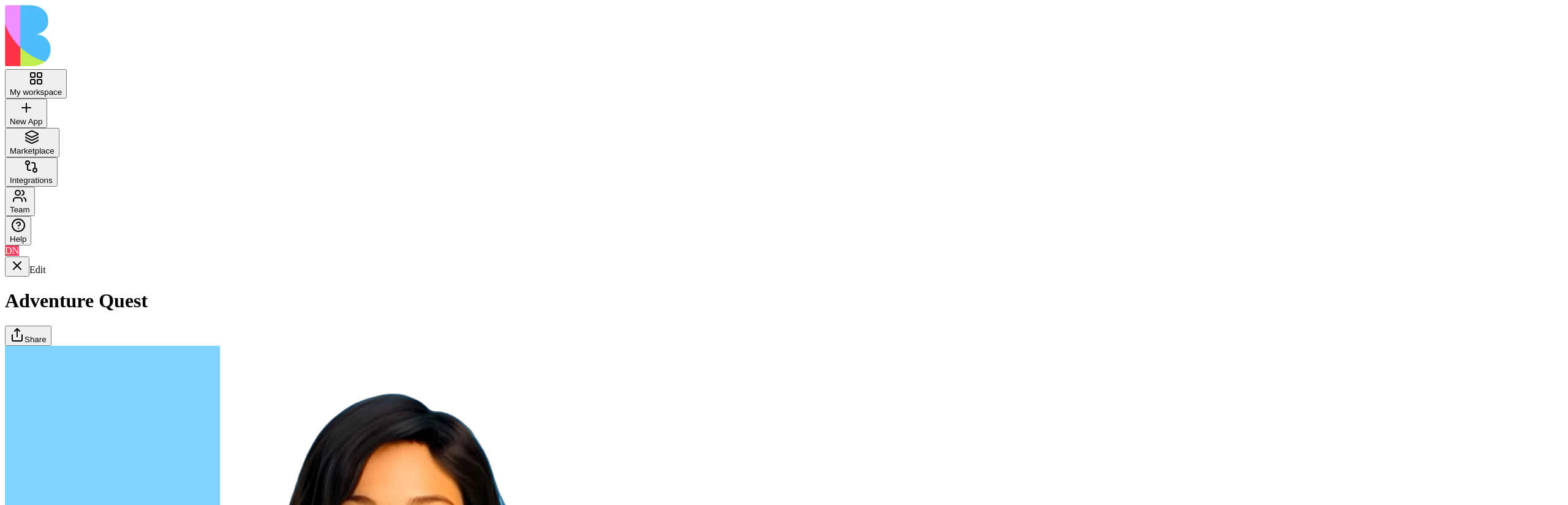 scroll, scrollTop: 2597, scrollLeft: 0, axis: vertical 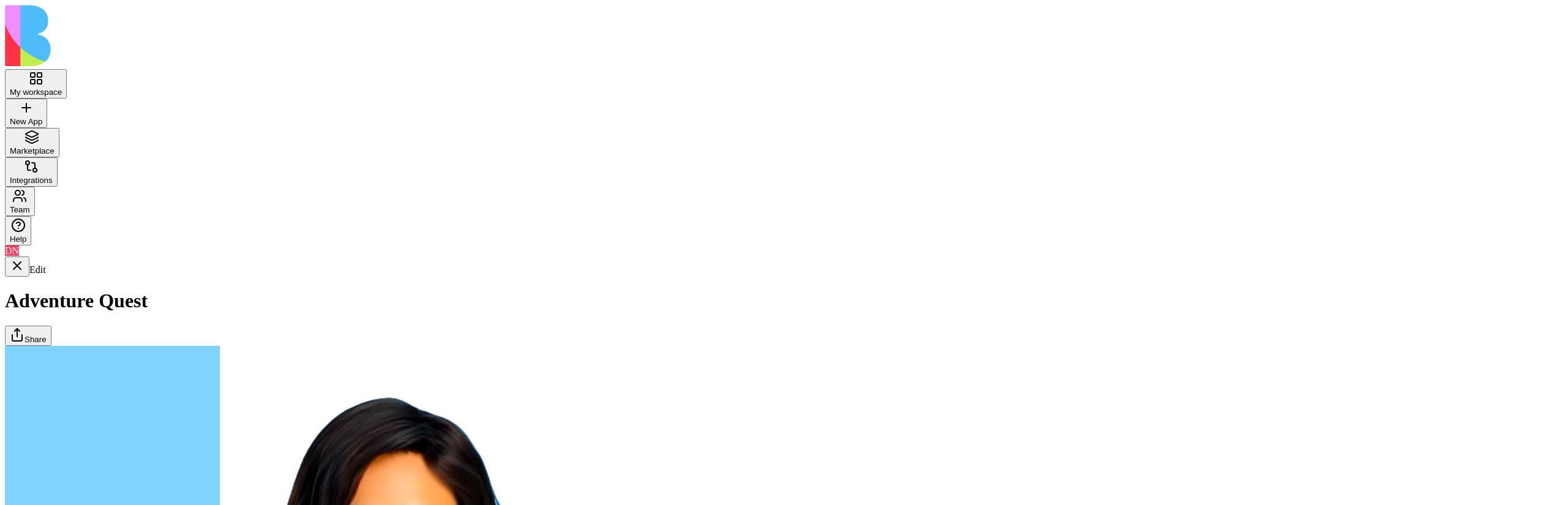 click at bounding box center [17, 10569] 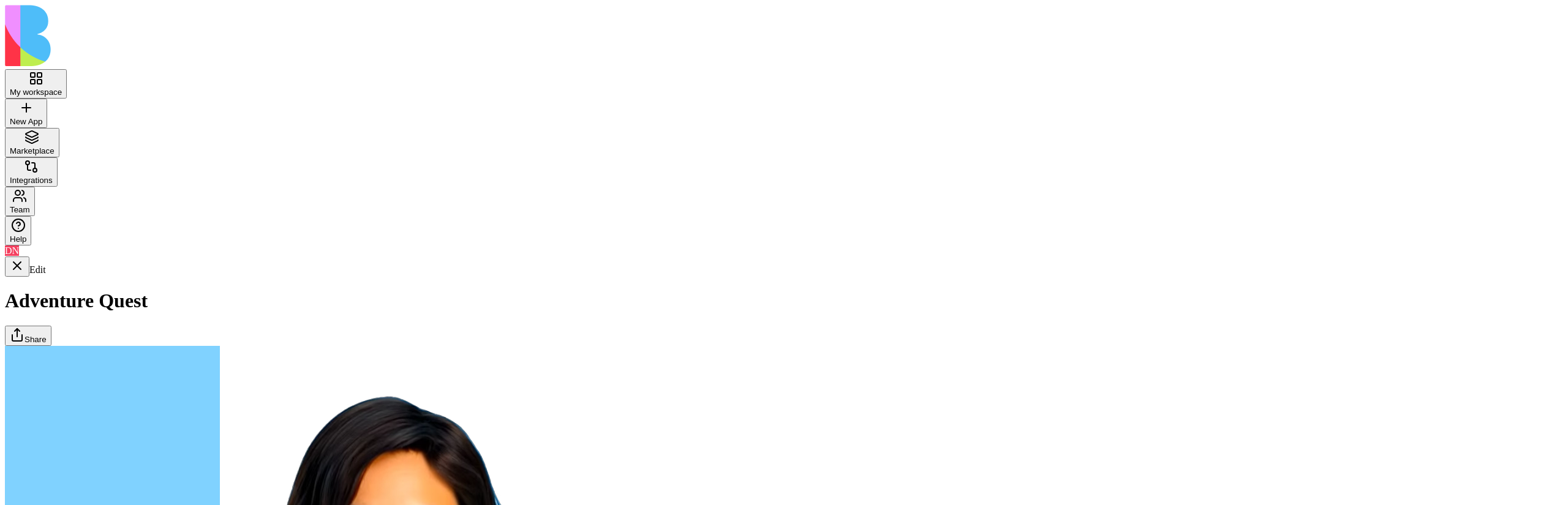 click on "Dashboard" at bounding box center (75, 10646) 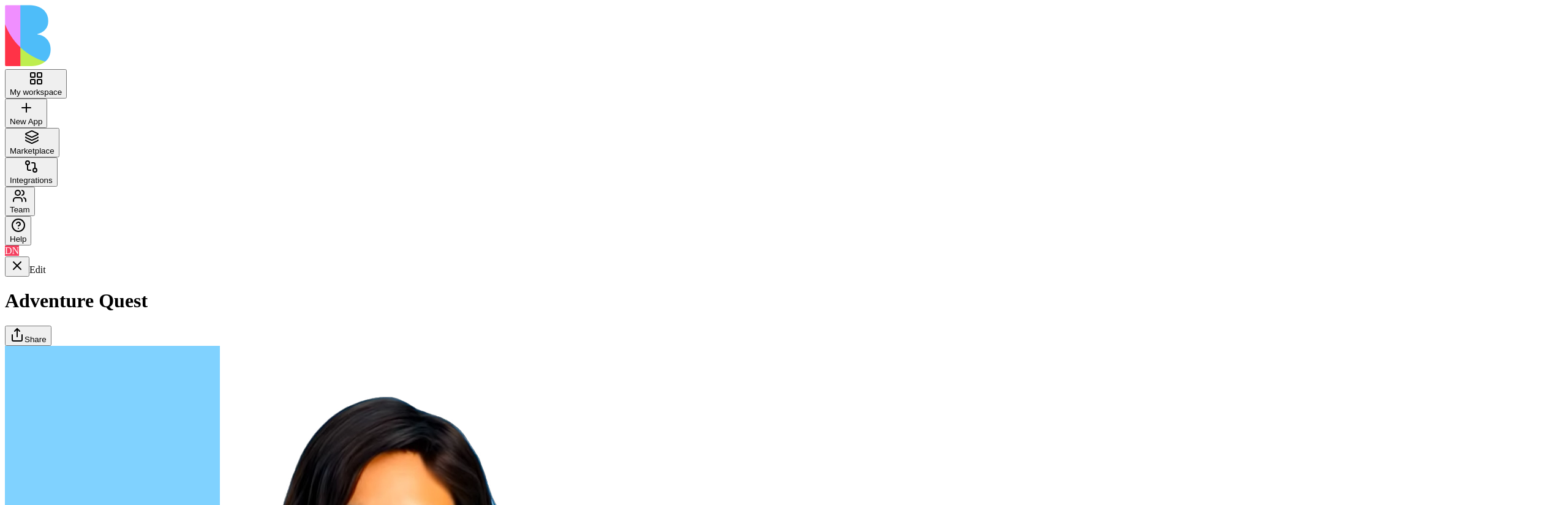 click on "Adventures" at bounding box center (75, 10671) 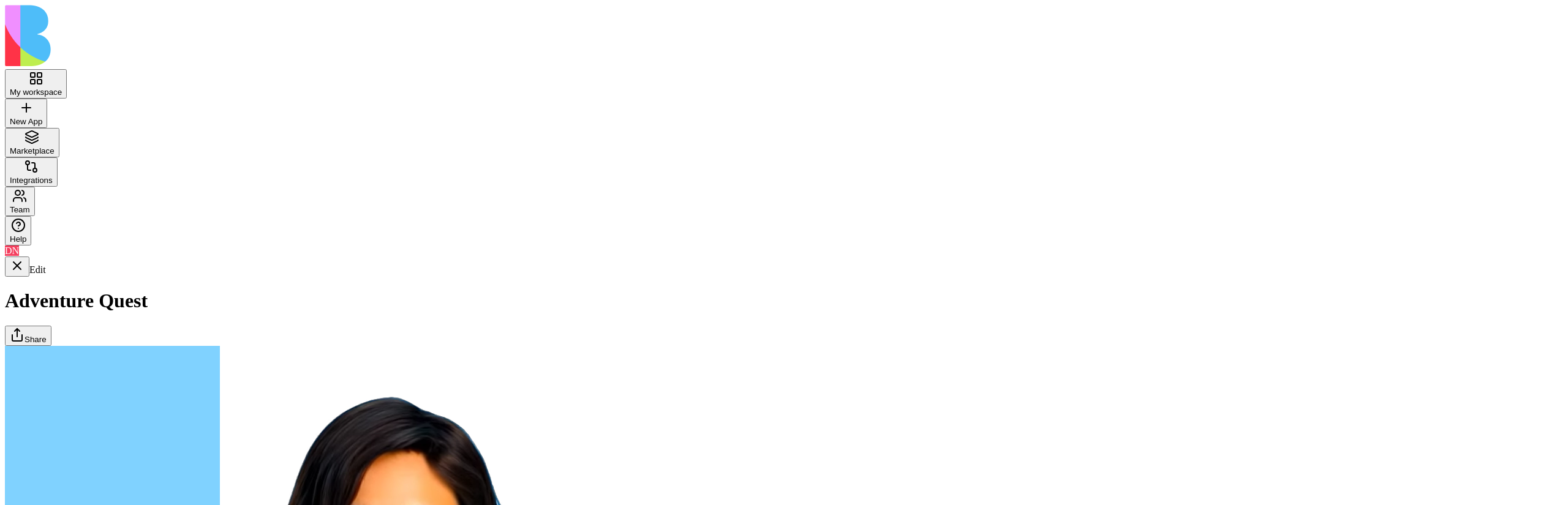 click on "Quests" at bounding box center [75, 10702] 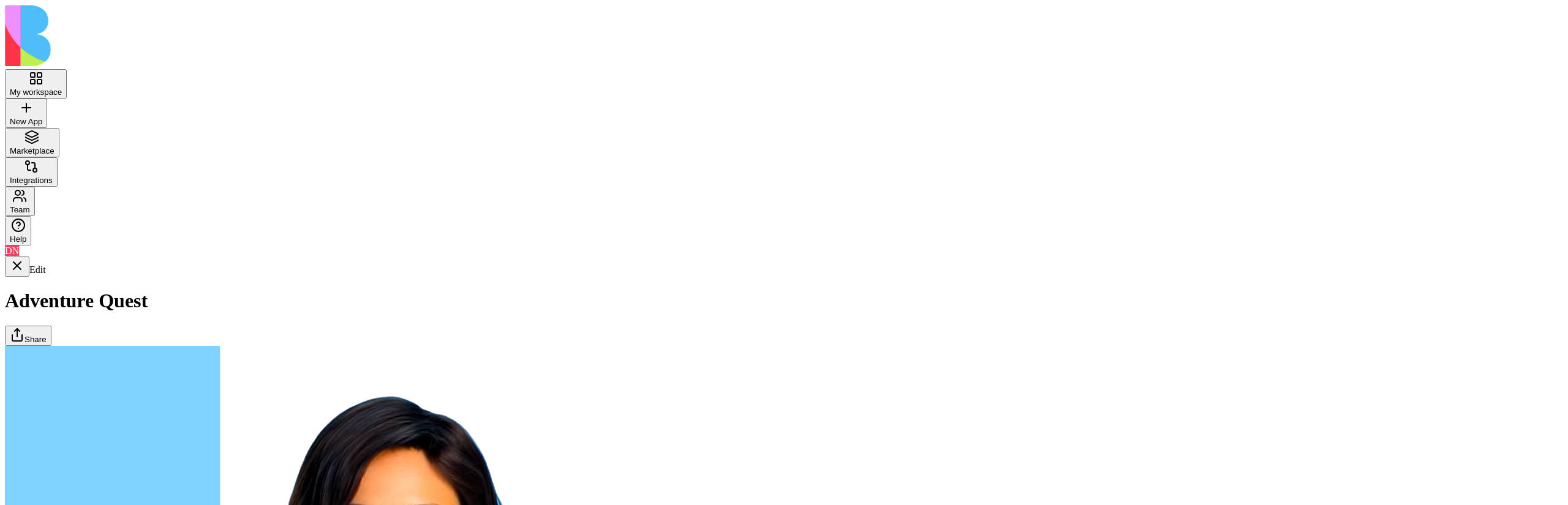 click on "Dashboard" at bounding box center (75, 10646) 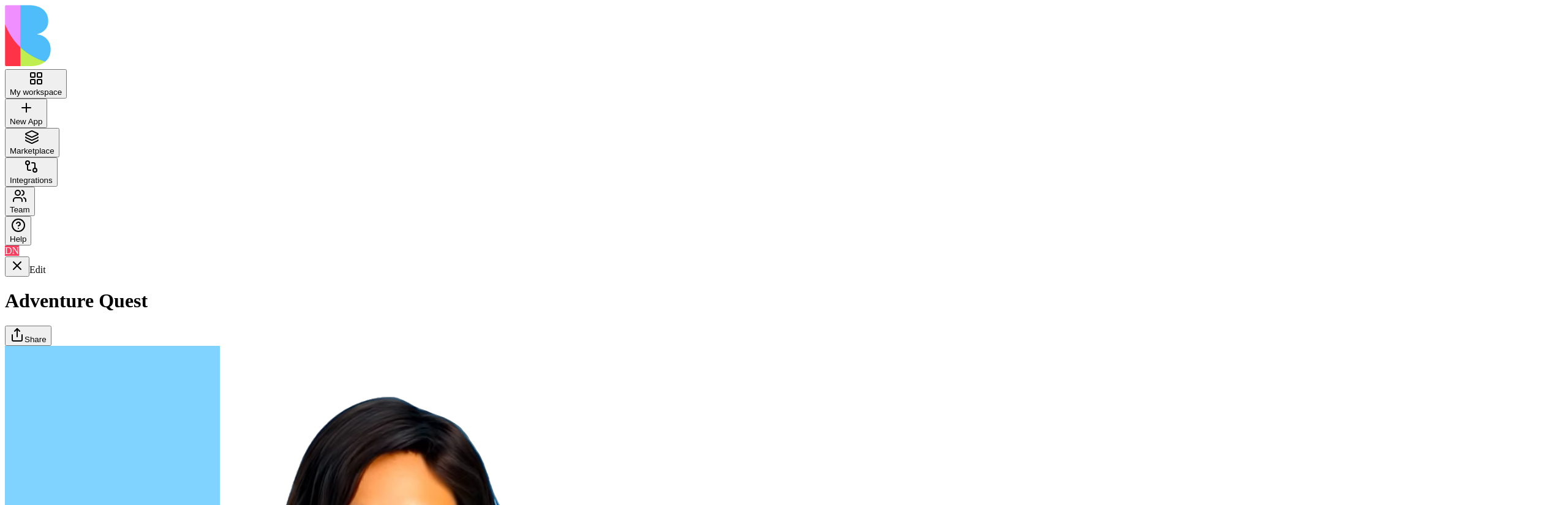 click on "Dashboard" at bounding box center (5, 10724) 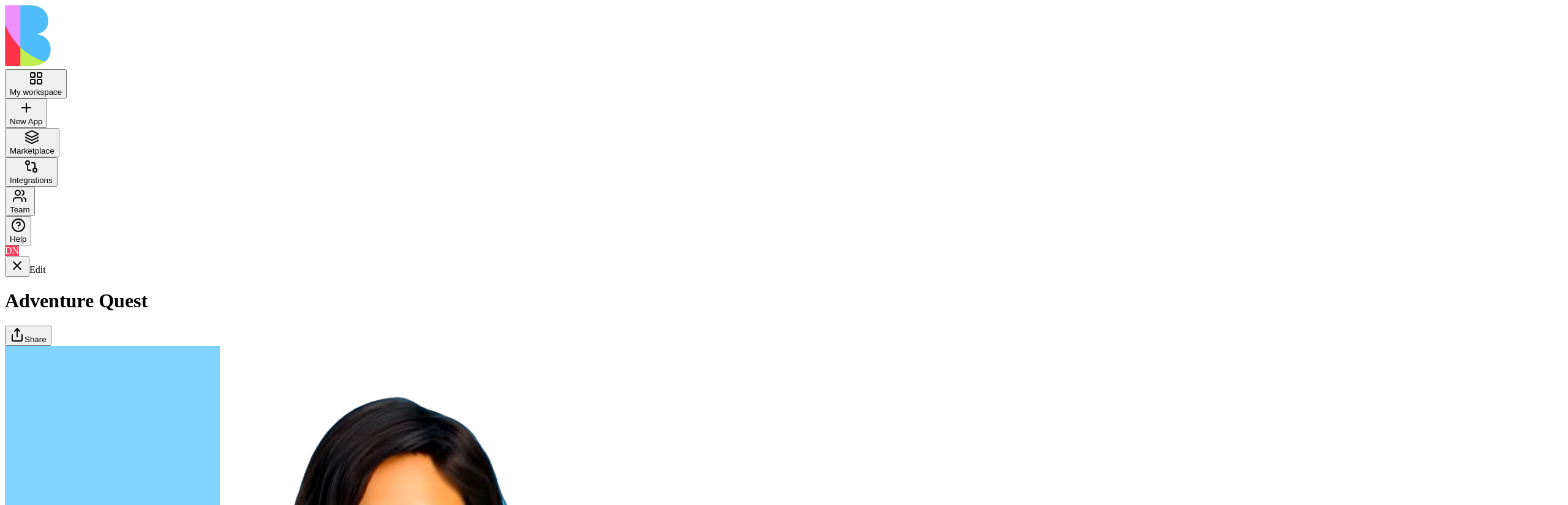 click on "Dashboard Adventures Quests" at bounding box center (5, 10724) 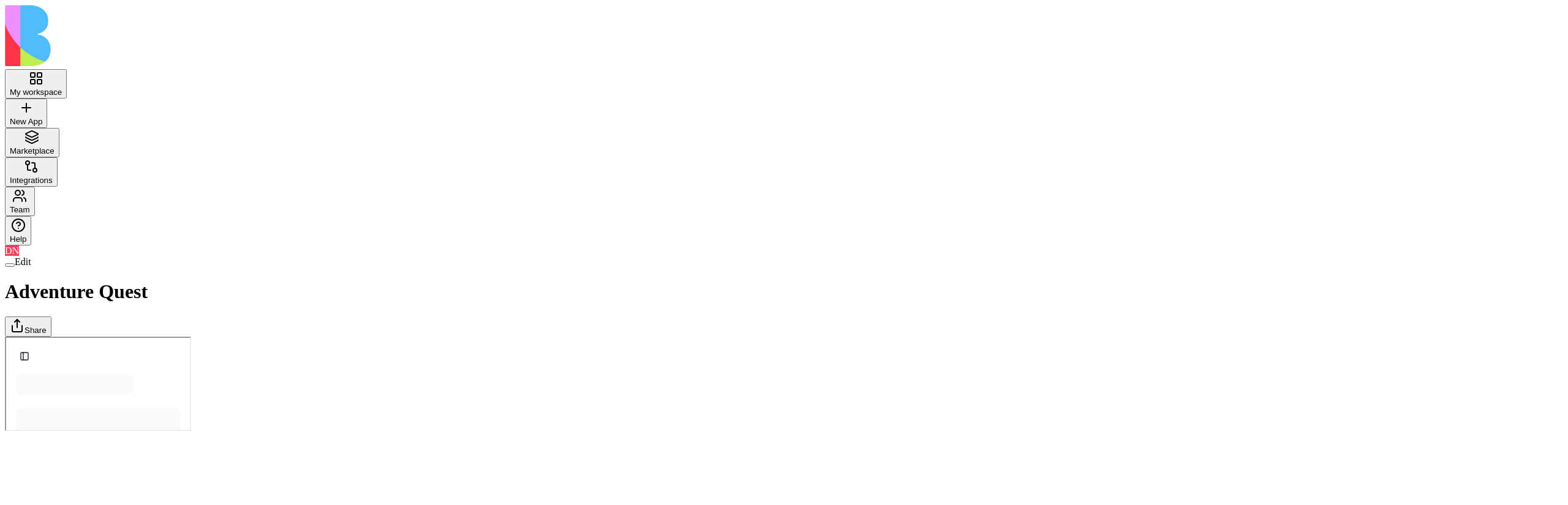 scroll, scrollTop: 0, scrollLeft: 0, axis: both 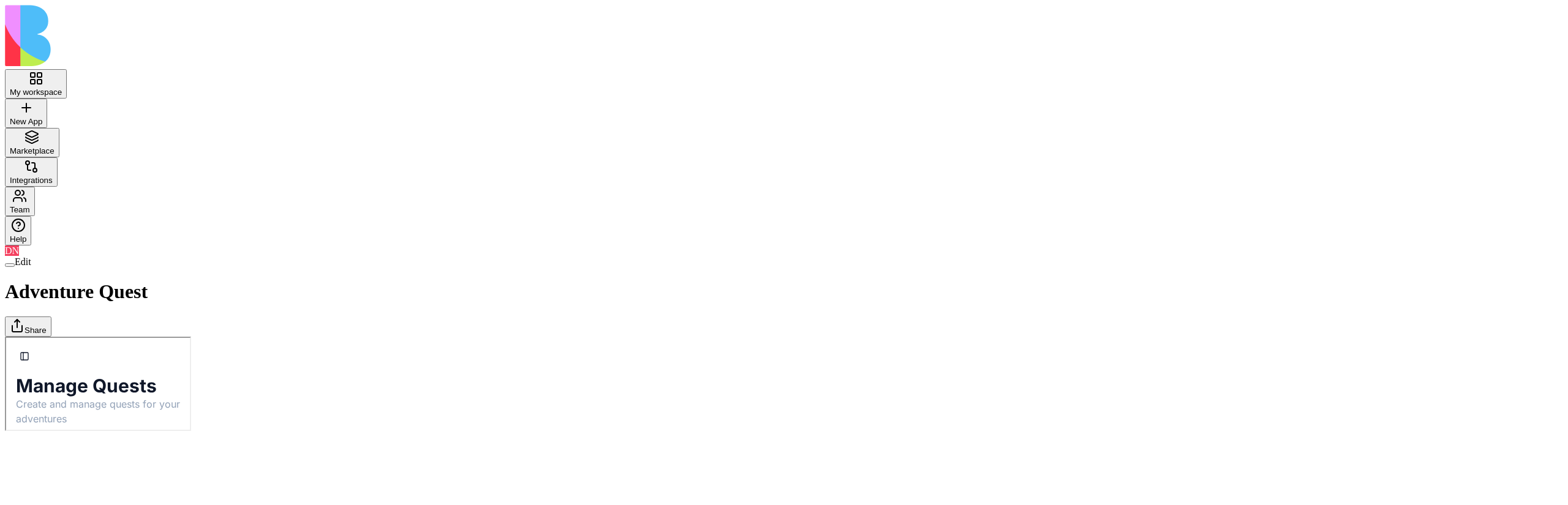 click on "Dashboard" at bounding box center [5, 336] 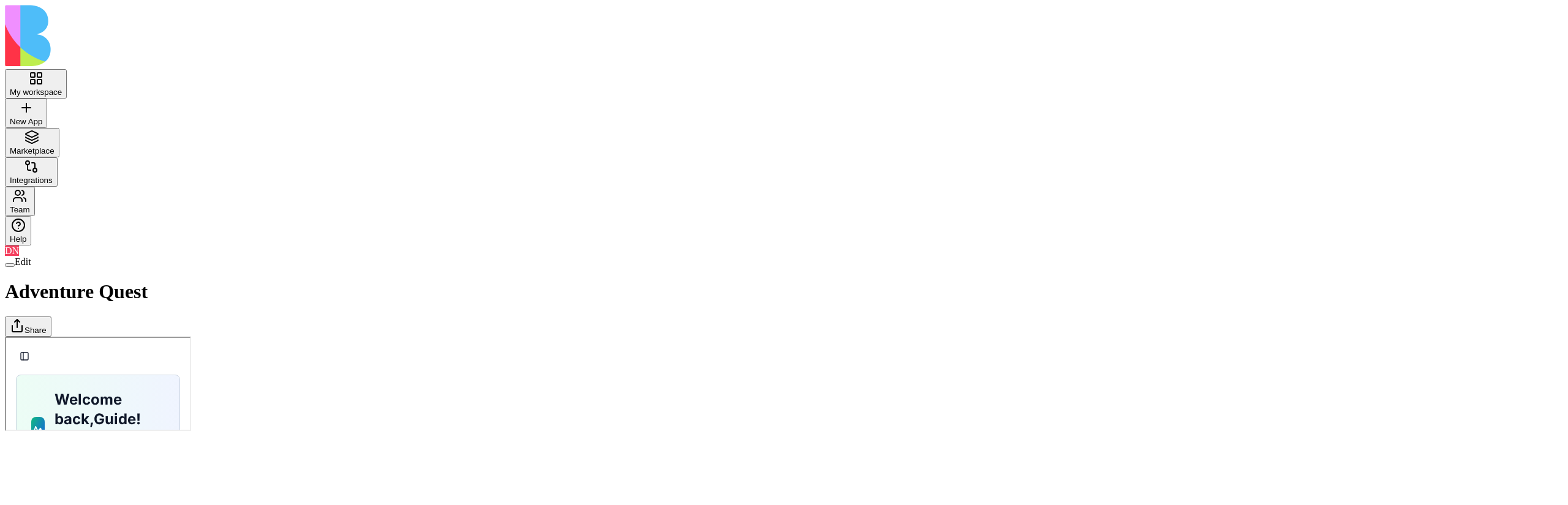 click on "Adventures" at bounding box center [5, 336] 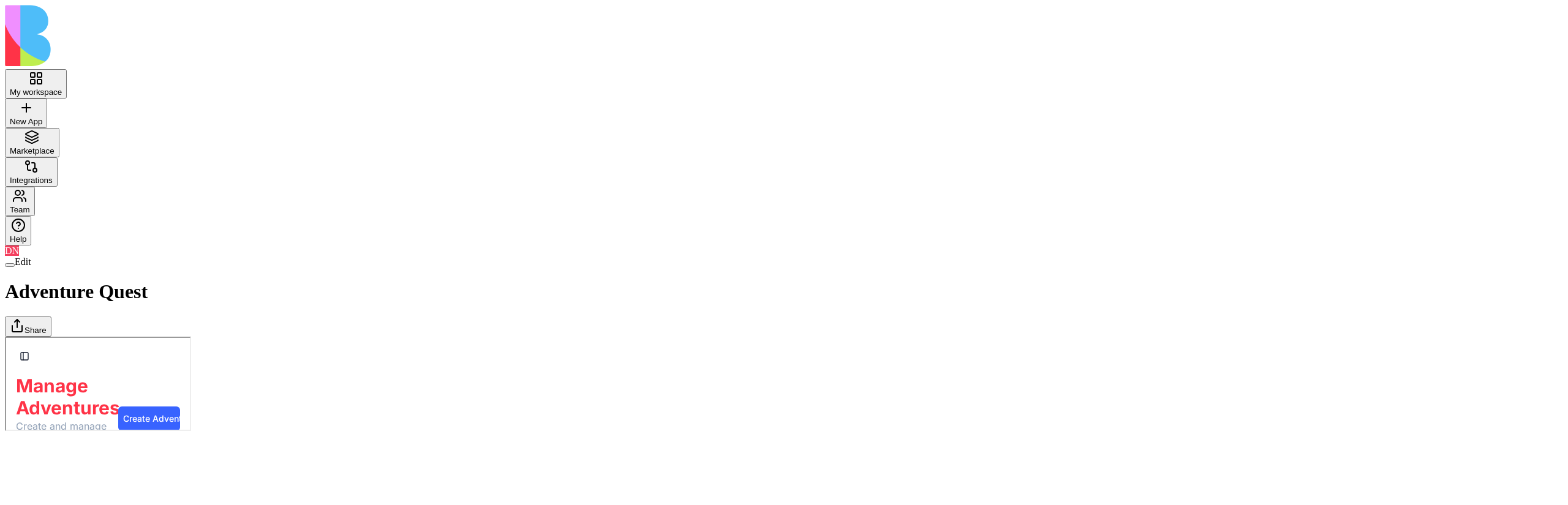 click on "Quests" at bounding box center (5, 336) 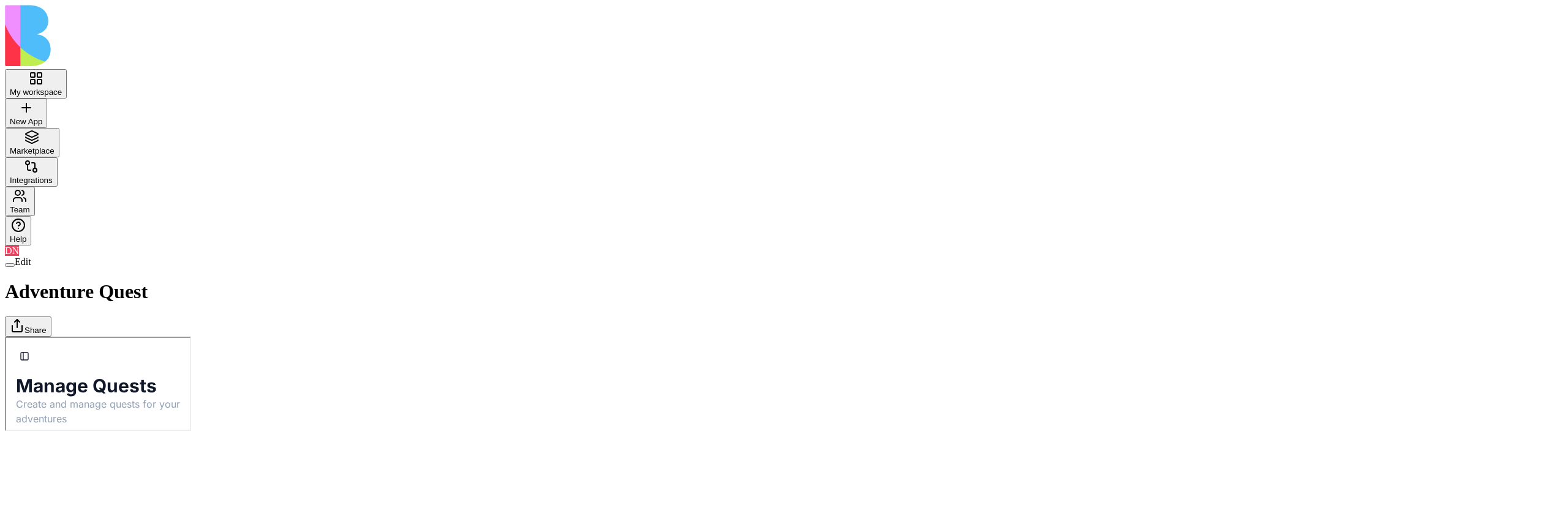 click on "Adventures" at bounding box center (5, 336) 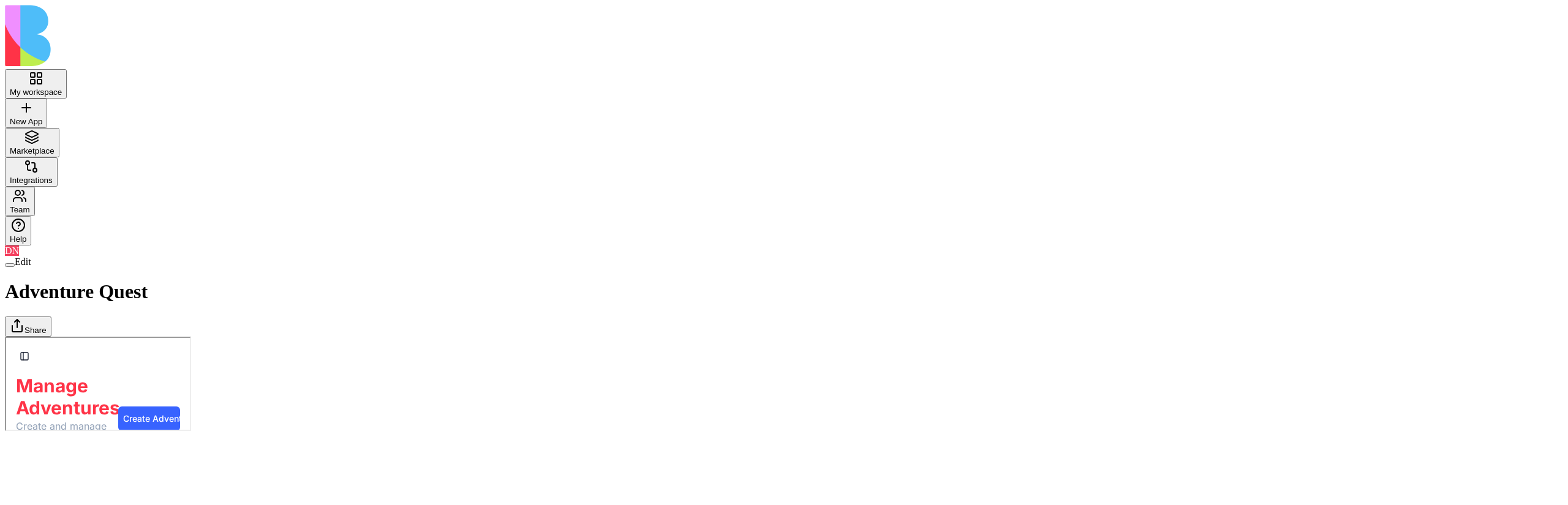 click on "Quests" at bounding box center [5, 336] 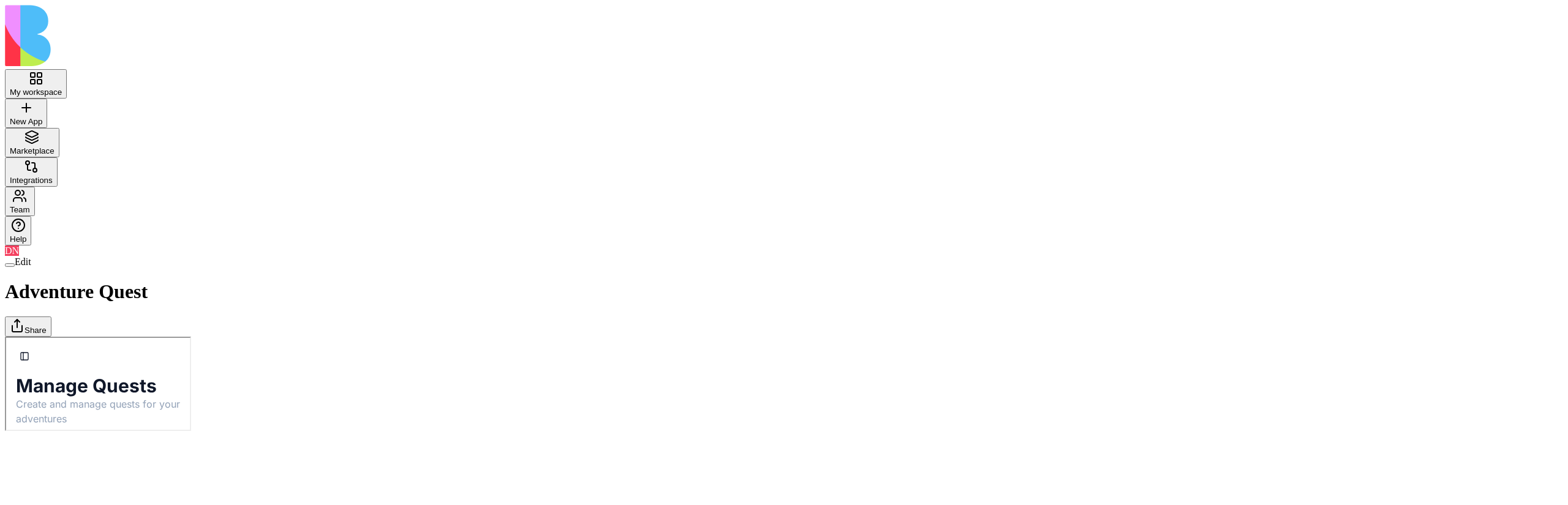 click on "Adventures" at bounding box center (5, 336) 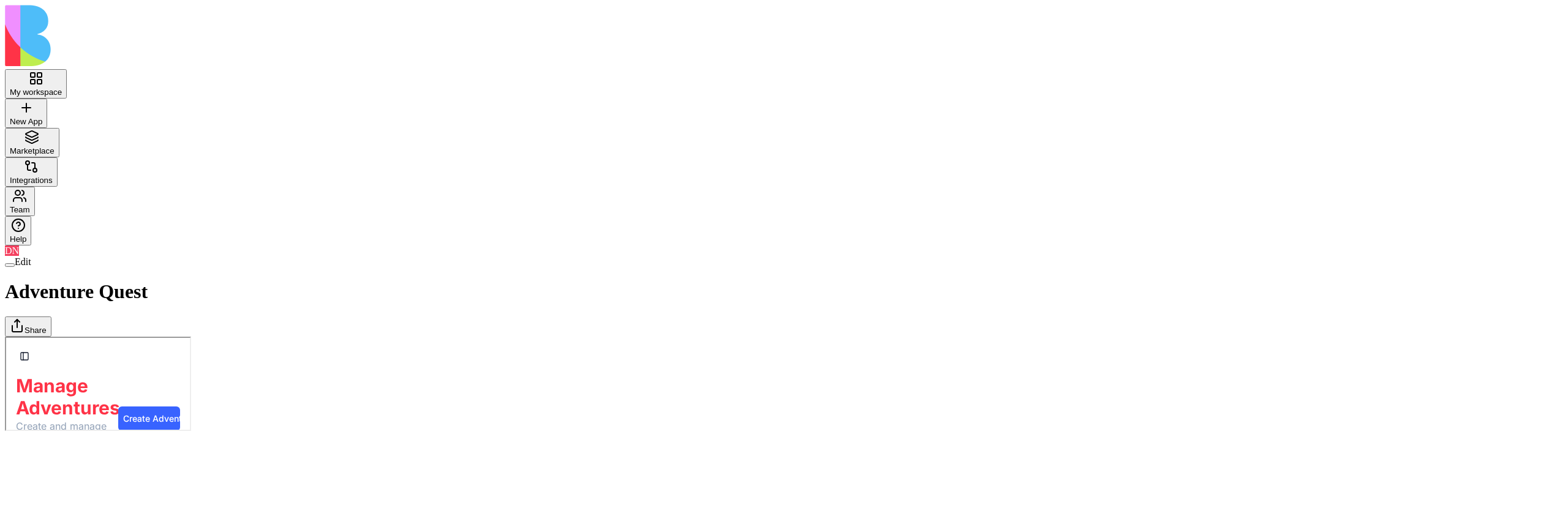 click on "Quests" at bounding box center (5, 336) 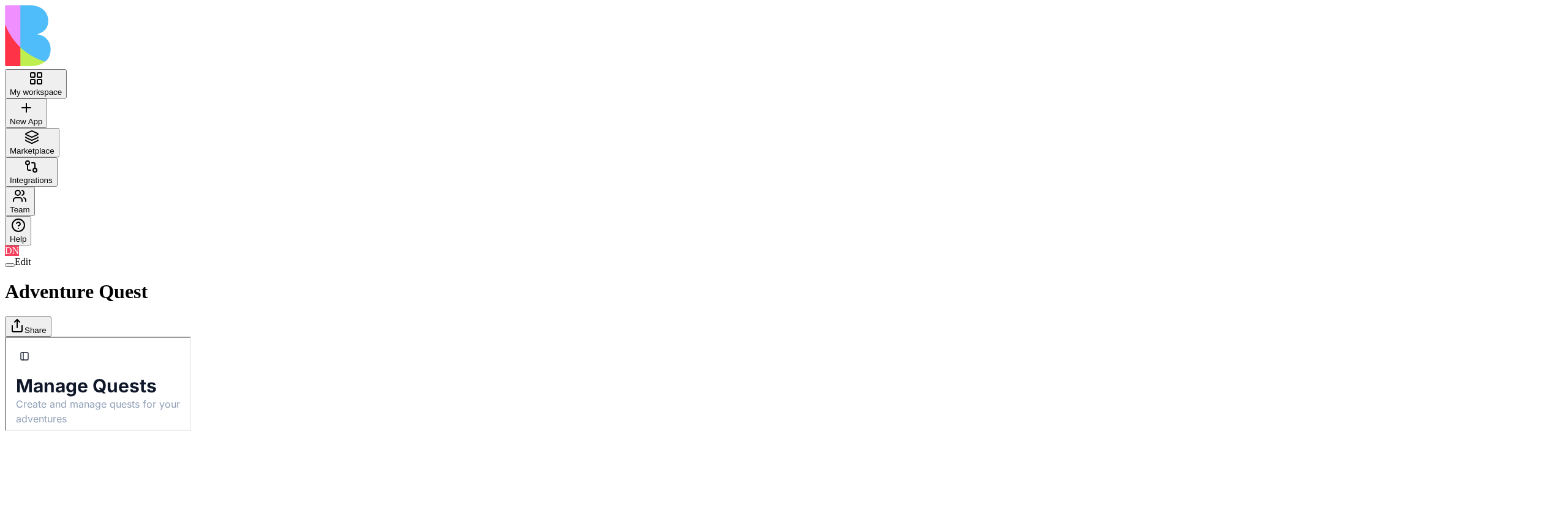 click on "Adventures" at bounding box center [5, 336] 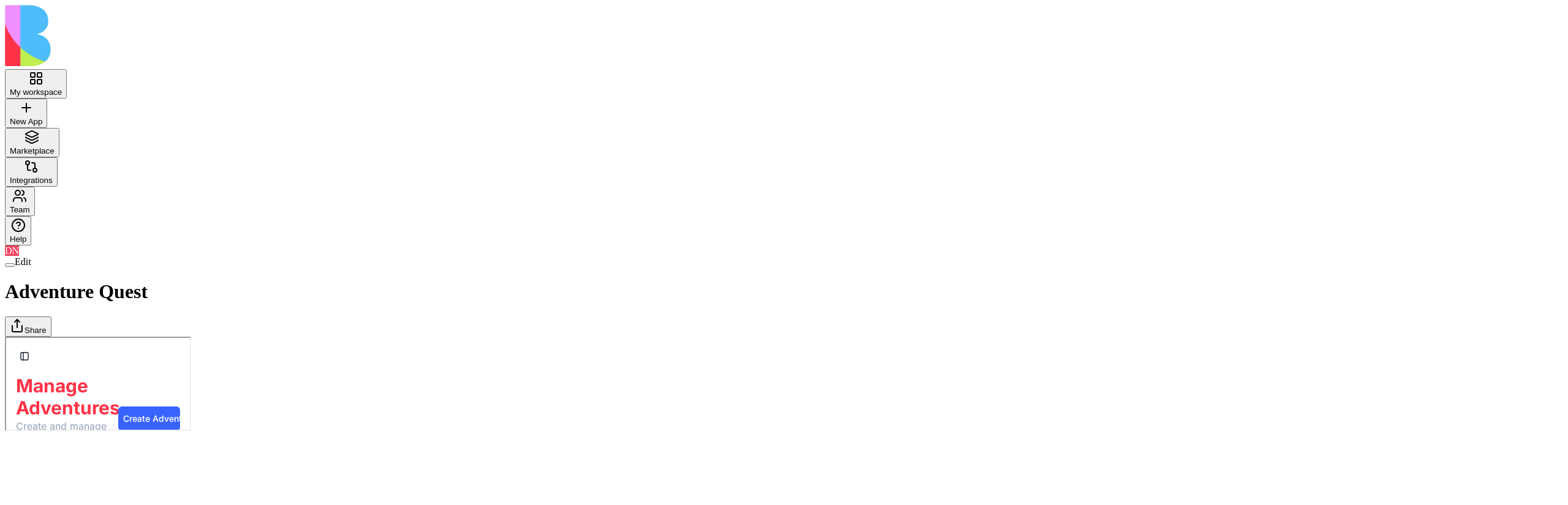 click on "Quests" at bounding box center [5, 336] 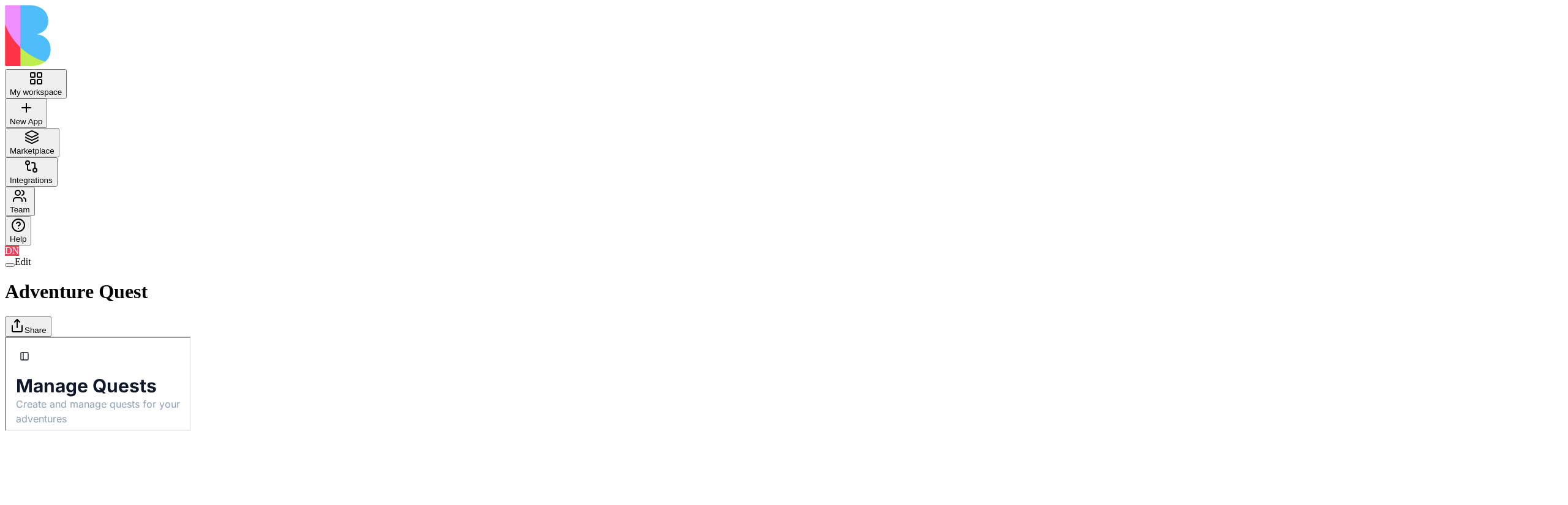 click on "Adventures" at bounding box center [5, 336] 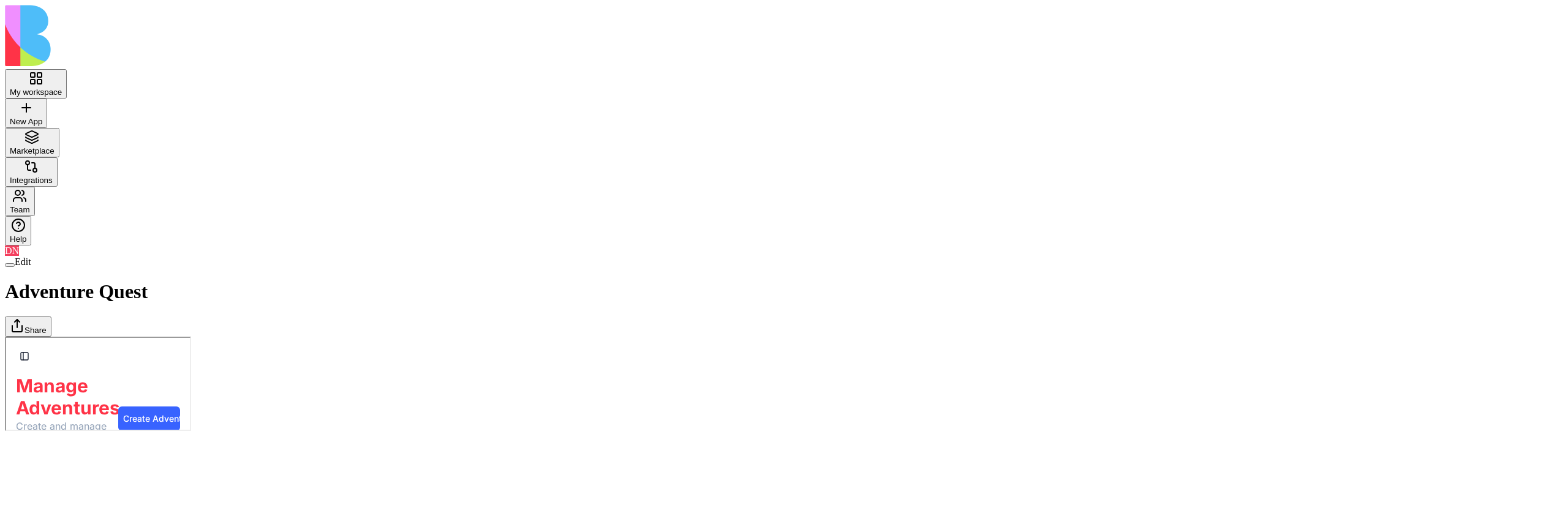 click on "Dashboard" at bounding box center [5, 336] 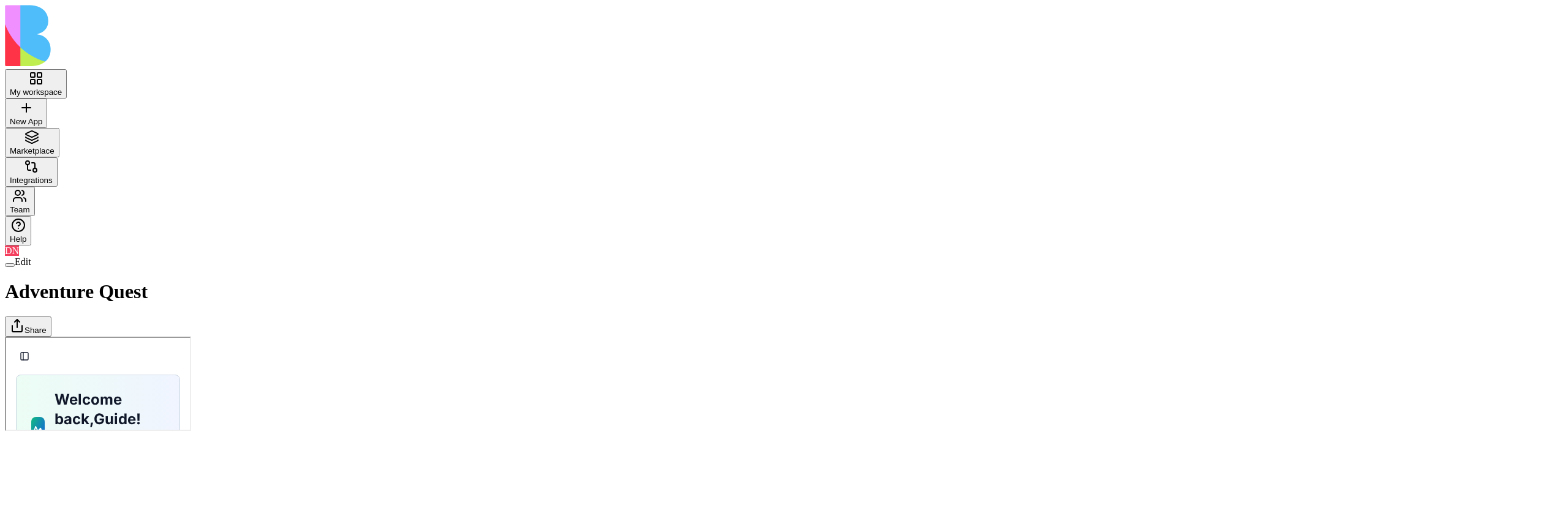 click on "Adventures" at bounding box center [5, 336] 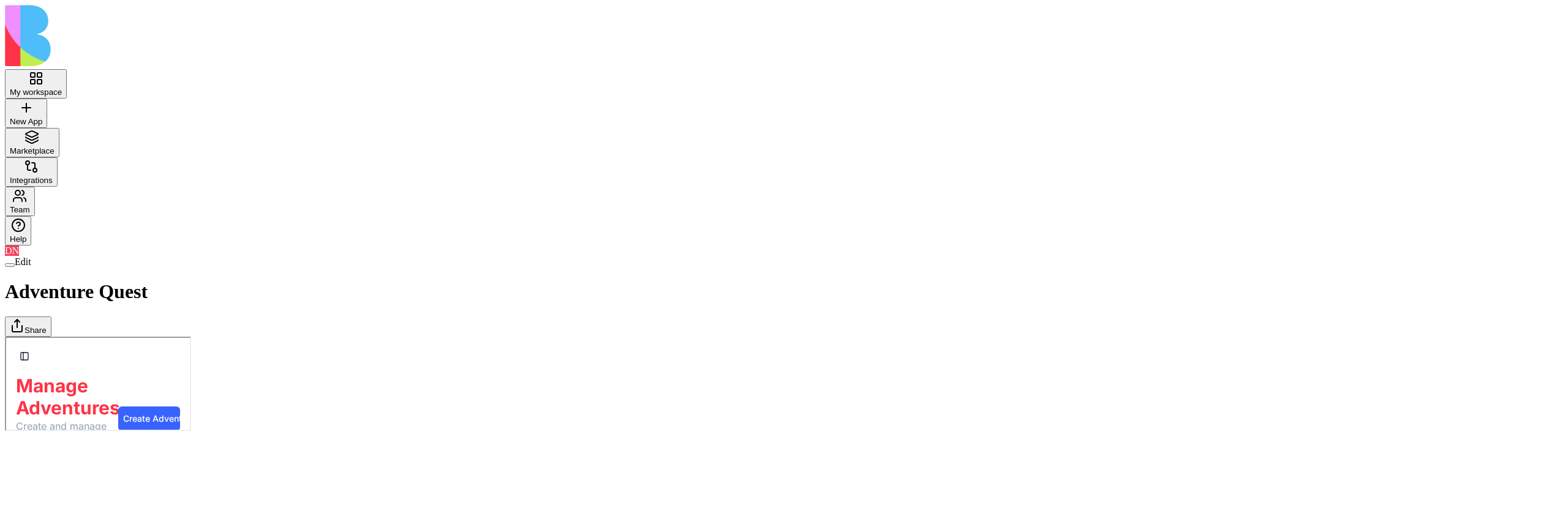 click on "Quests" at bounding box center [5, 336] 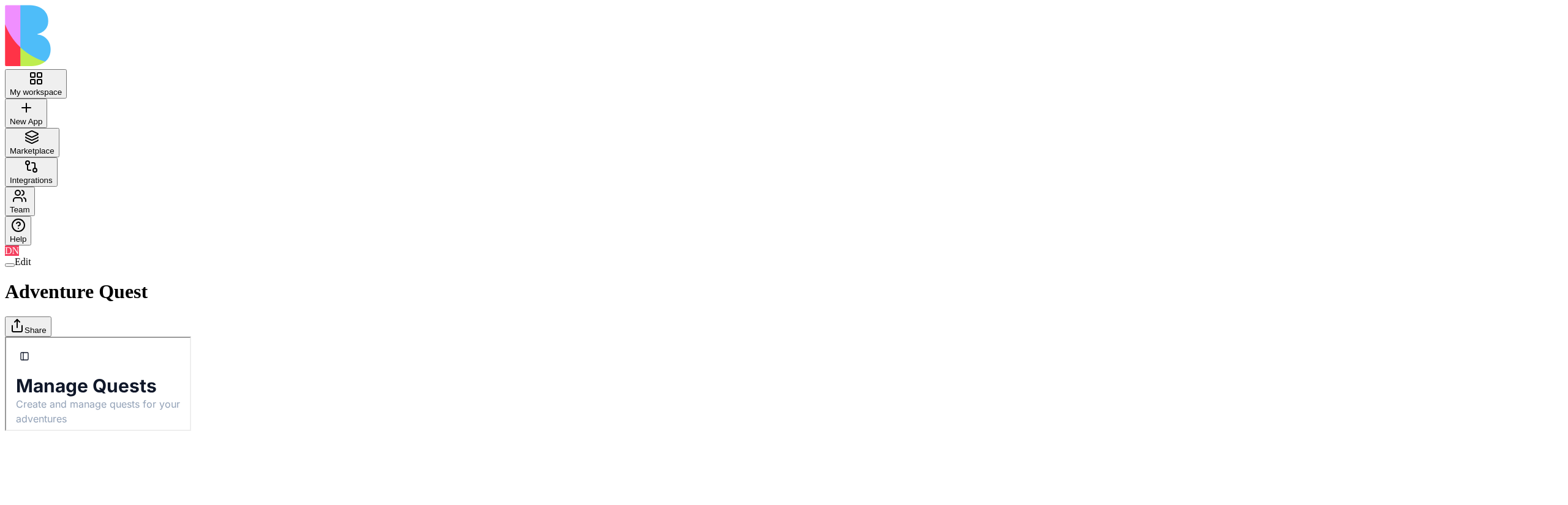click on "Adventures" at bounding box center (5, 336) 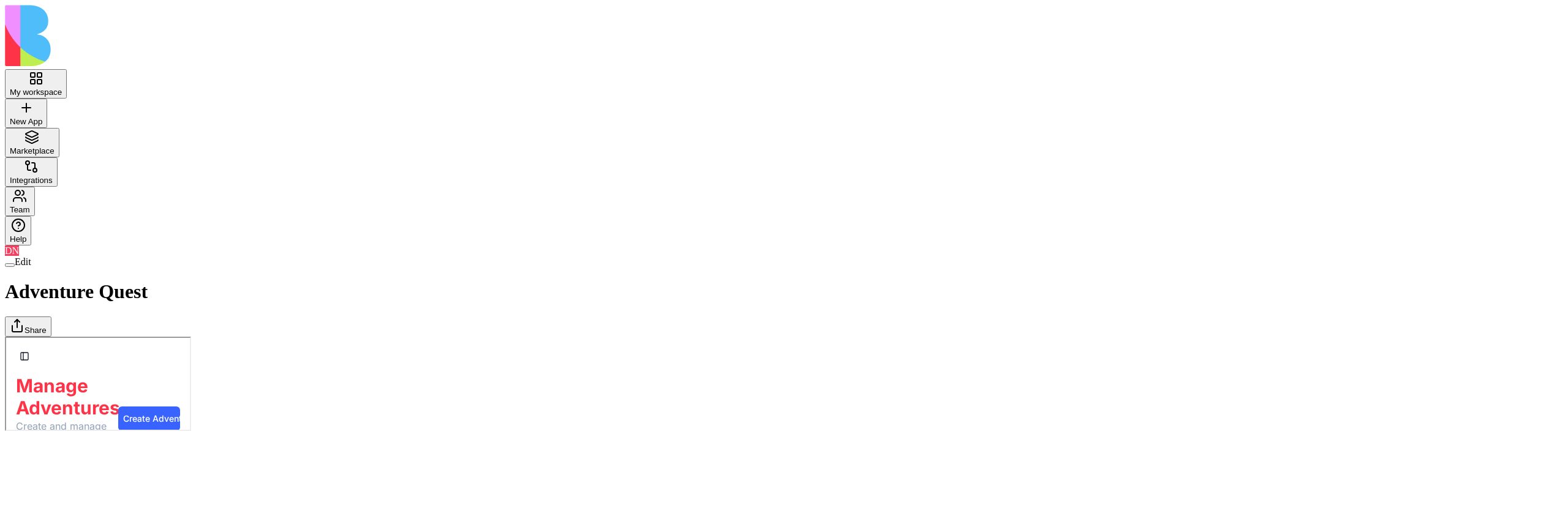 click on "Quests" at bounding box center (5, 336) 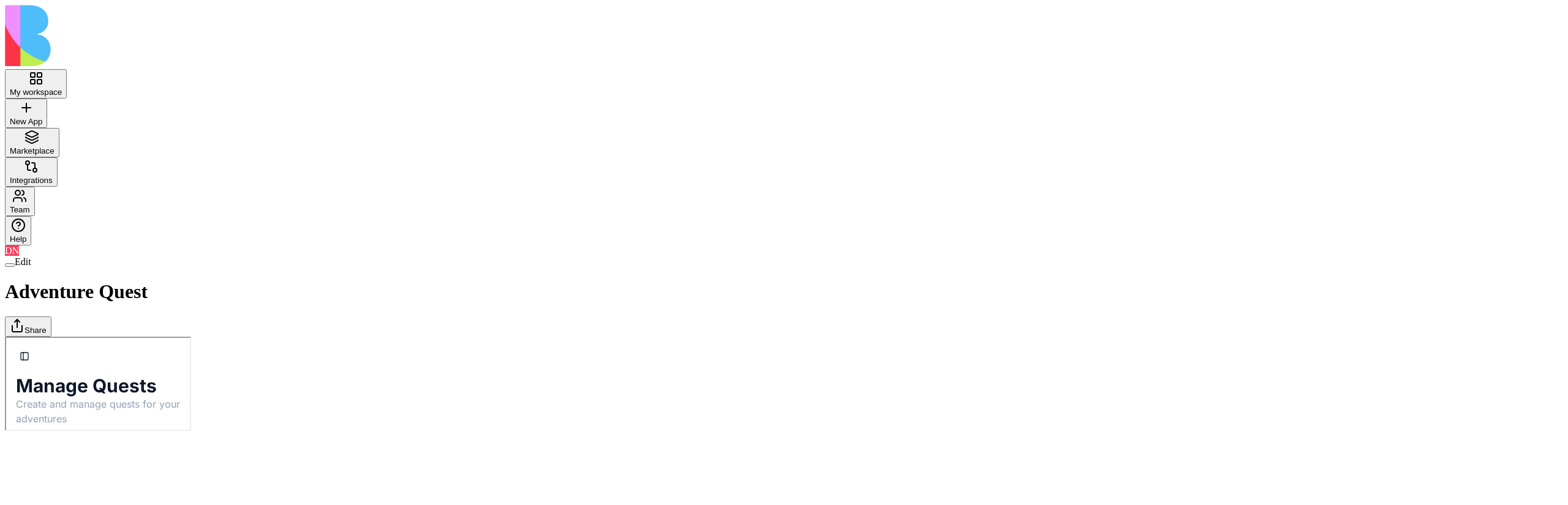 click on "Adventures" at bounding box center [5, 336] 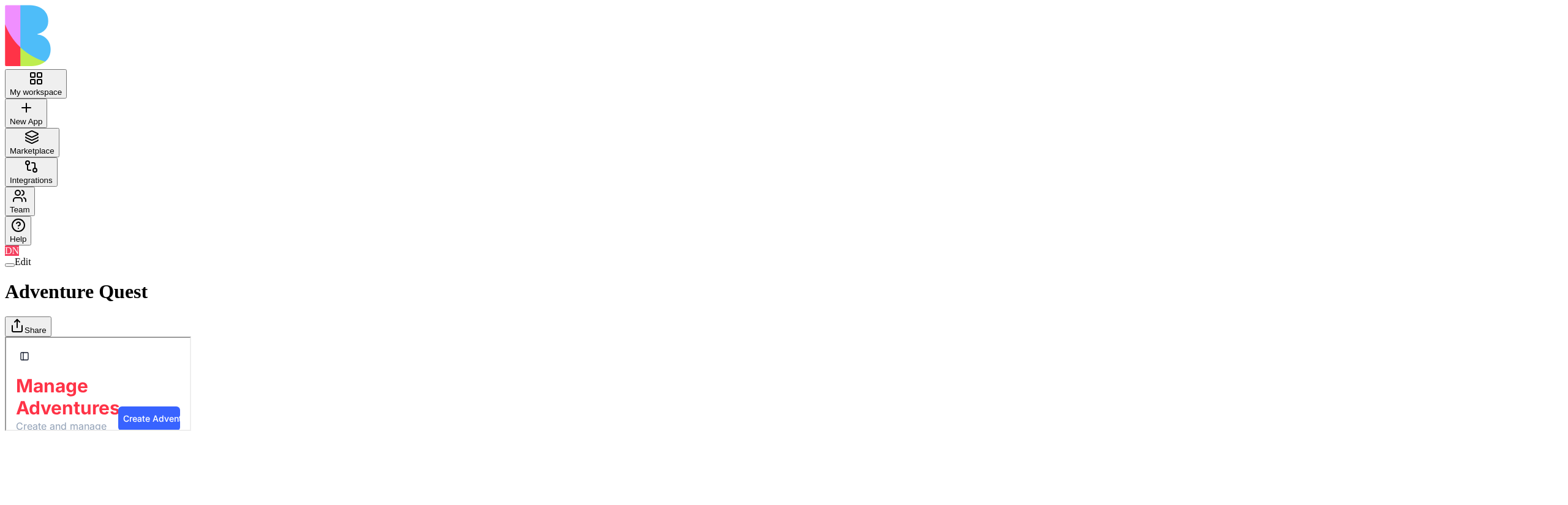 click on "Quests" at bounding box center (5, 336) 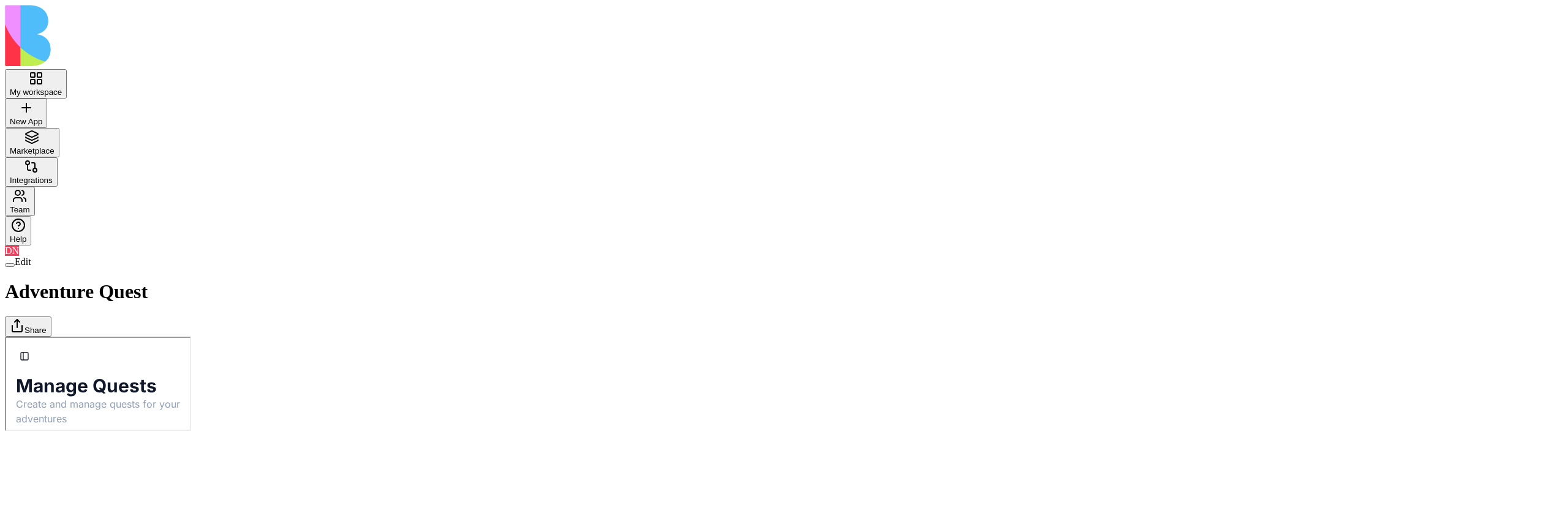 click on "Adventures" at bounding box center (5, 336) 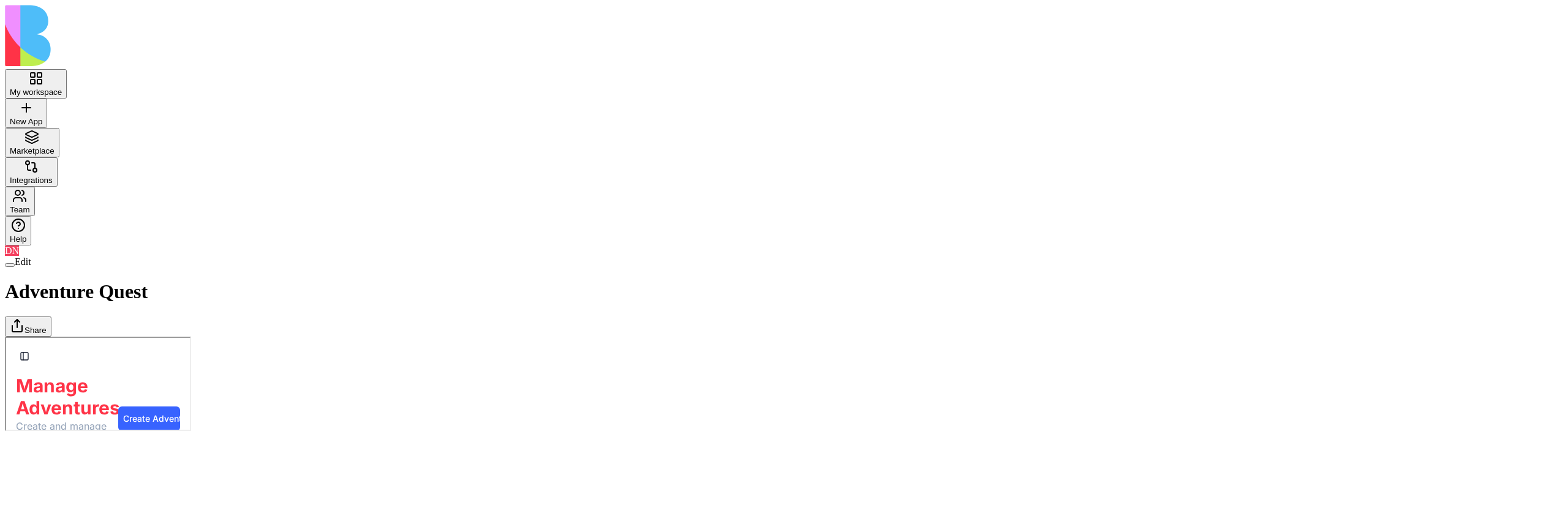 drag, startPoint x: 52, startPoint y: 482, endPoint x: 97, endPoint y: 344, distance: 145.15164 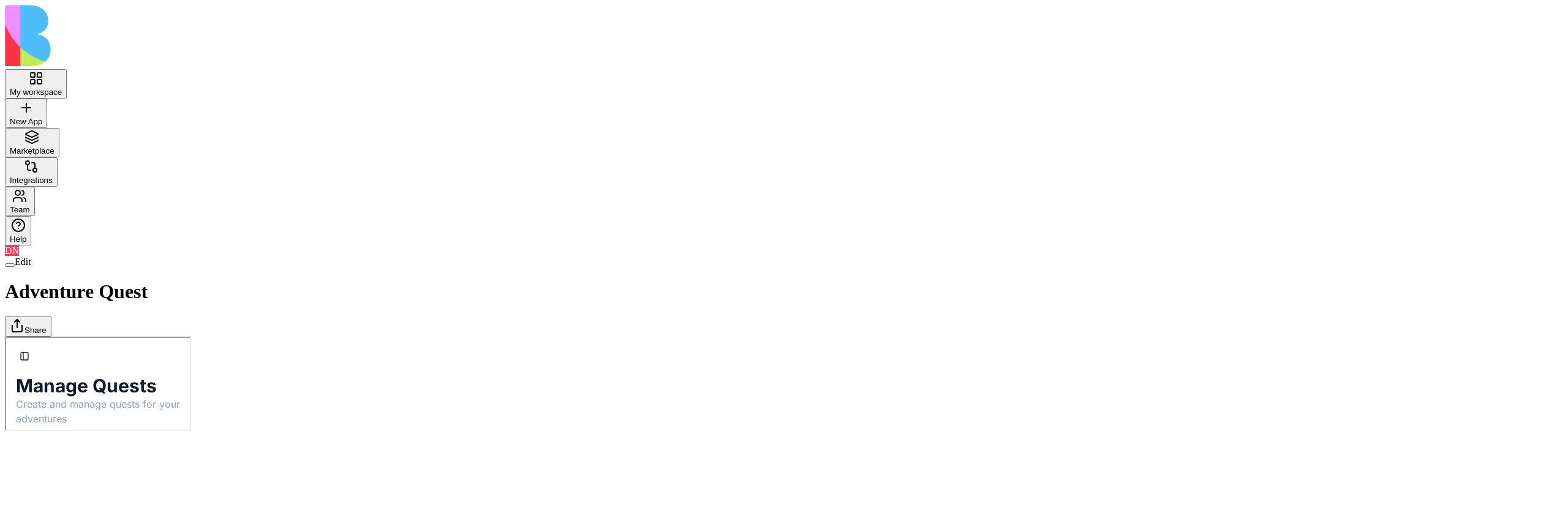 click at bounding box center [10, 265] 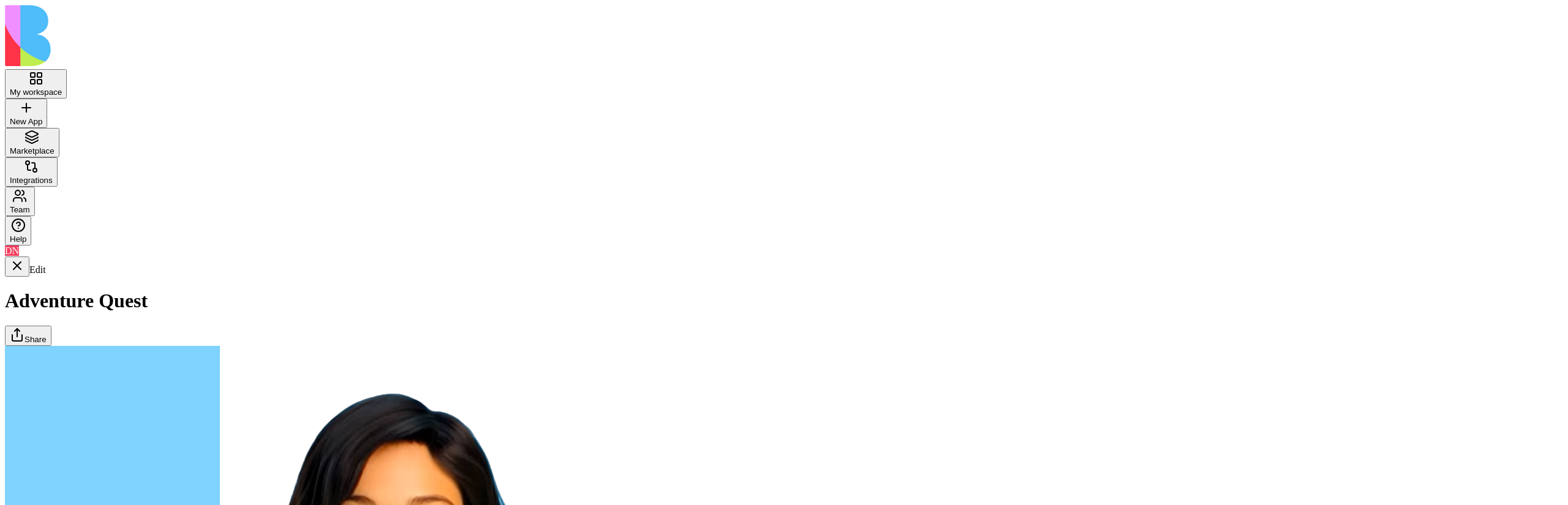 scroll, scrollTop: 2597, scrollLeft: 0, axis: vertical 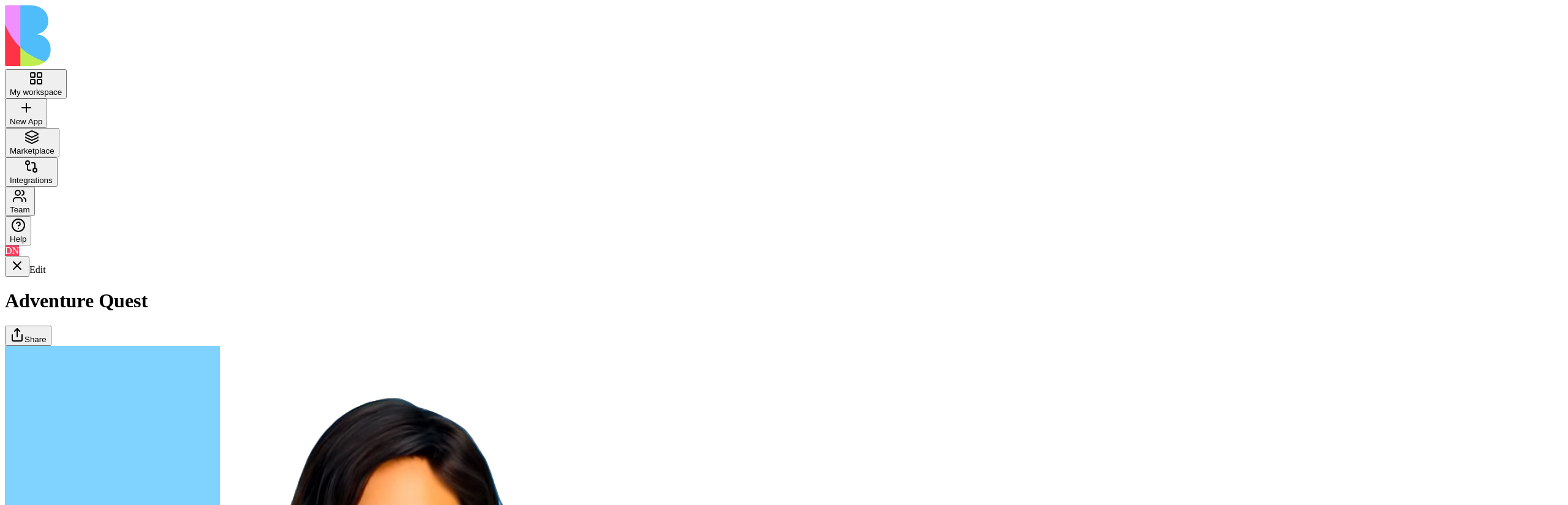 click at bounding box center (17, 10569) 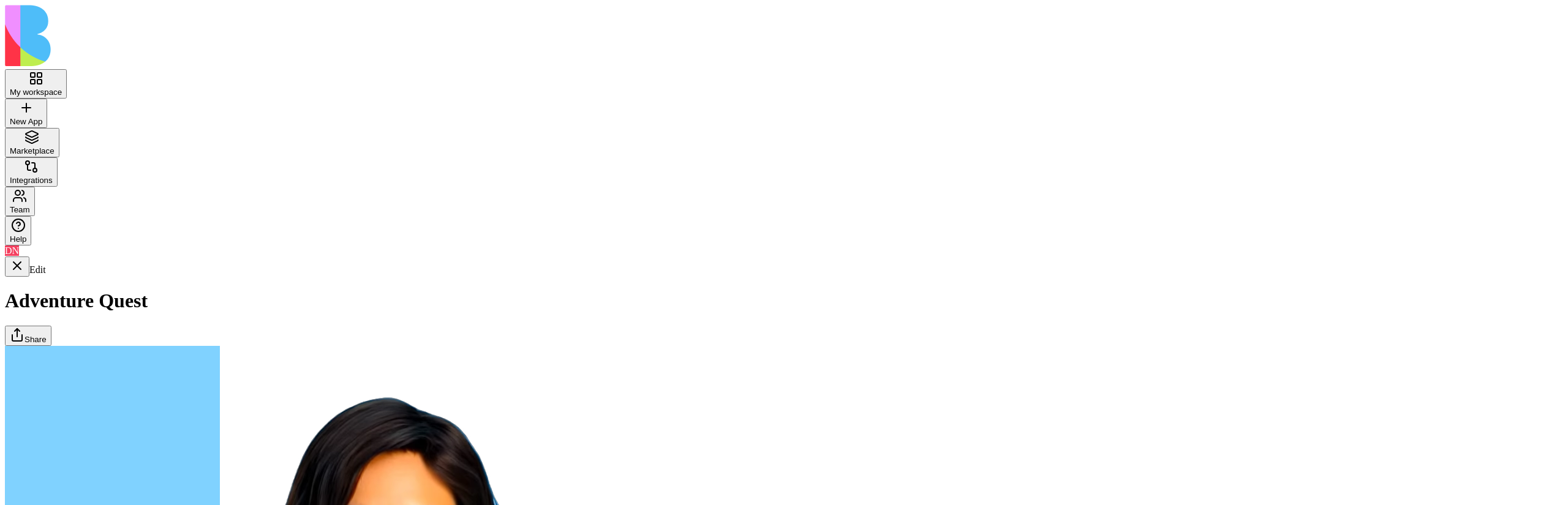 click on "Adventures" at bounding box center (5, 10724) 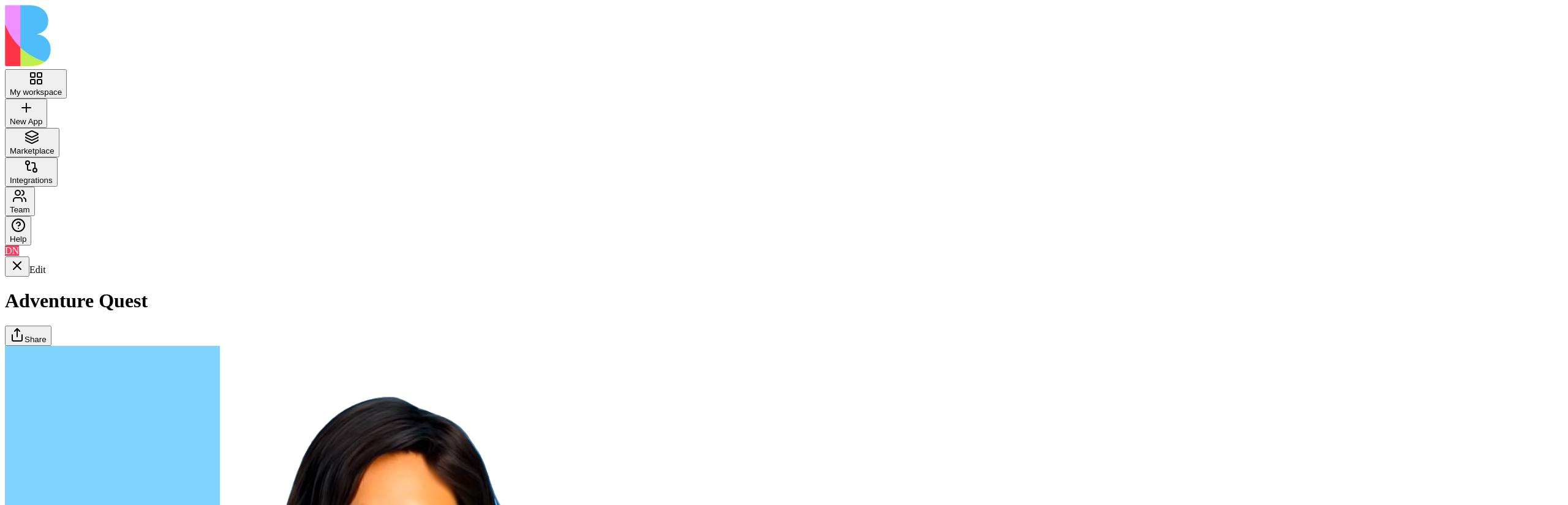 click on "Quests" at bounding box center [5, 10724] 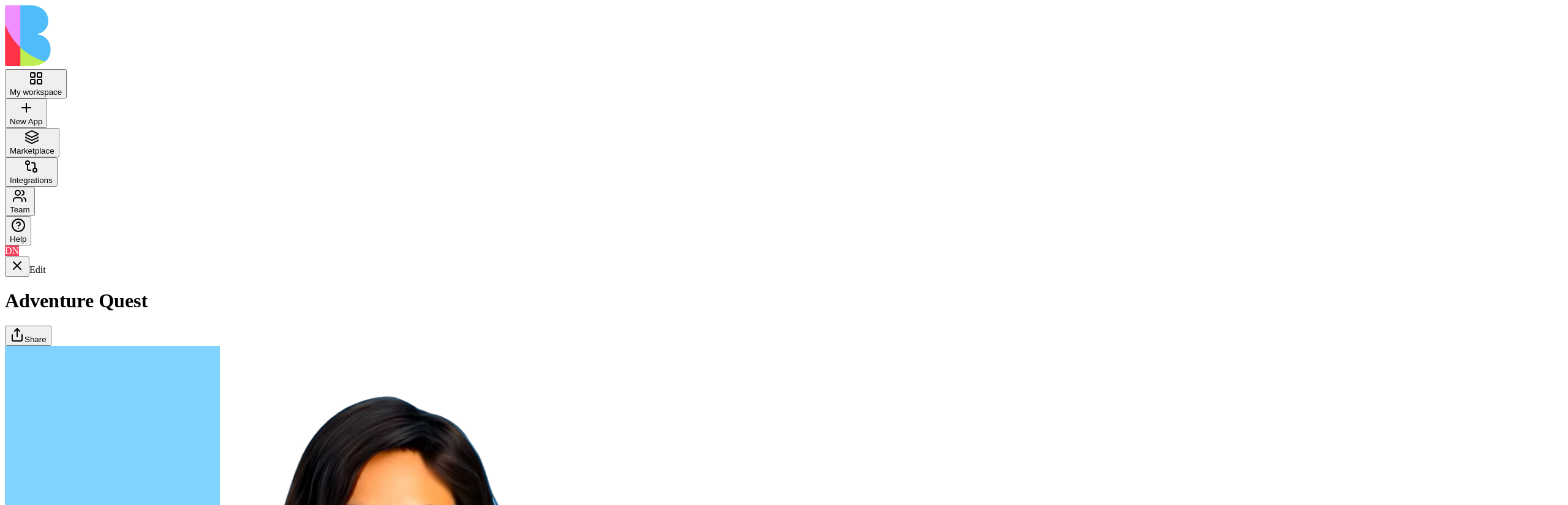 click on "Adventures" at bounding box center (5, 10724) 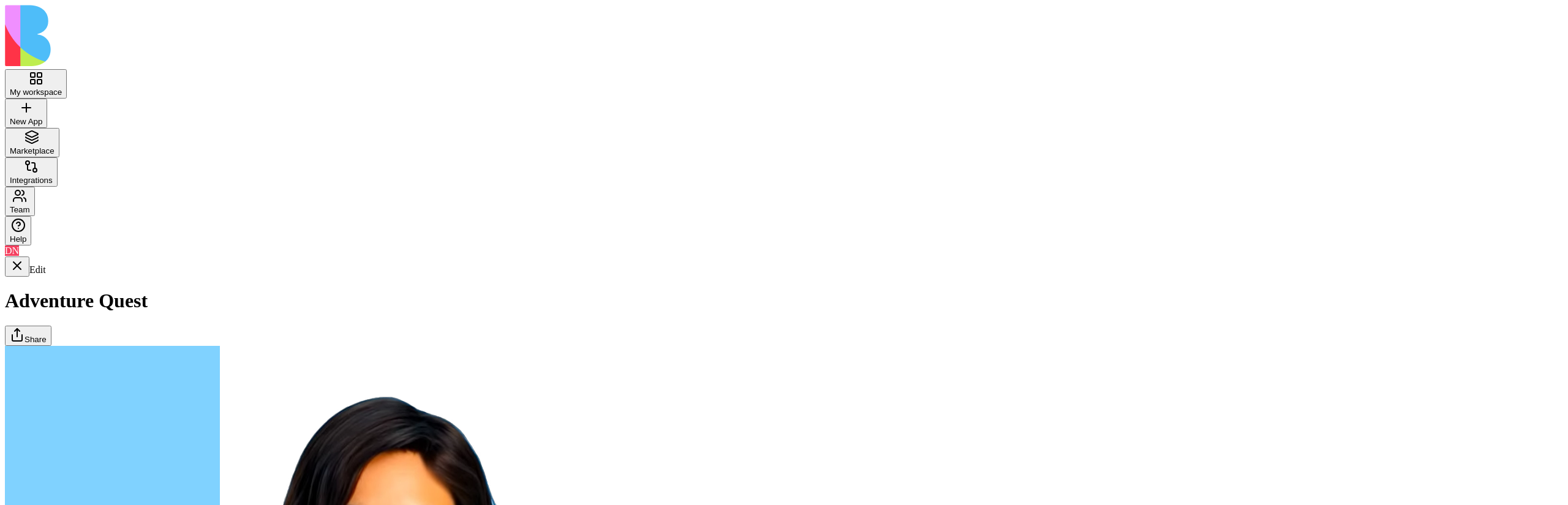 click on "Quests" at bounding box center (5, 10724) 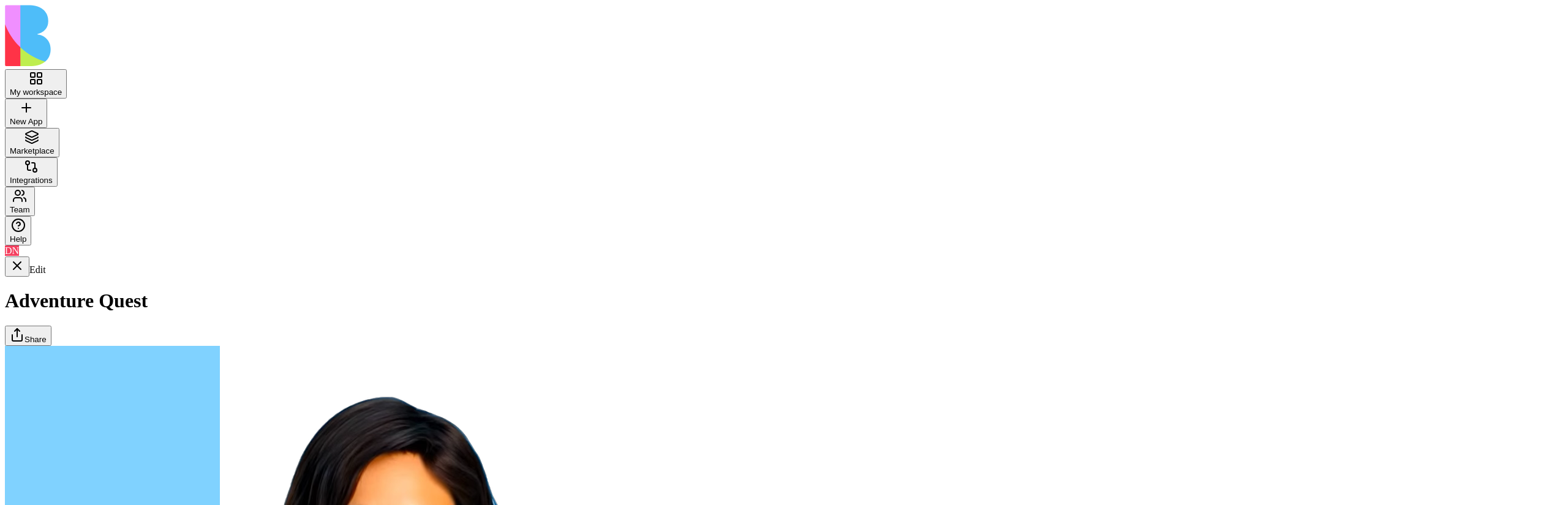 click on "Adventures" at bounding box center (5, 10724) 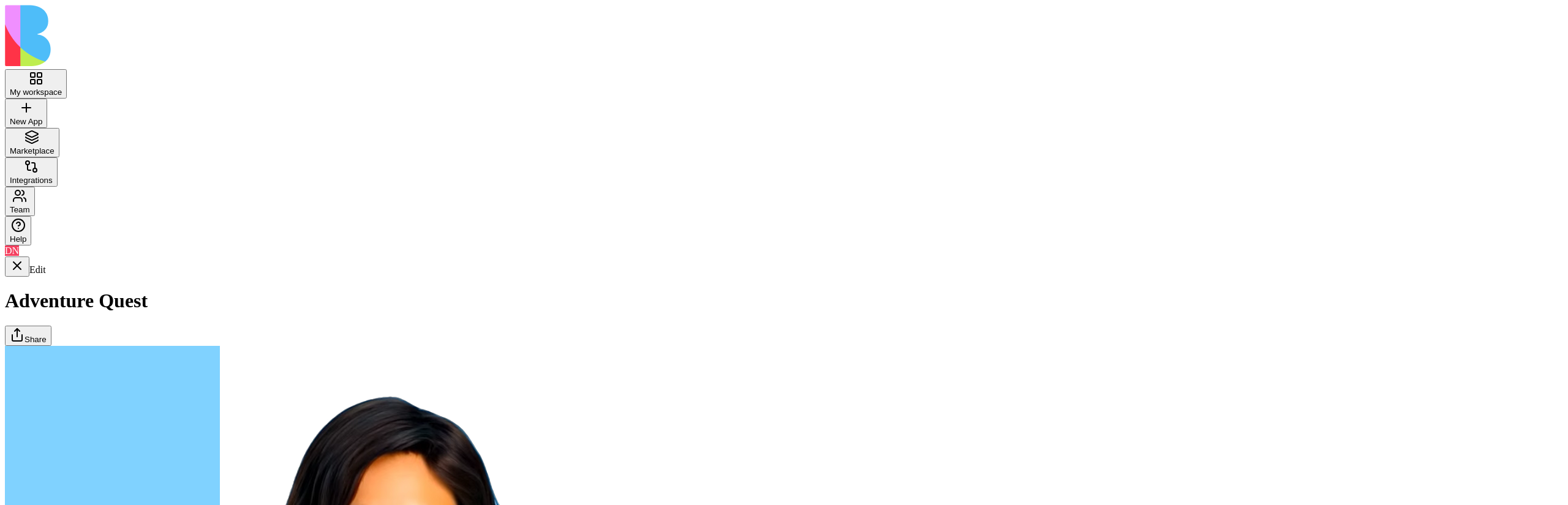 click on "Quests" at bounding box center [5, 10724] 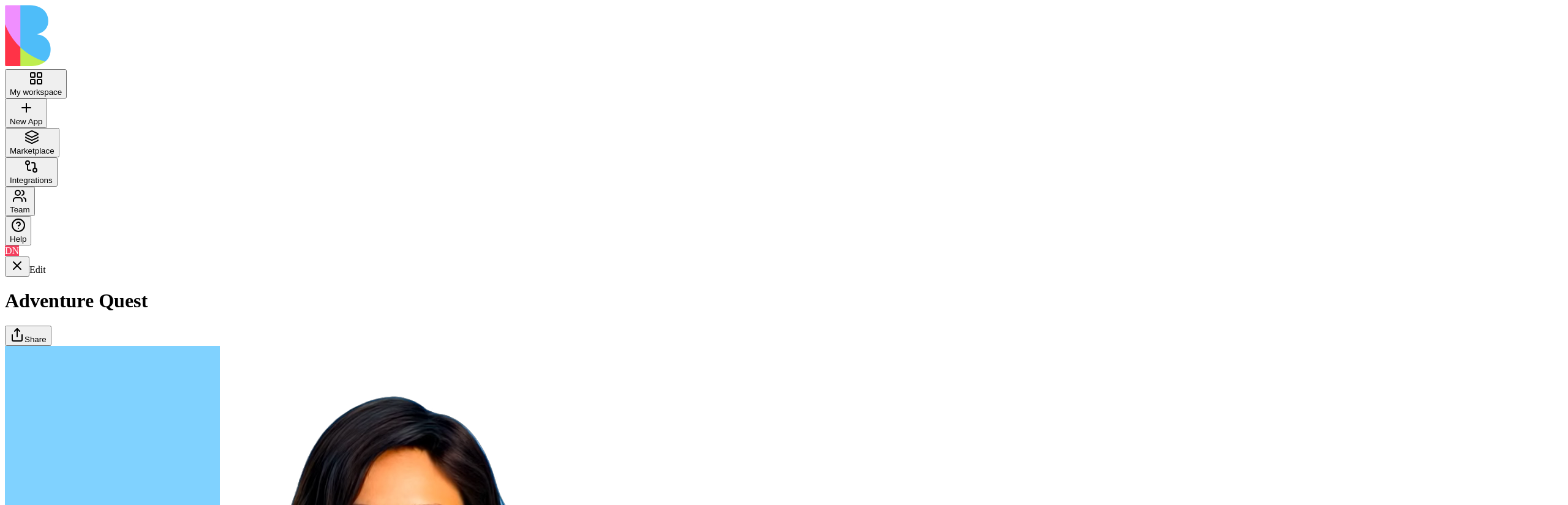 click on "Adventures" at bounding box center [5, 10724] 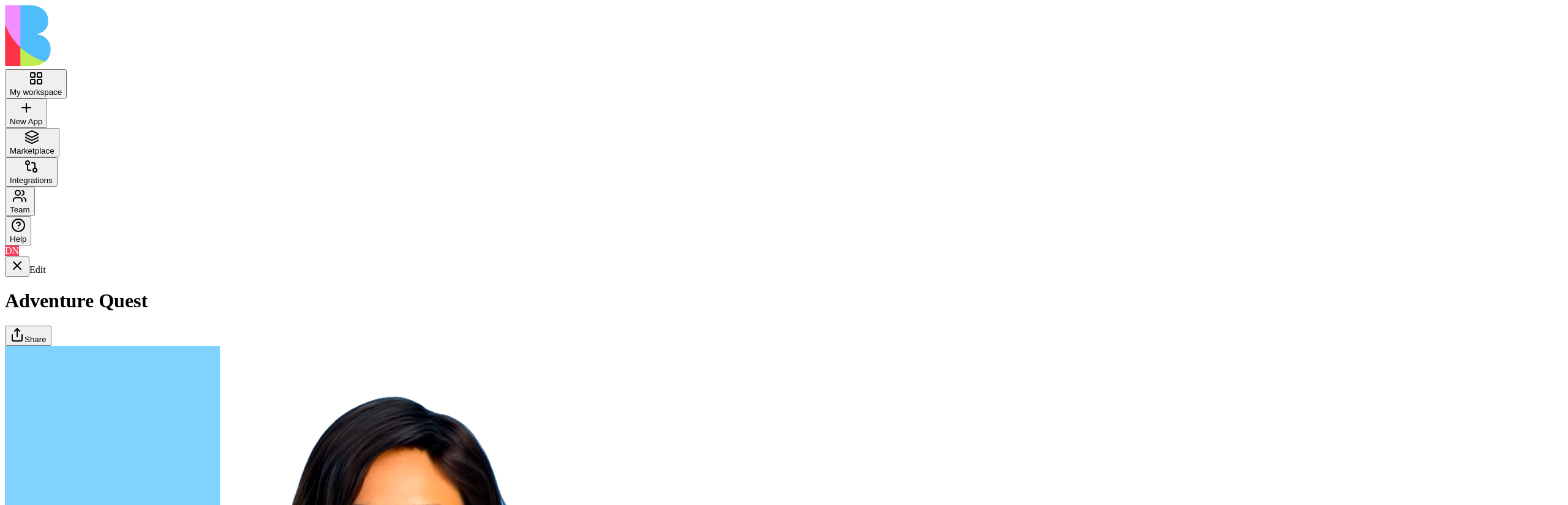 click on "Quests" at bounding box center (5, 10724) 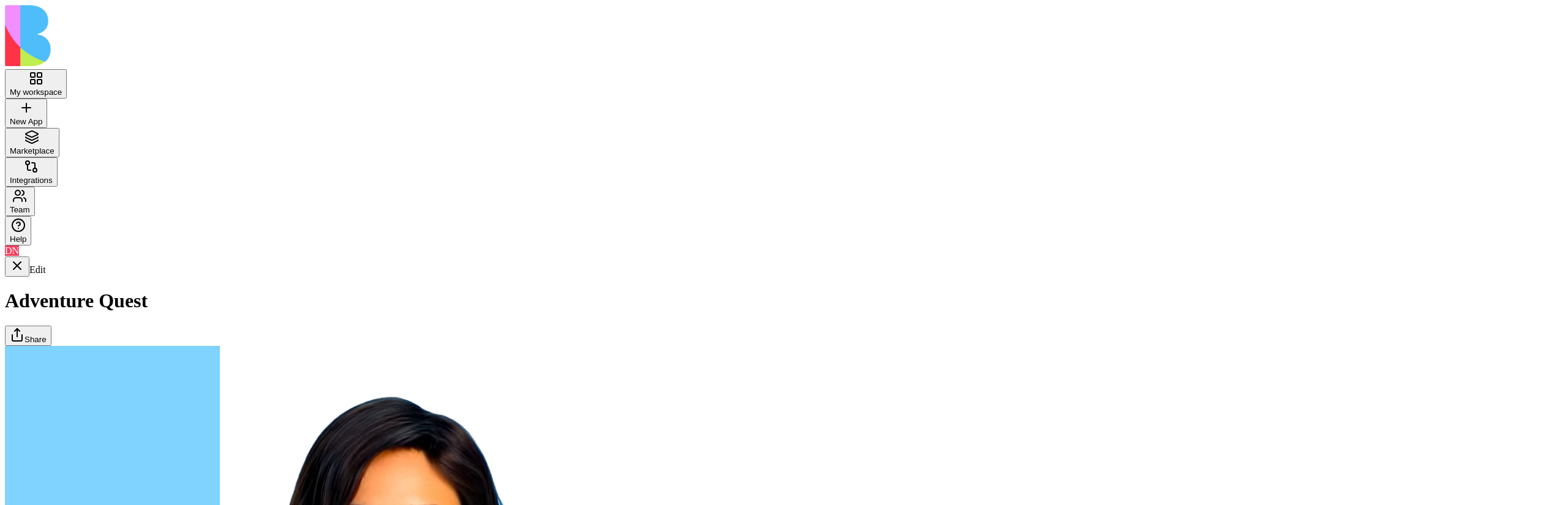 click on "Adventures" at bounding box center (5, 10724) 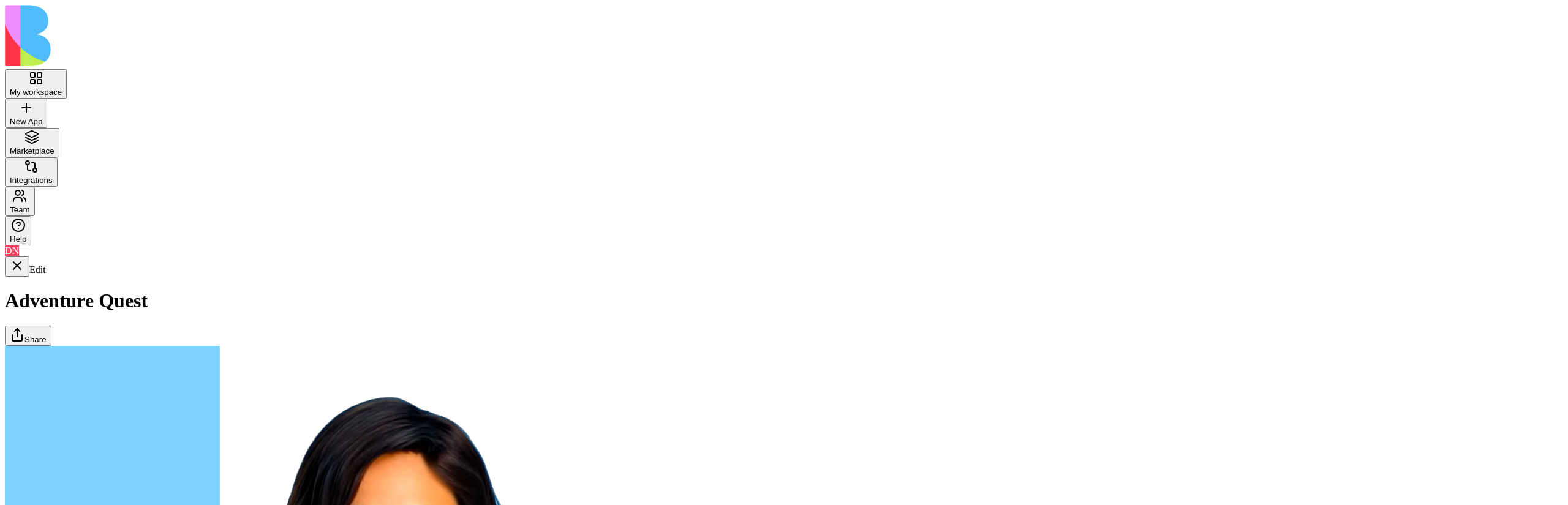 click on "Quests" at bounding box center (5, 10724) 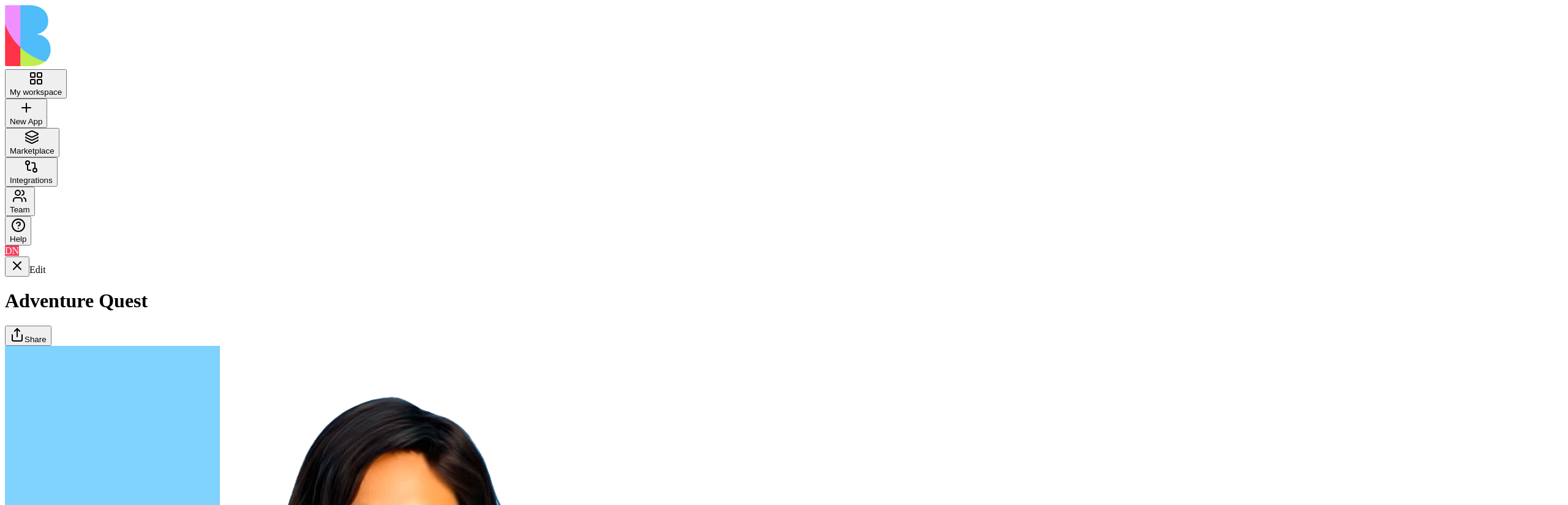 click on "Adventures" at bounding box center [5, 10724] 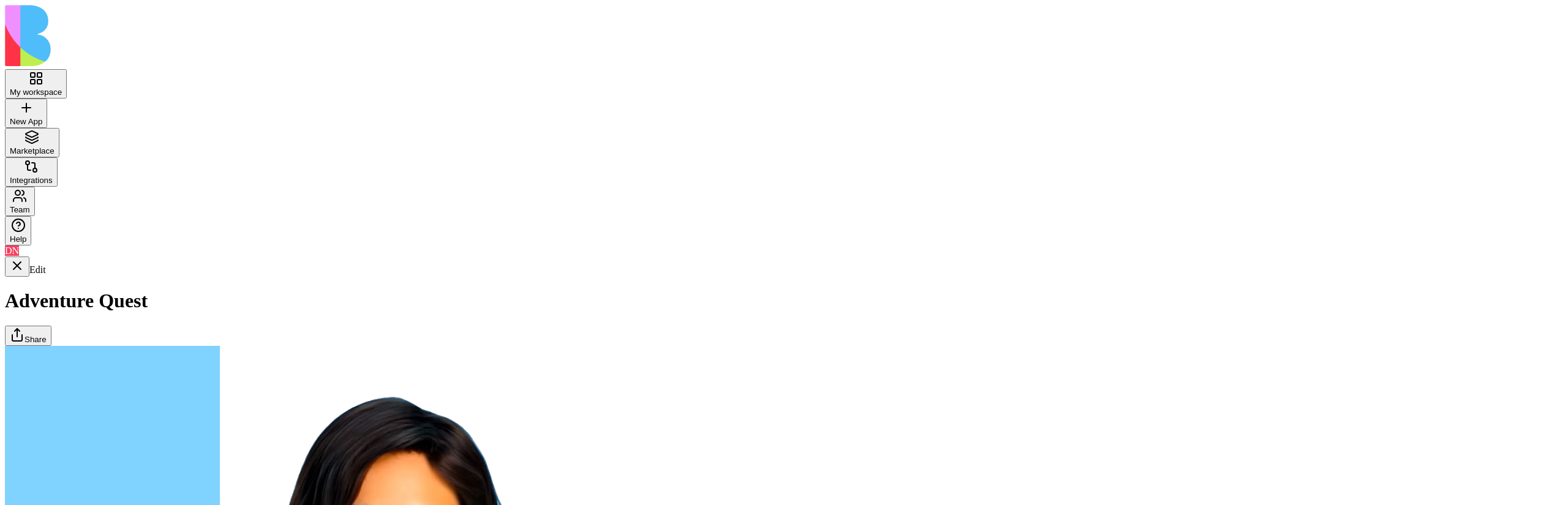 click on "Navigation Dashboard Adventures Quests" at bounding box center (5, 10724) 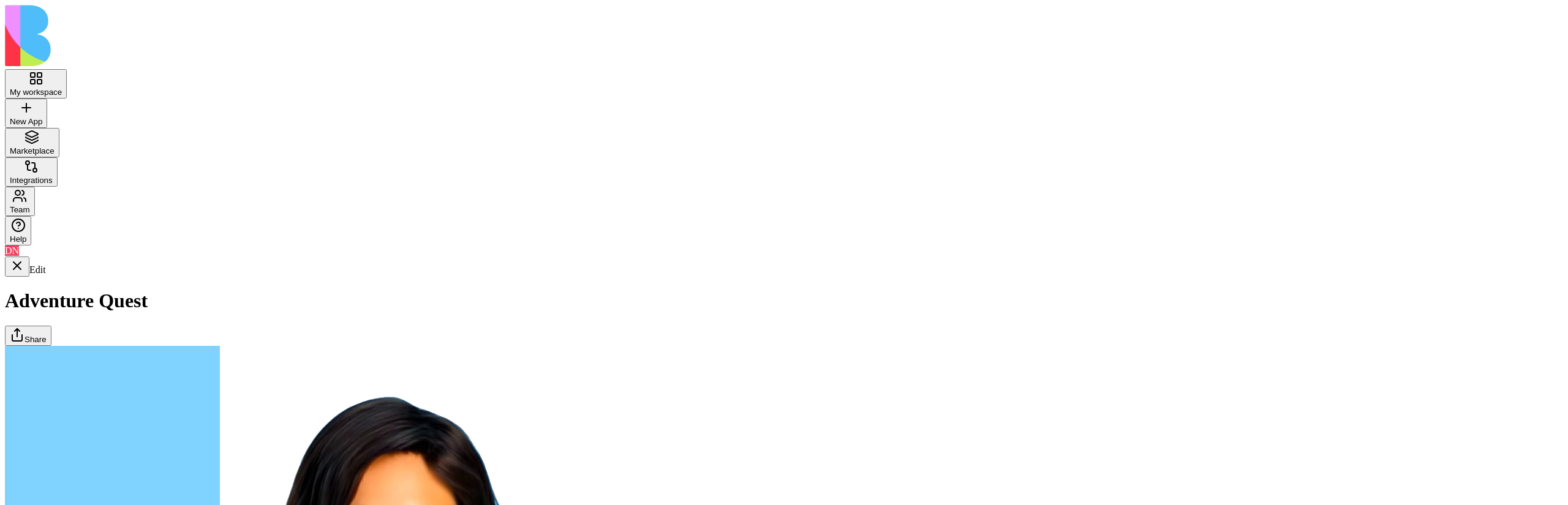 click on "Quests" at bounding box center [5, 10724] 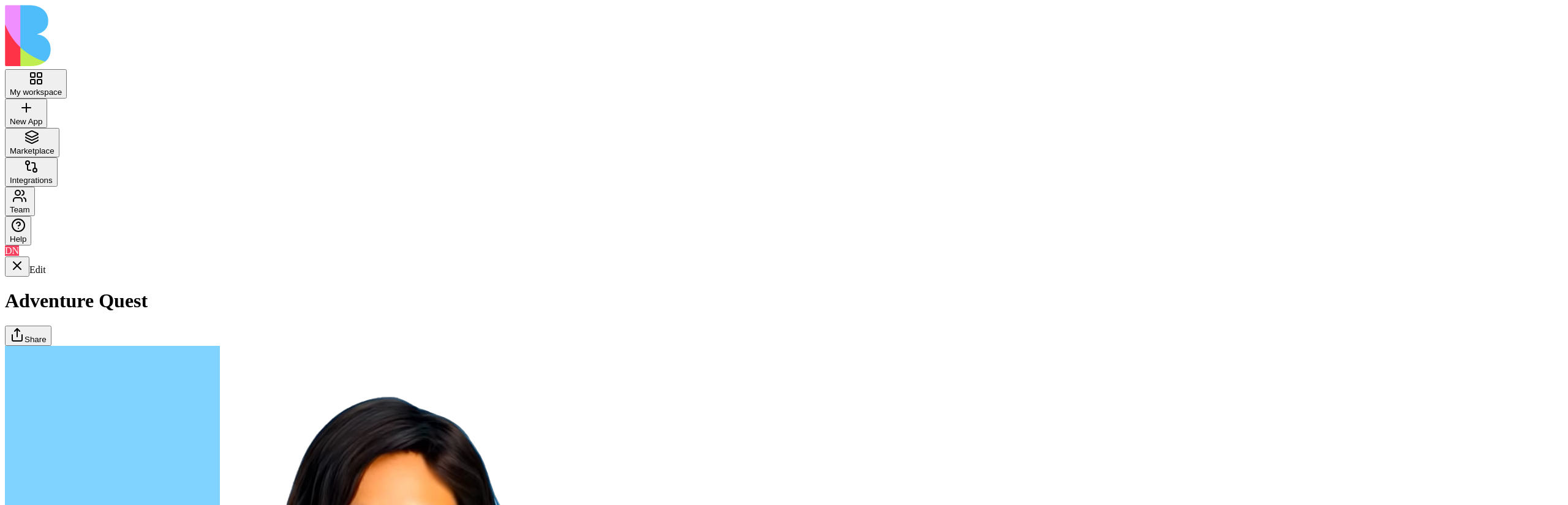 click on "Dashboard" at bounding box center [75, 10640] 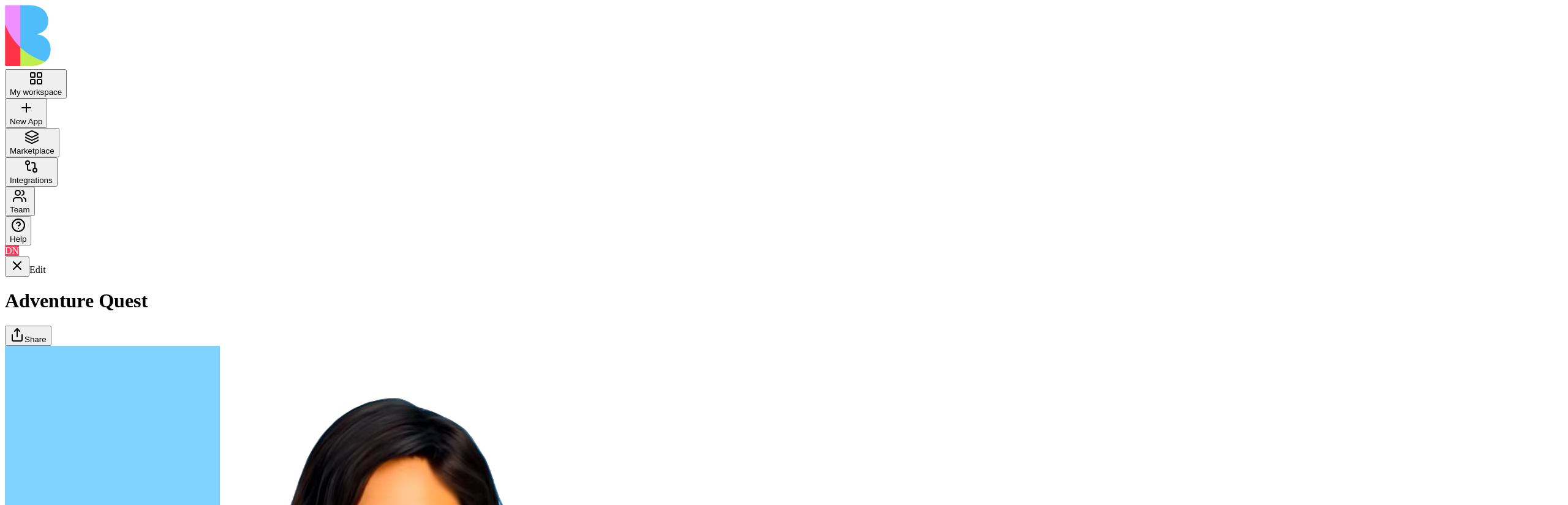 click on "Adventures" at bounding box center [75, 10671] 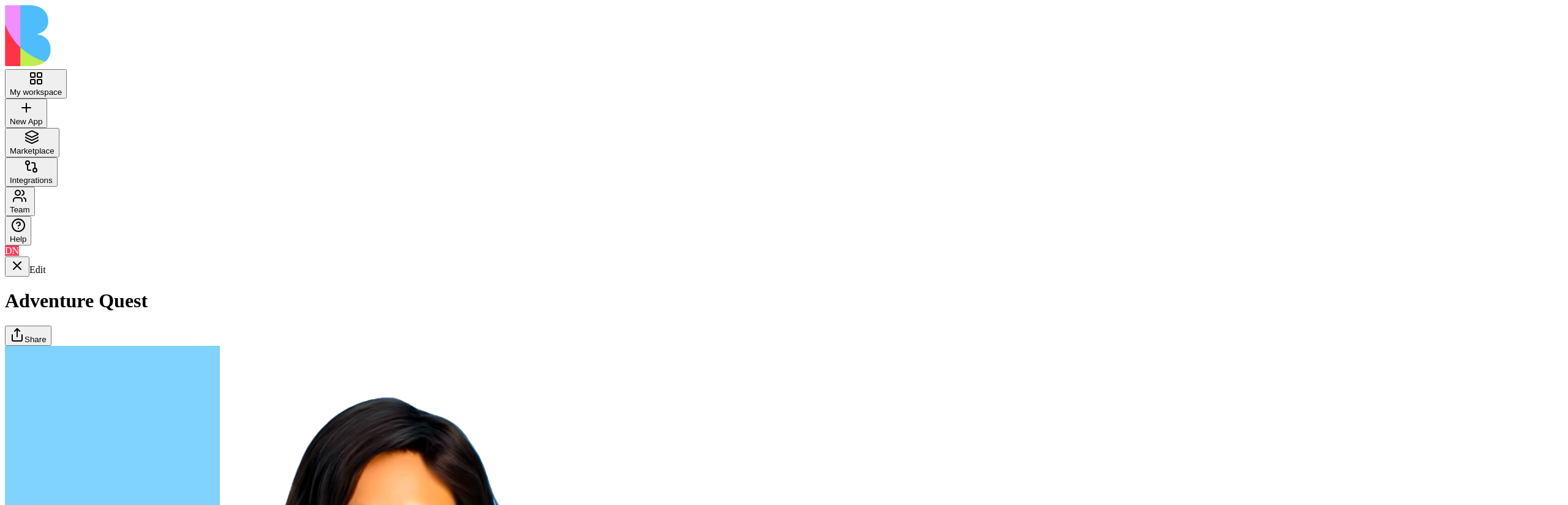 click on "Quests" at bounding box center (75, 10702) 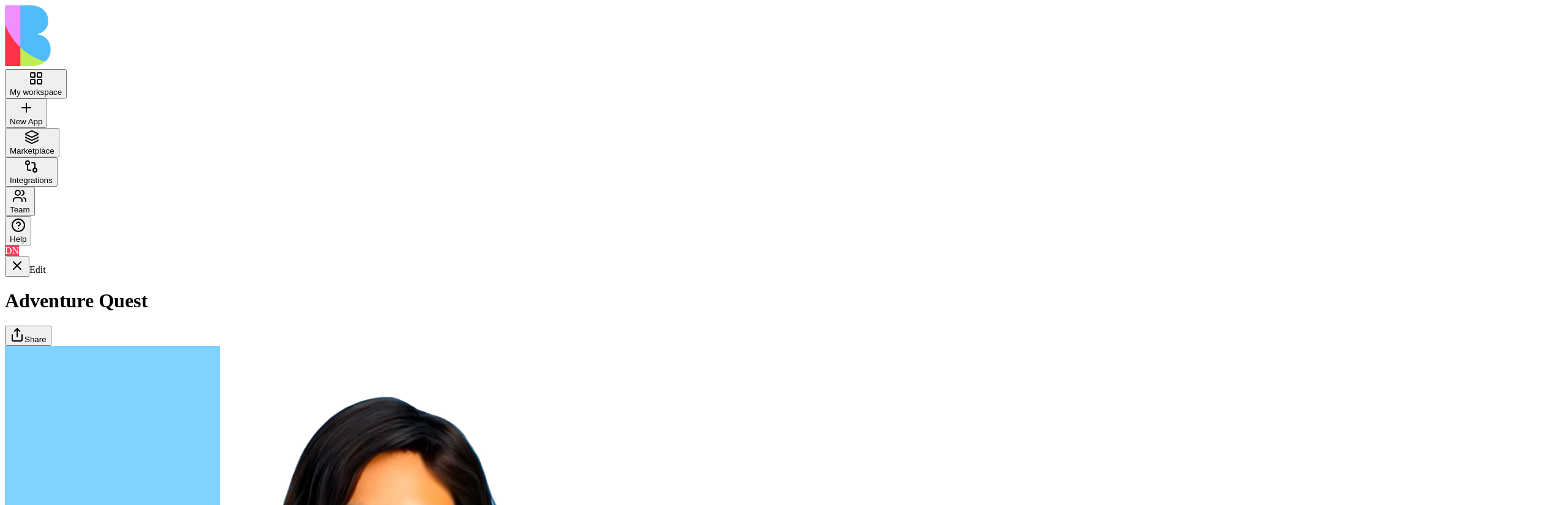 click on "Adventures" at bounding box center [75, 10677] 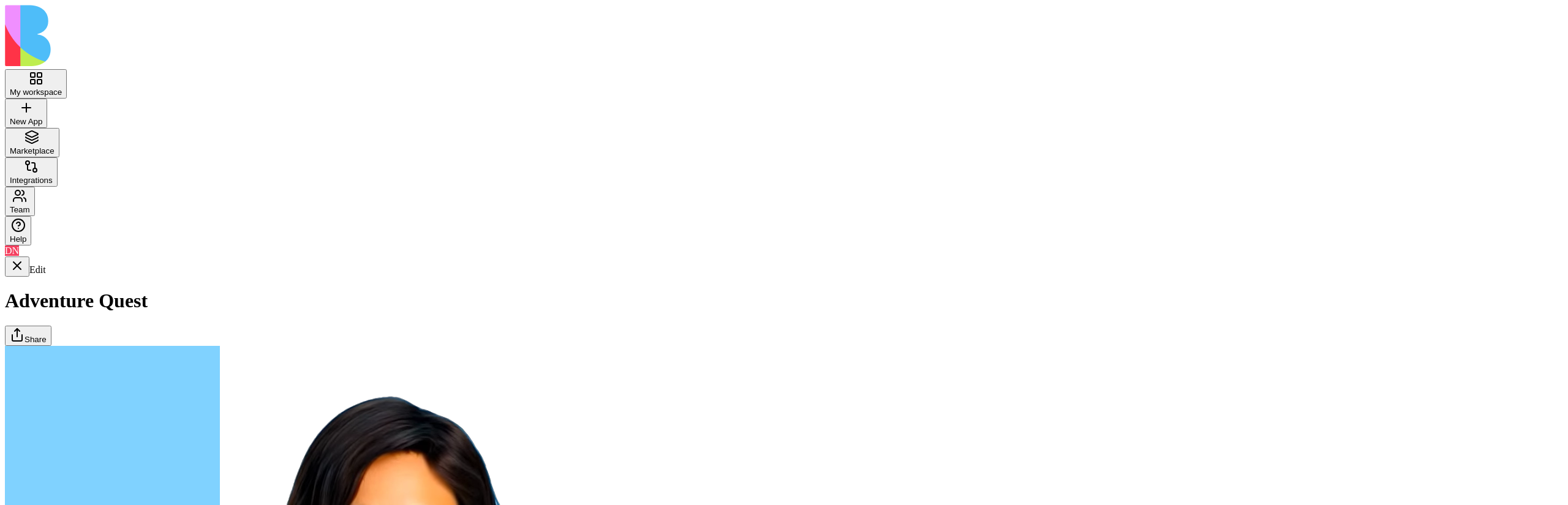 click on "Quests" at bounding box center (75, 10702) 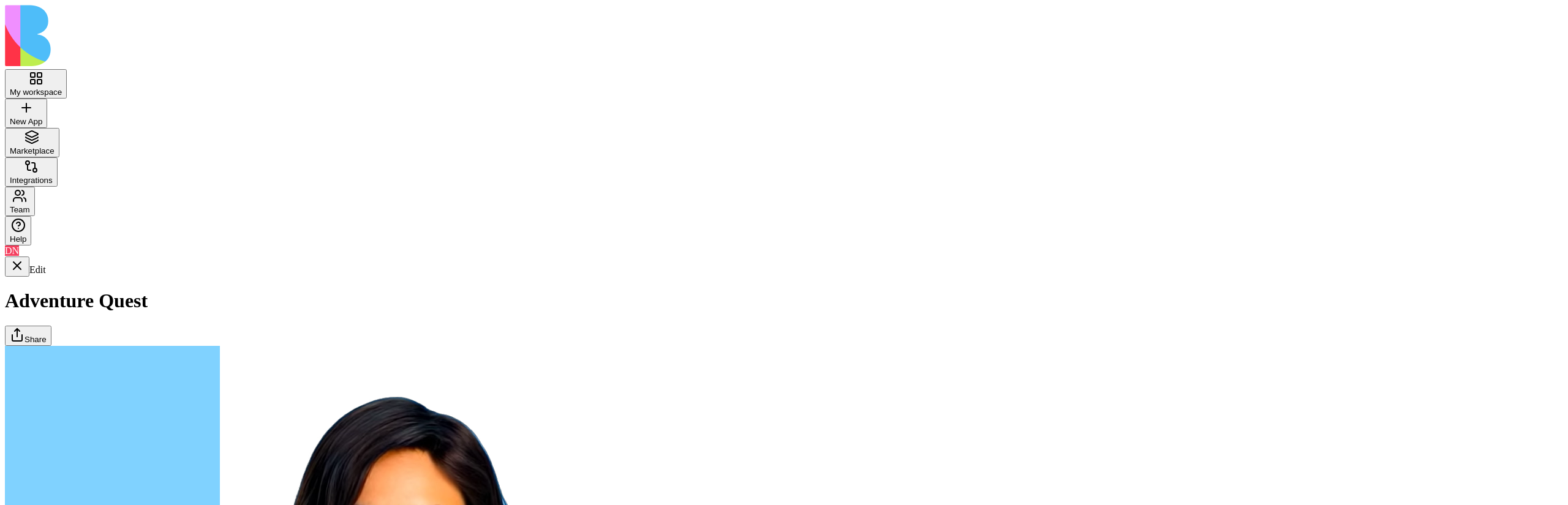 click on "Adventures" at bounding box center (75, 10671) 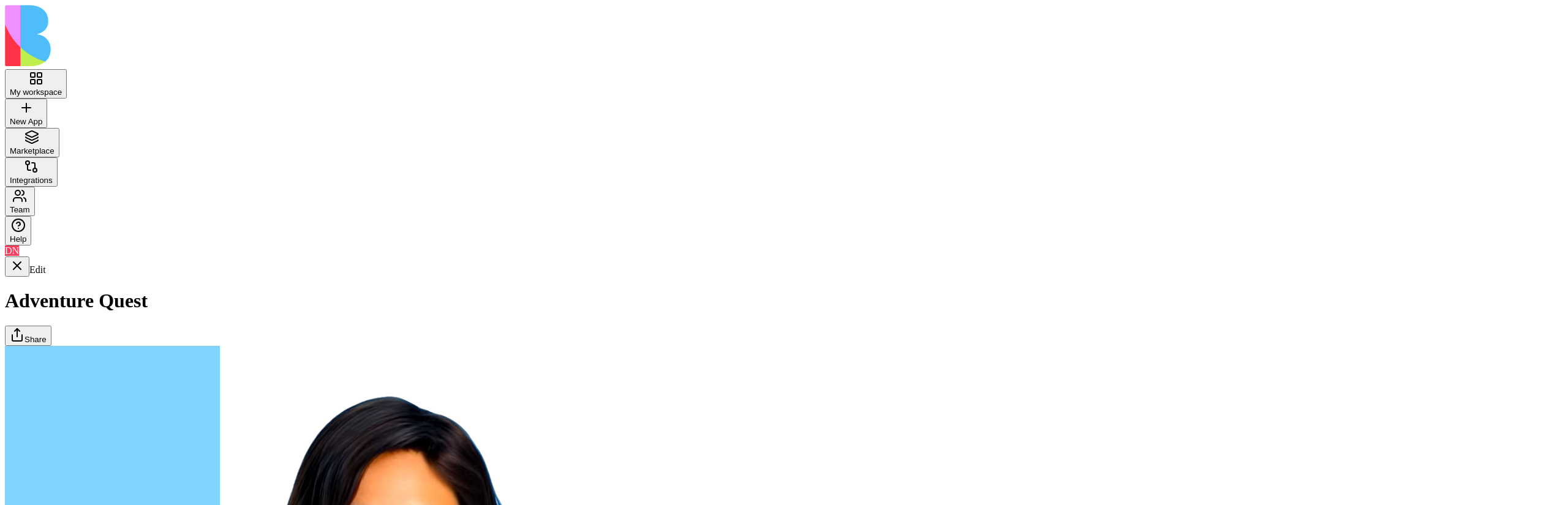 click on "Dashboard" at bounding box center (75, 10640) 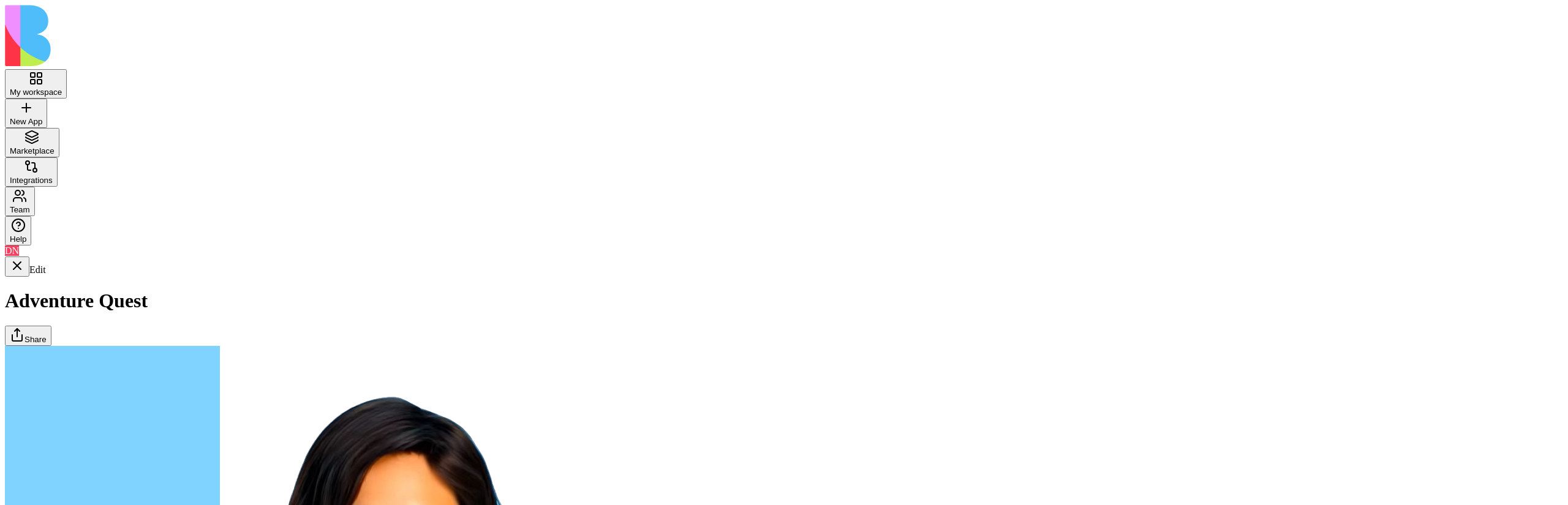 click on "Adventures" at bounding box center (75, 10671) 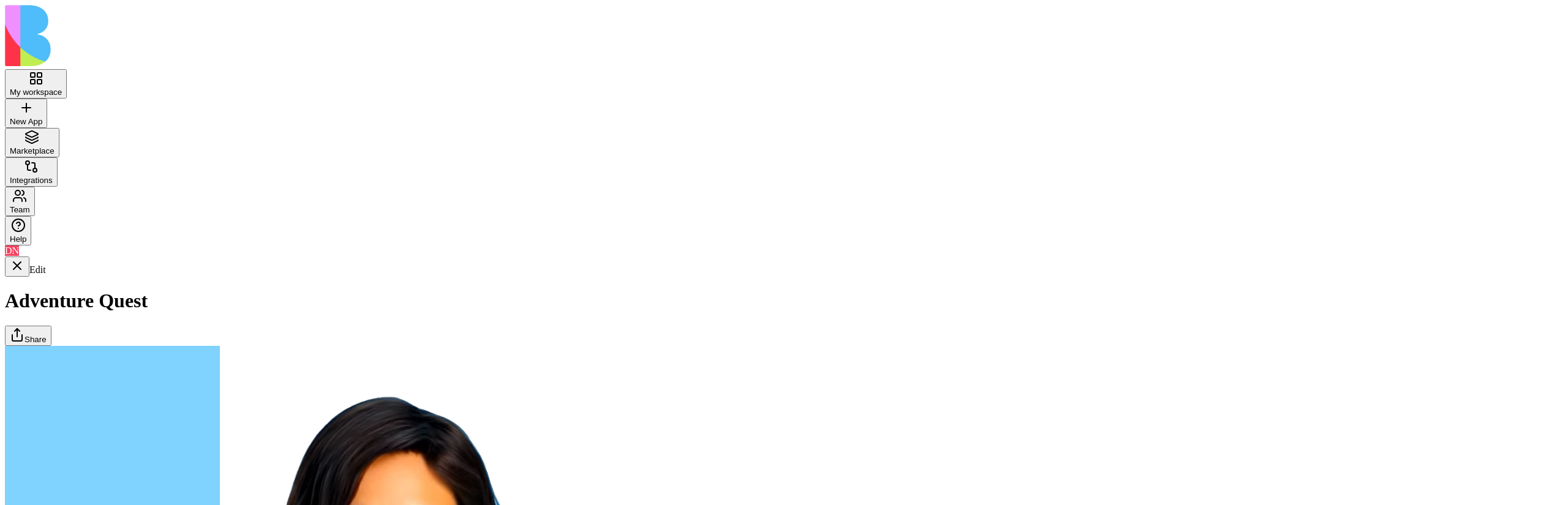 click on "Dashboard" at bounding box center (75, 10640) 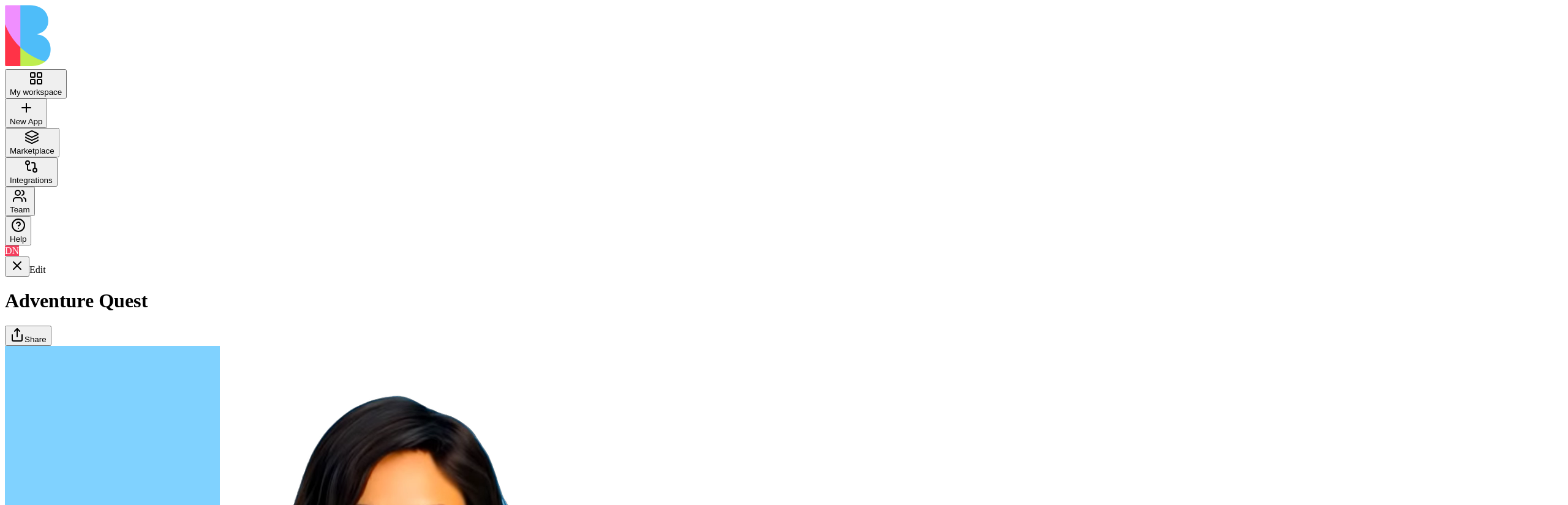 click on "No Adventures Yet Create your first adventure to start guiding explorers on exciting journeys. Create Adventure" at bounding box center (97, 11324) 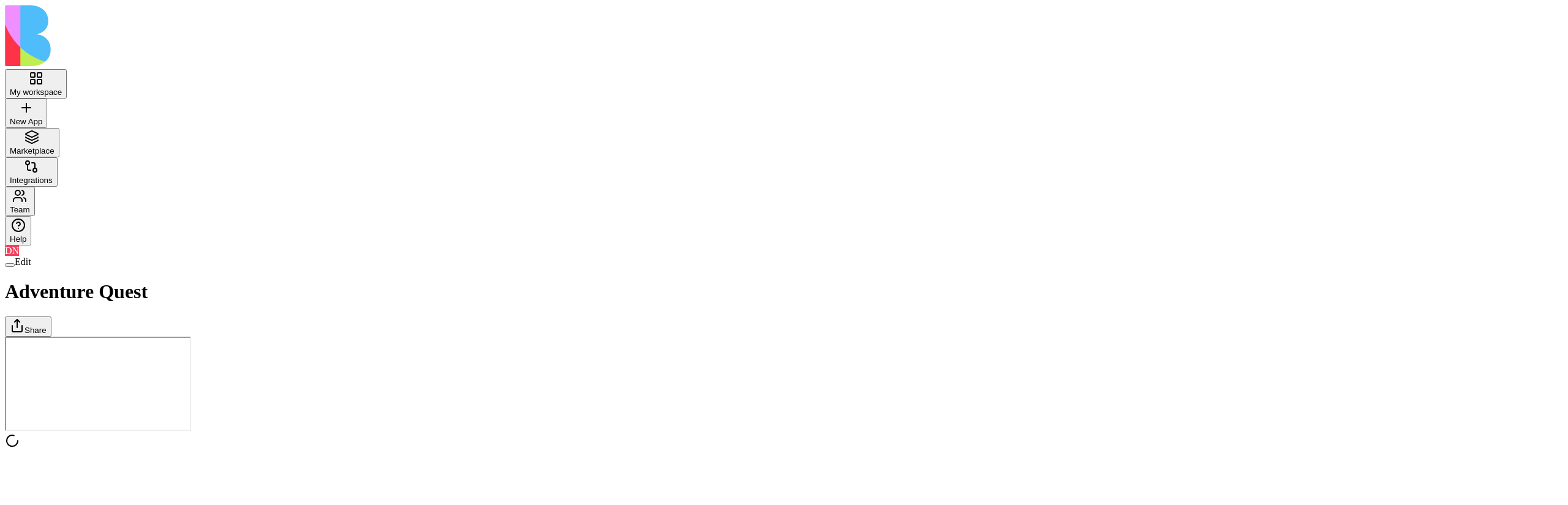 scroll, scrollTop: 0, scrollLeft: 0, axis: both 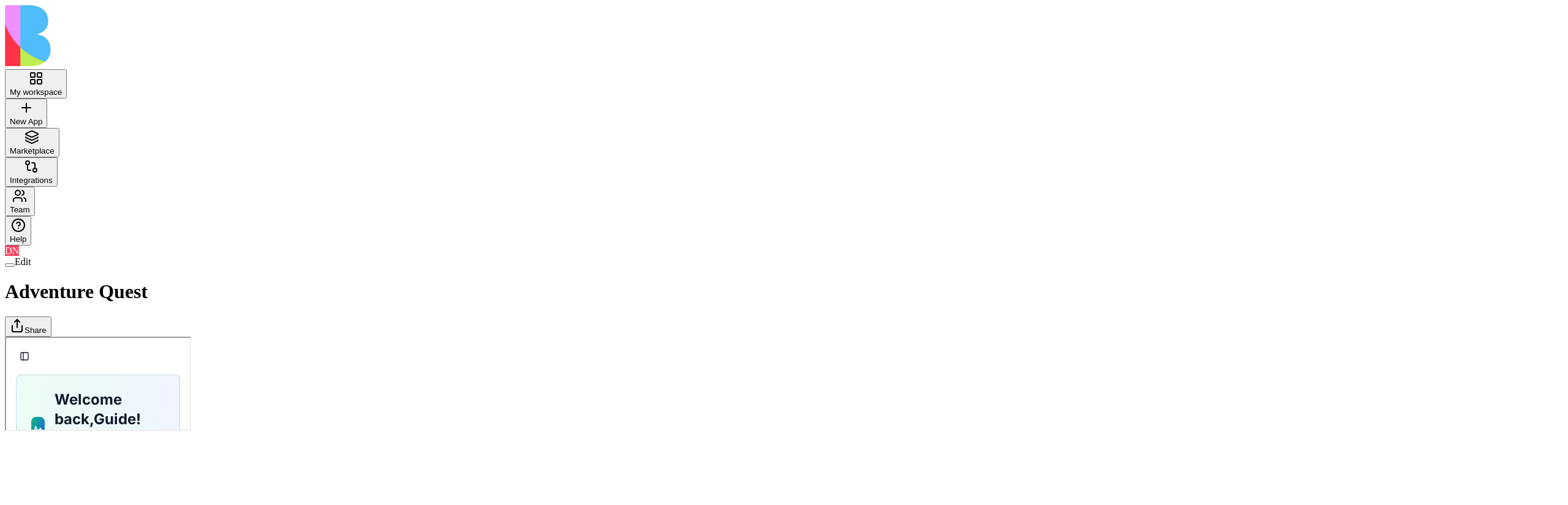 click on "No Adventures Yet Create your first adventure to start guiding explorers on exciting journeys. Create Adventure" at bounding box center (97, 935) 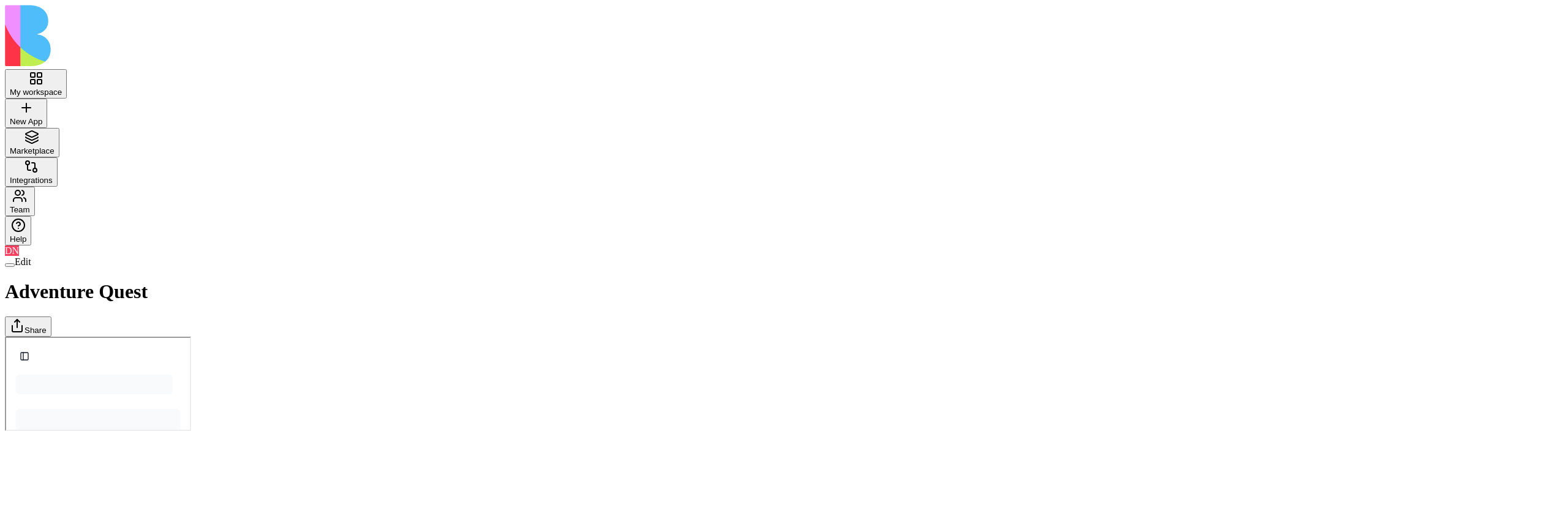 scroll, scrollTop: 0, scrollLeft: 0, axis: both 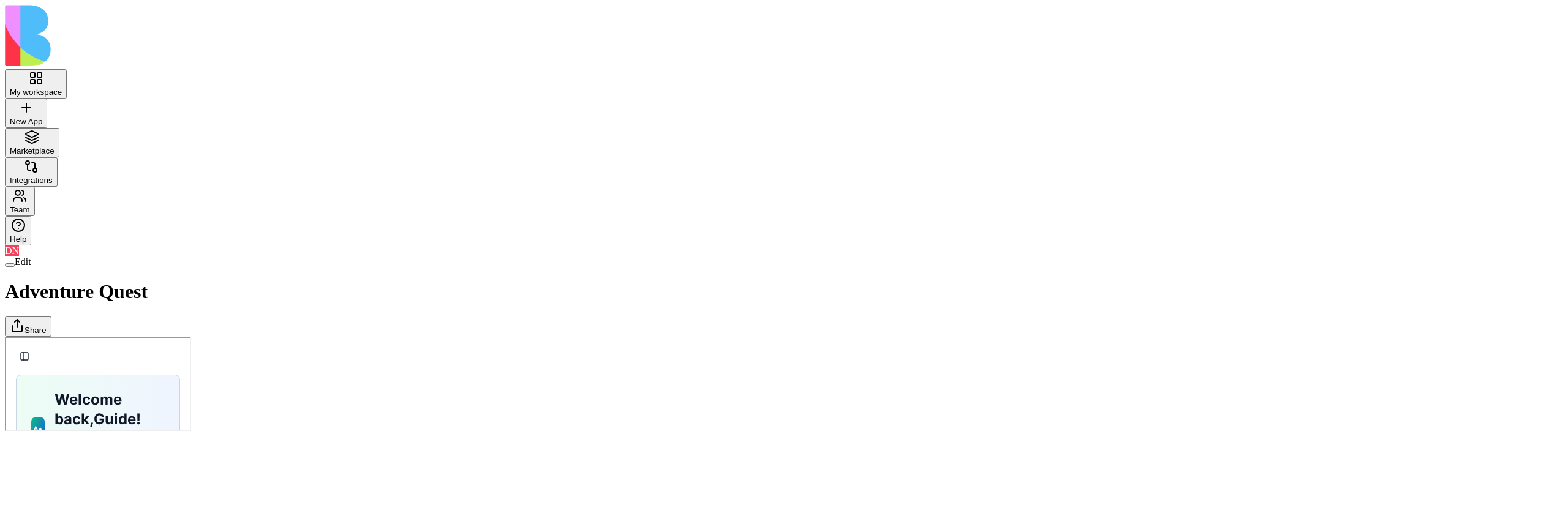 click on "Adventures" at bounding box center (5, 336) 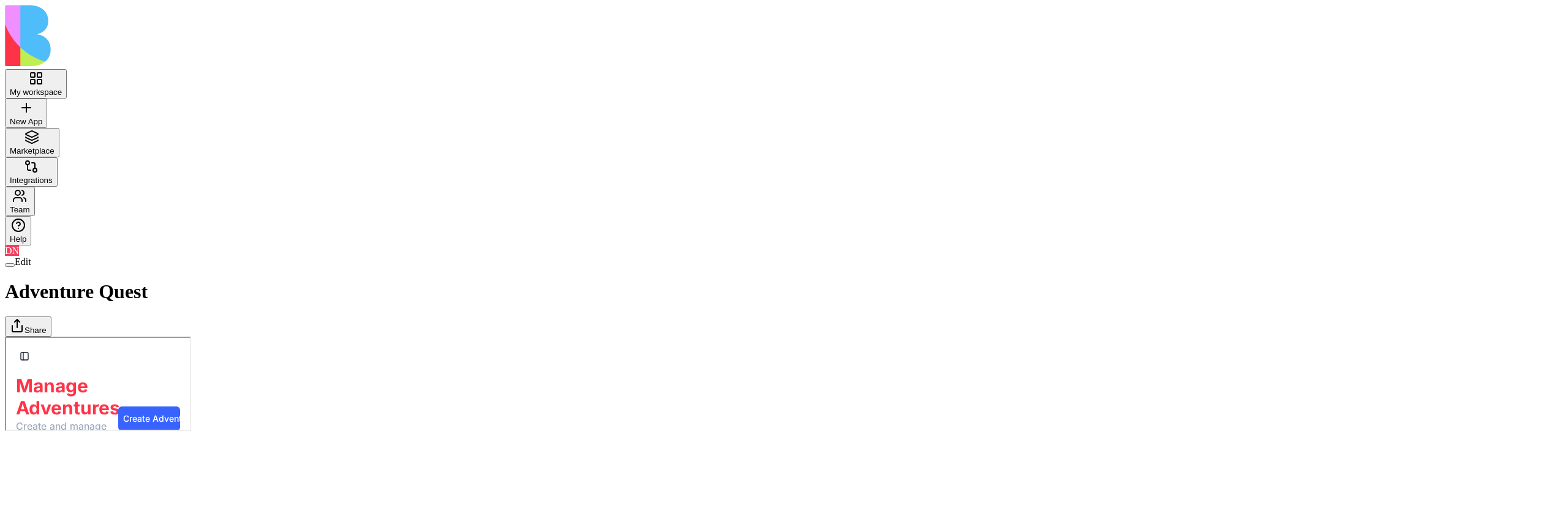 click at bounding box center [10, 265] 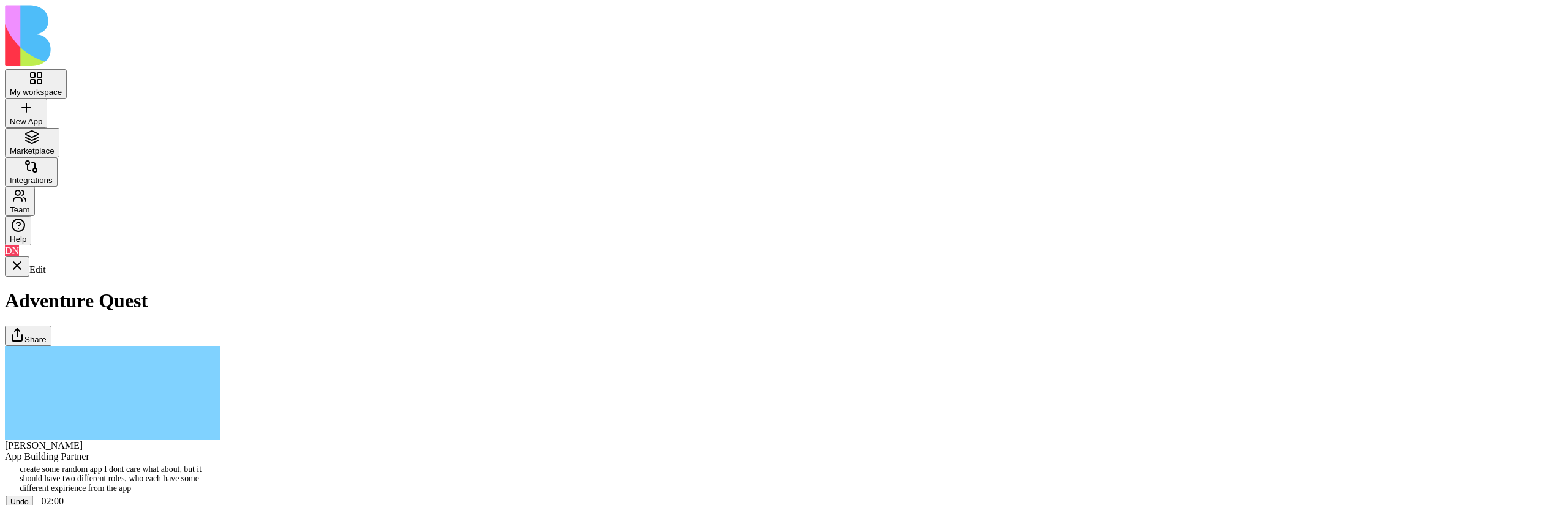 scroll, scrollTop: 2597, scrollLeft: 0, axis: vertical 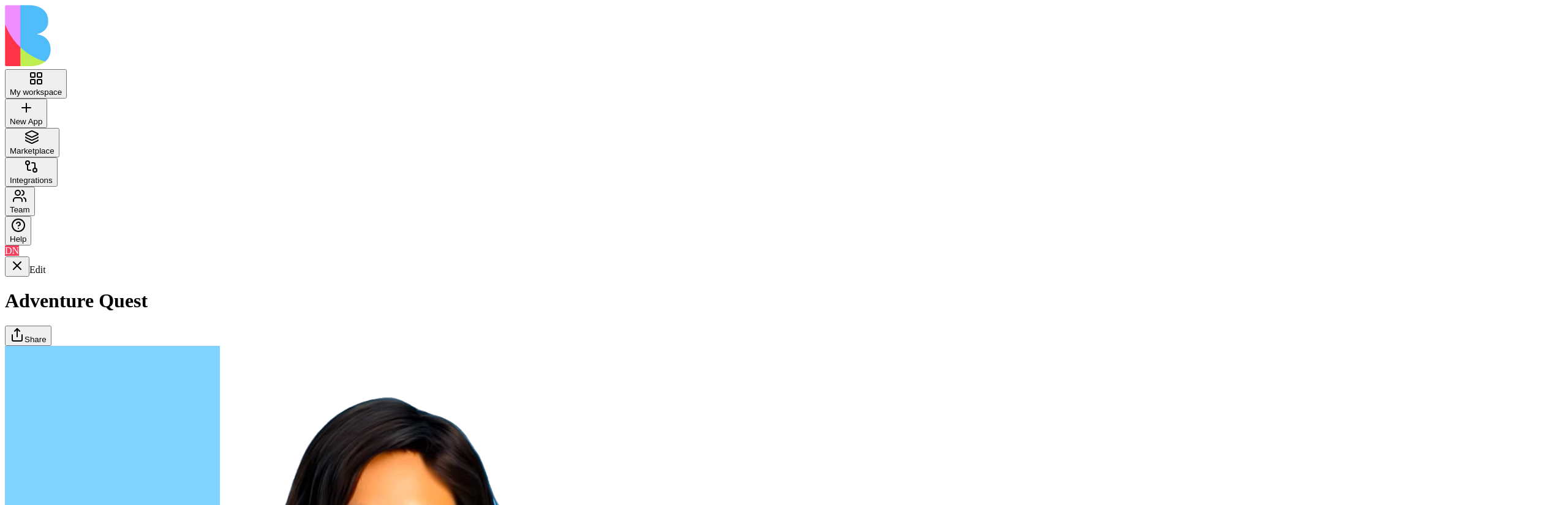 click at bounding box center (17, 10569) 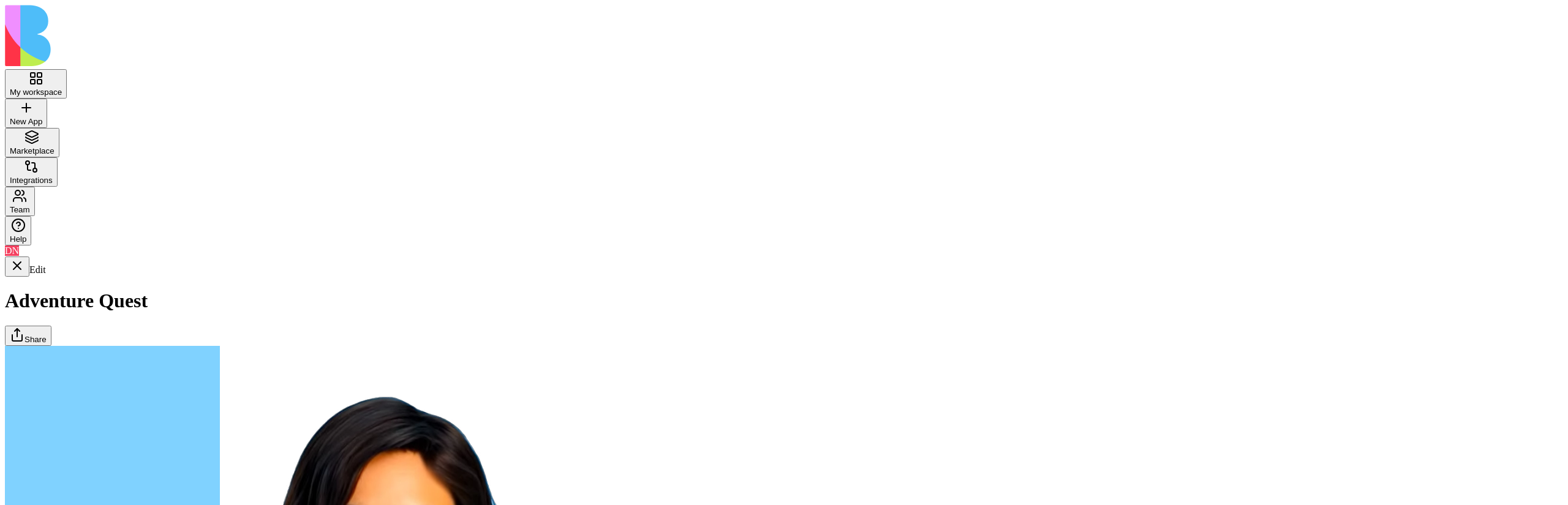 click on "Quests" at bounding box center [5, 10724] 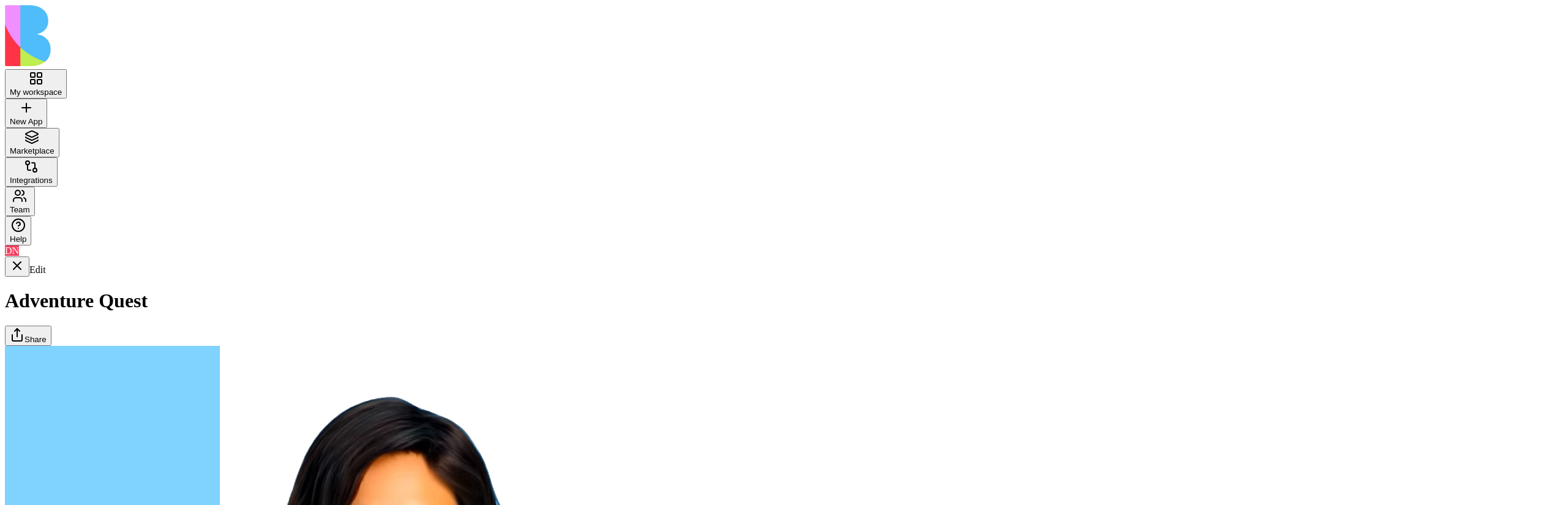 click on "Adventures" at bounding box center [5, 10724] 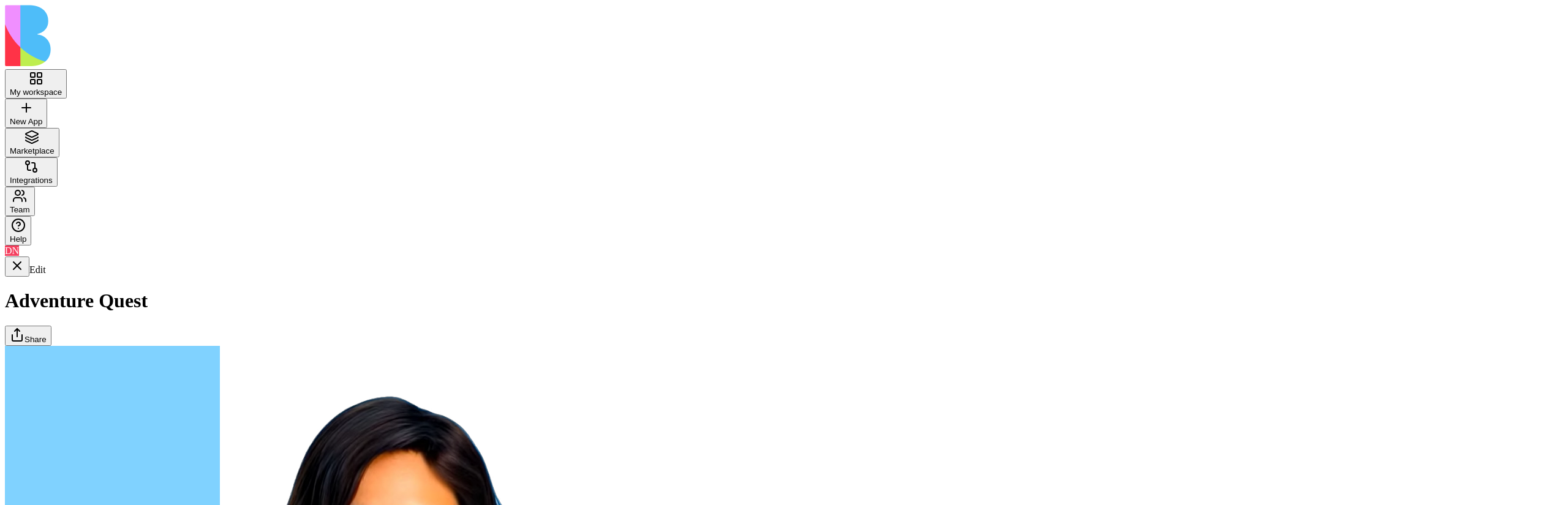 click on "Dashboard" at bounding box center [5, 10724] 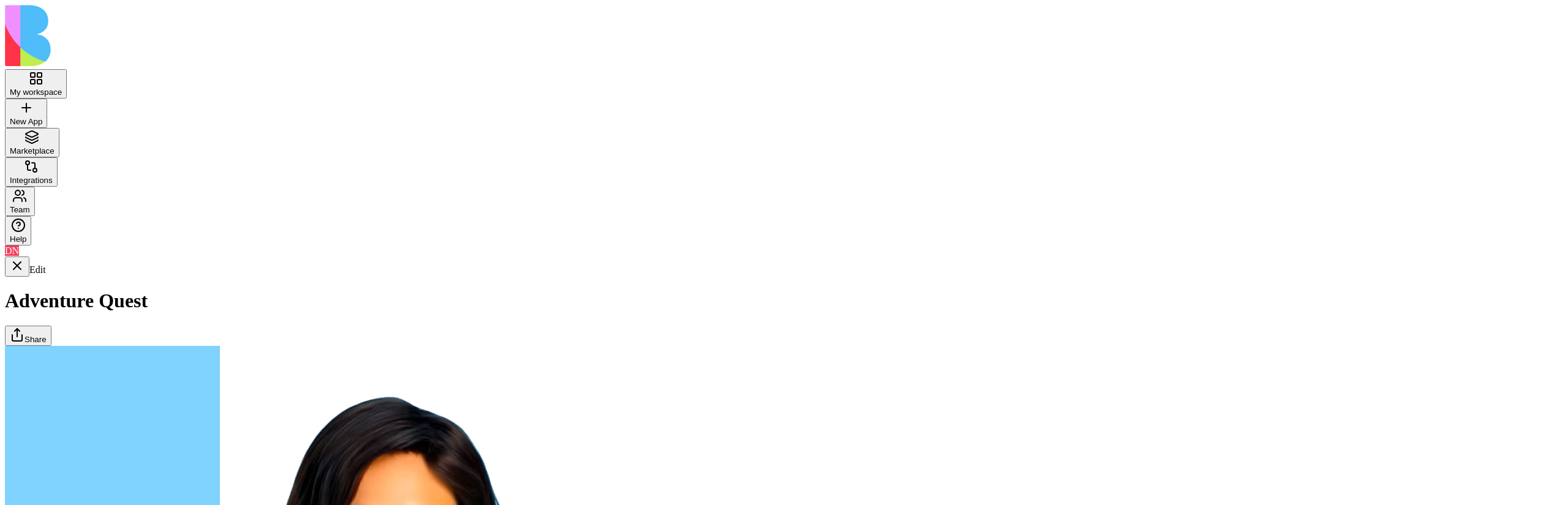 click on "Adventures" at bounding box center (5, 10724) 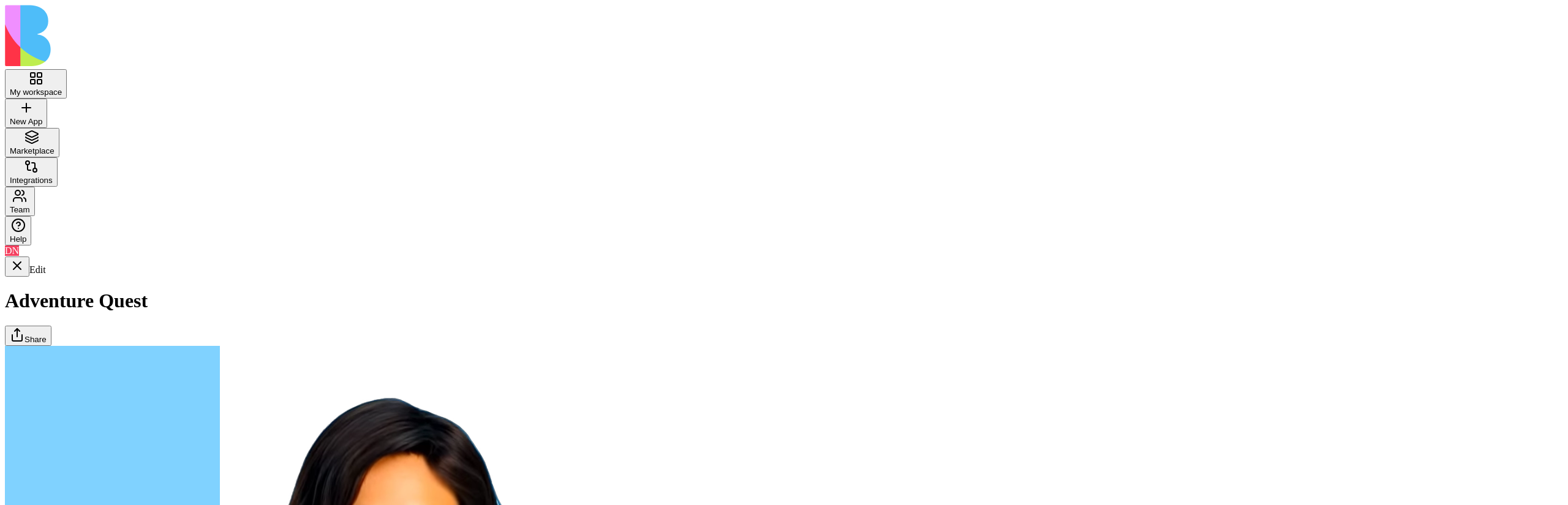 click on "Quests" at bounding box center [5, 10724] 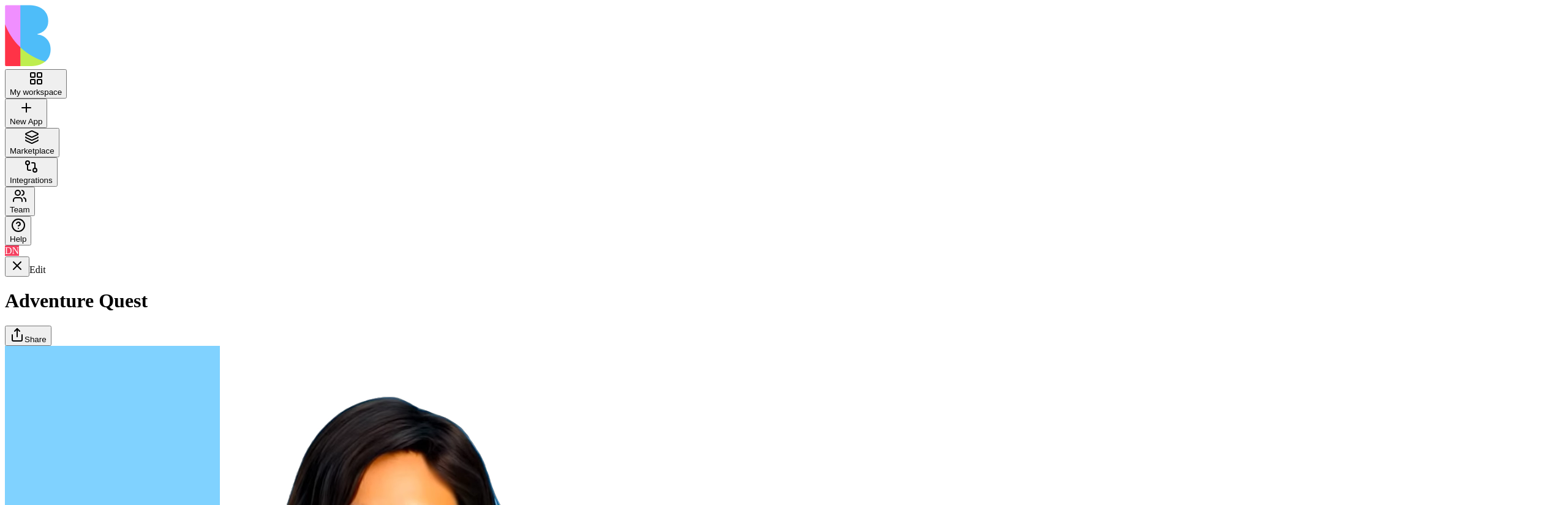 click on "Dashboard" at bounding box center [5, 10724] 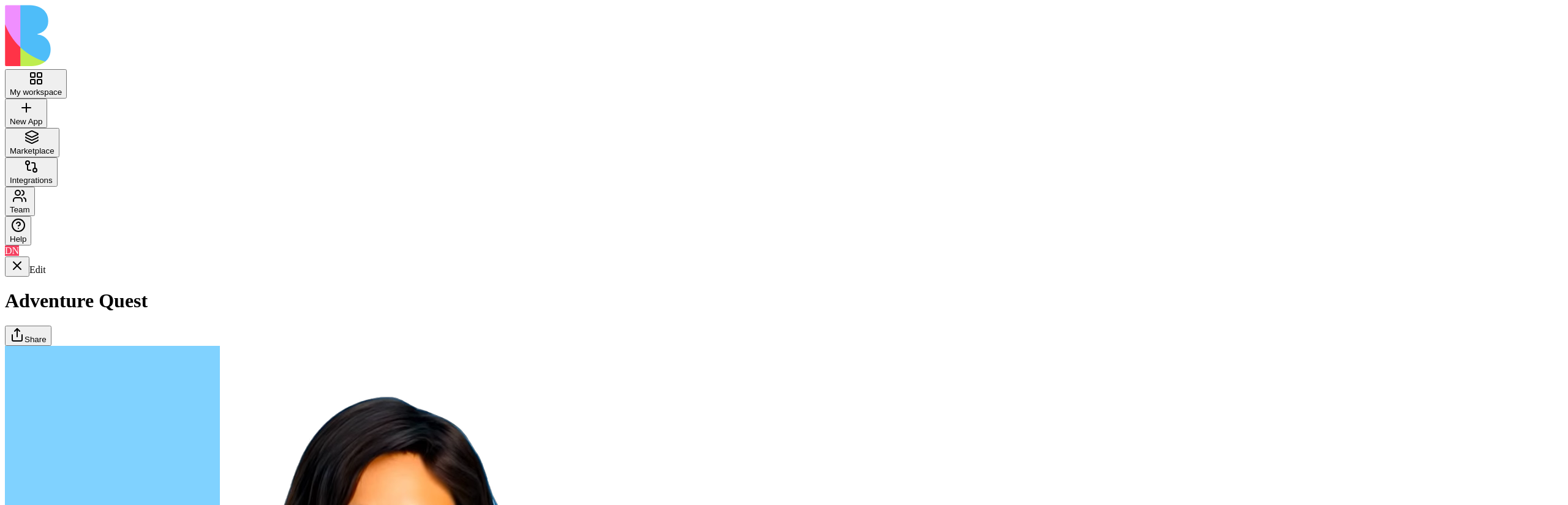 click on "Navigation Dashboard Adventures Quests" at bounding box center [5, 10724] 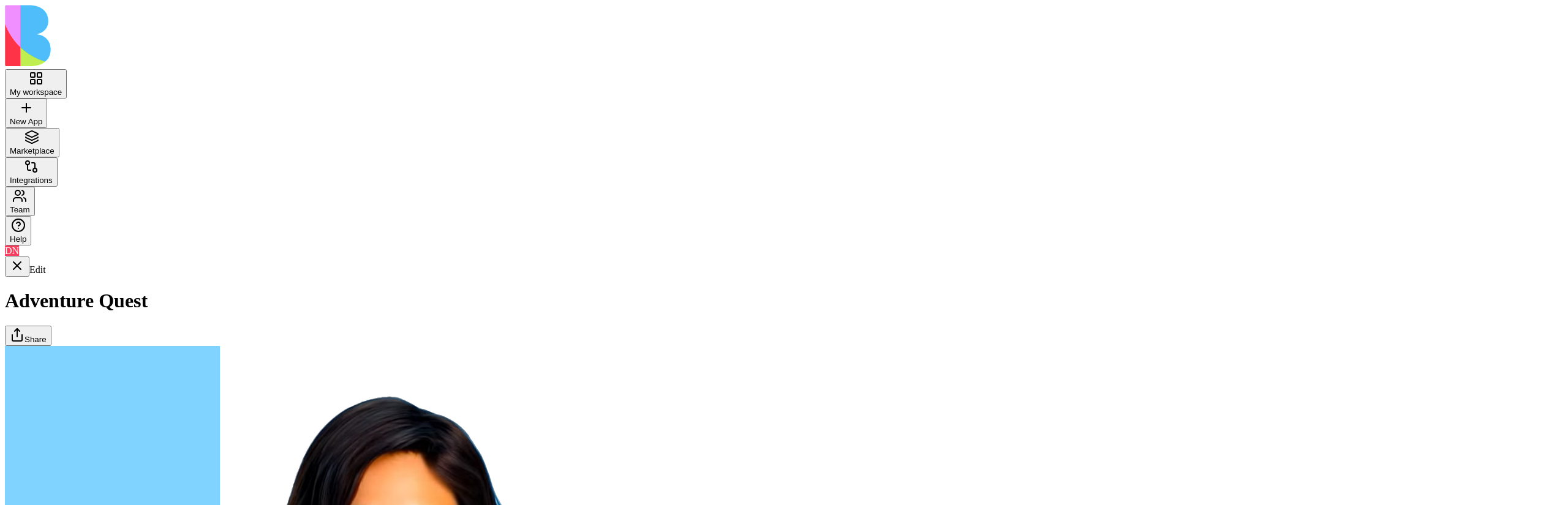 click on "Quests" at bounding box center (5, 10724) 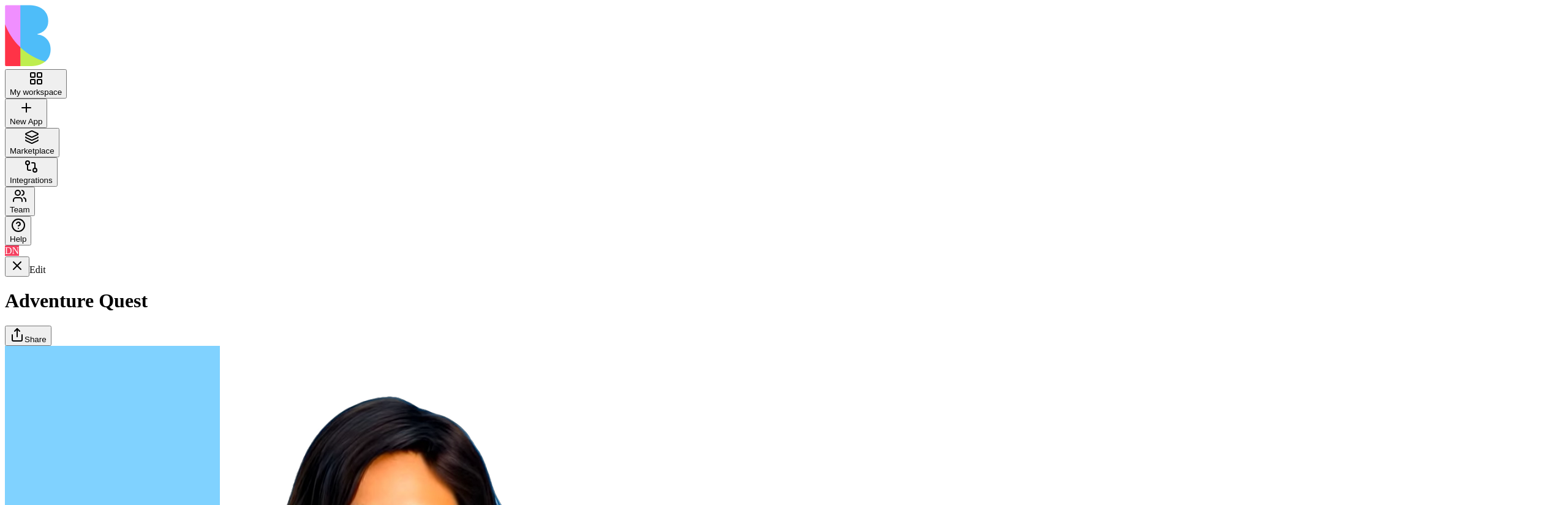 click on "Adventures" at bounding box center (5, 10724) 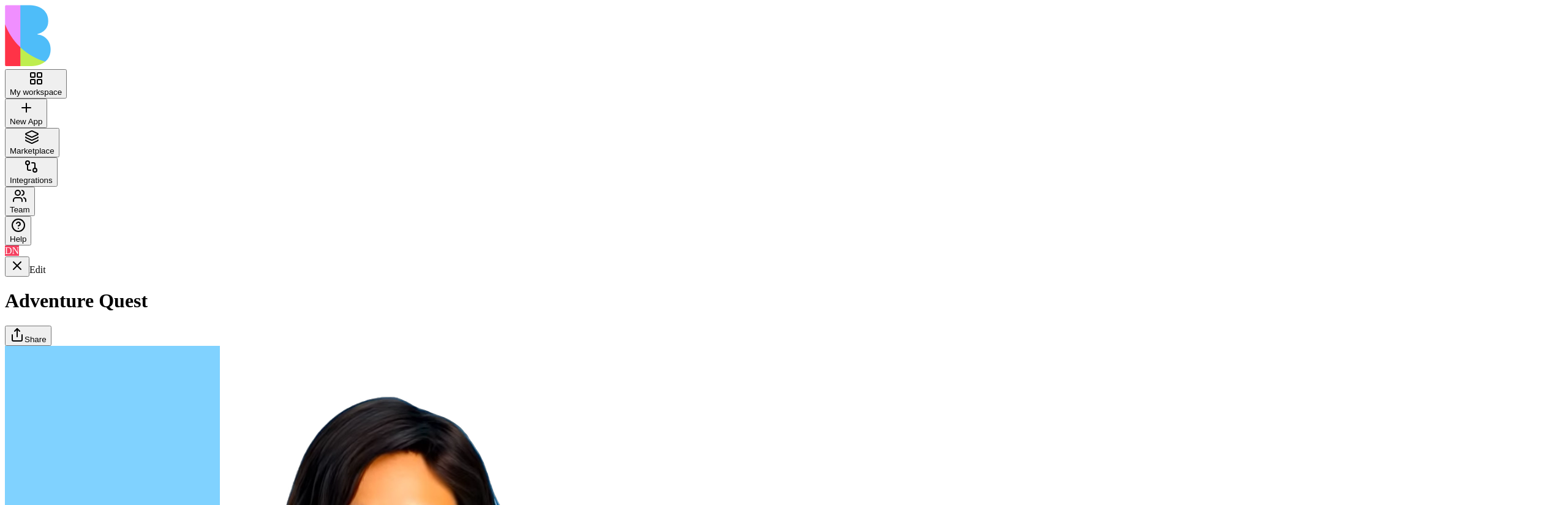 click on "Dashboard" at bounding box center [75, 10646] 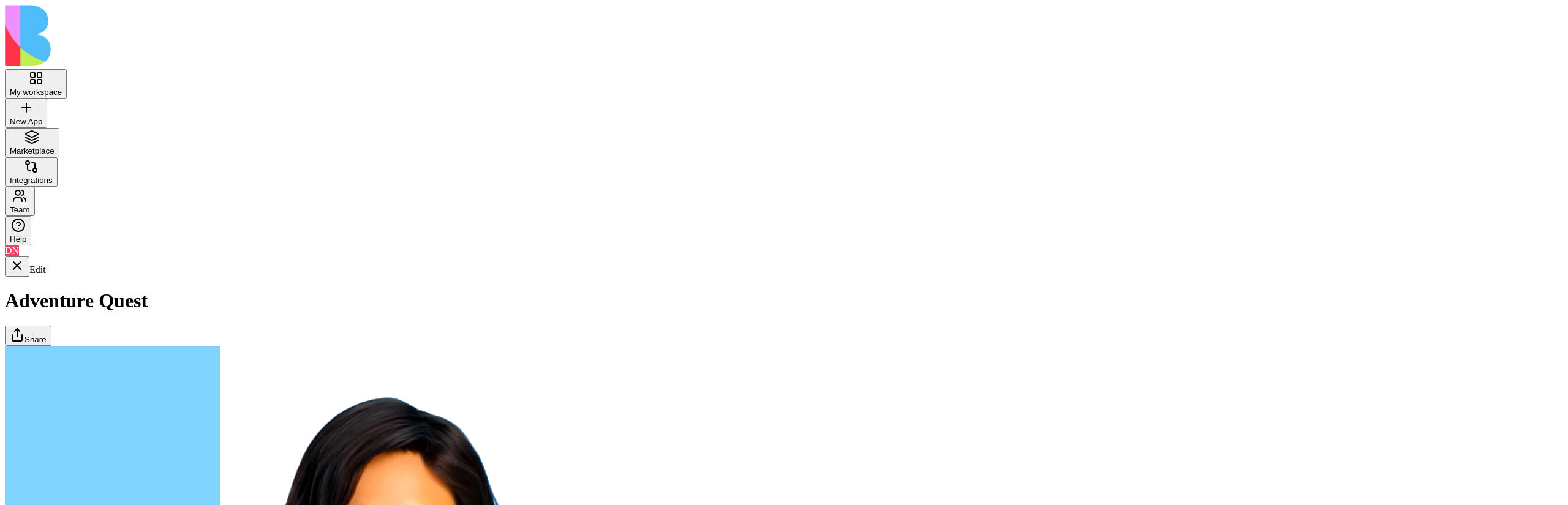 click on "Adventures" at bounding box center (75, 10677) 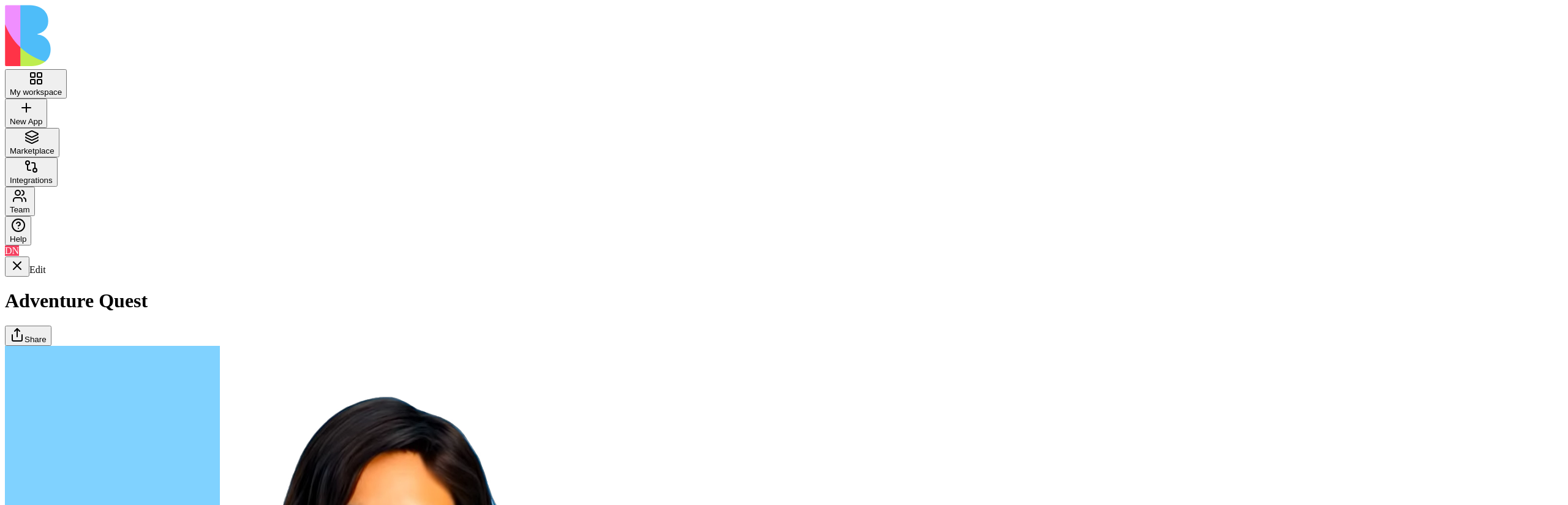 click on "Quests" at bounding box center (75, 10708) 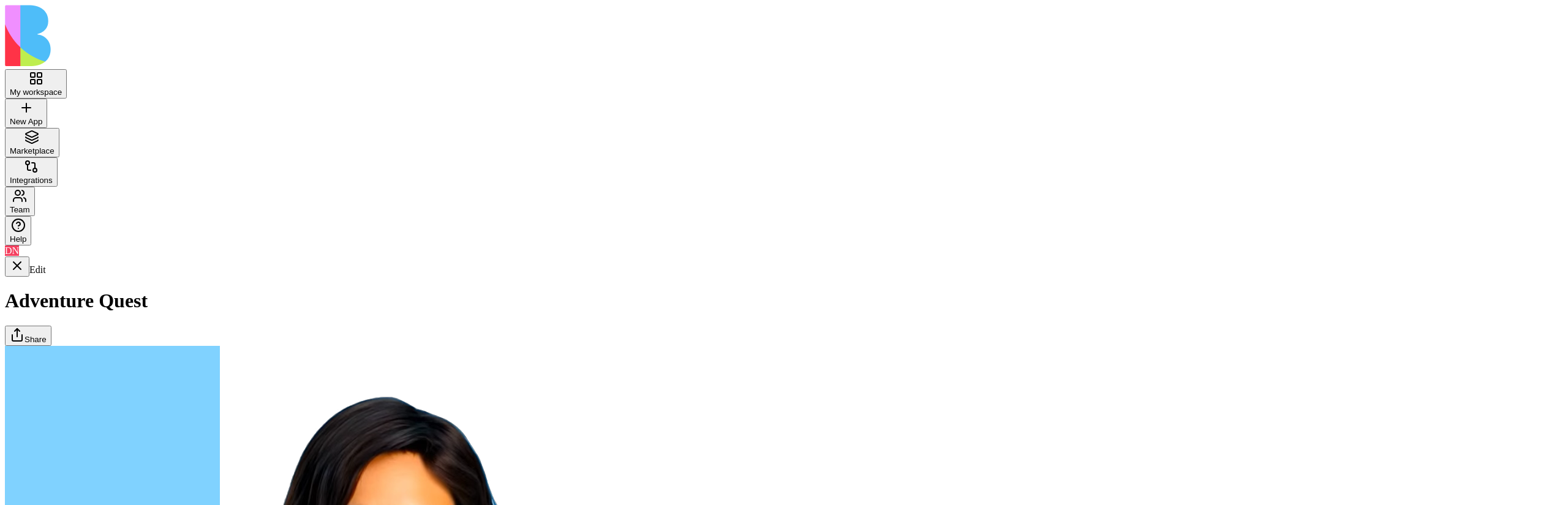 click on "Quests" at bounding box center [75, 10702] 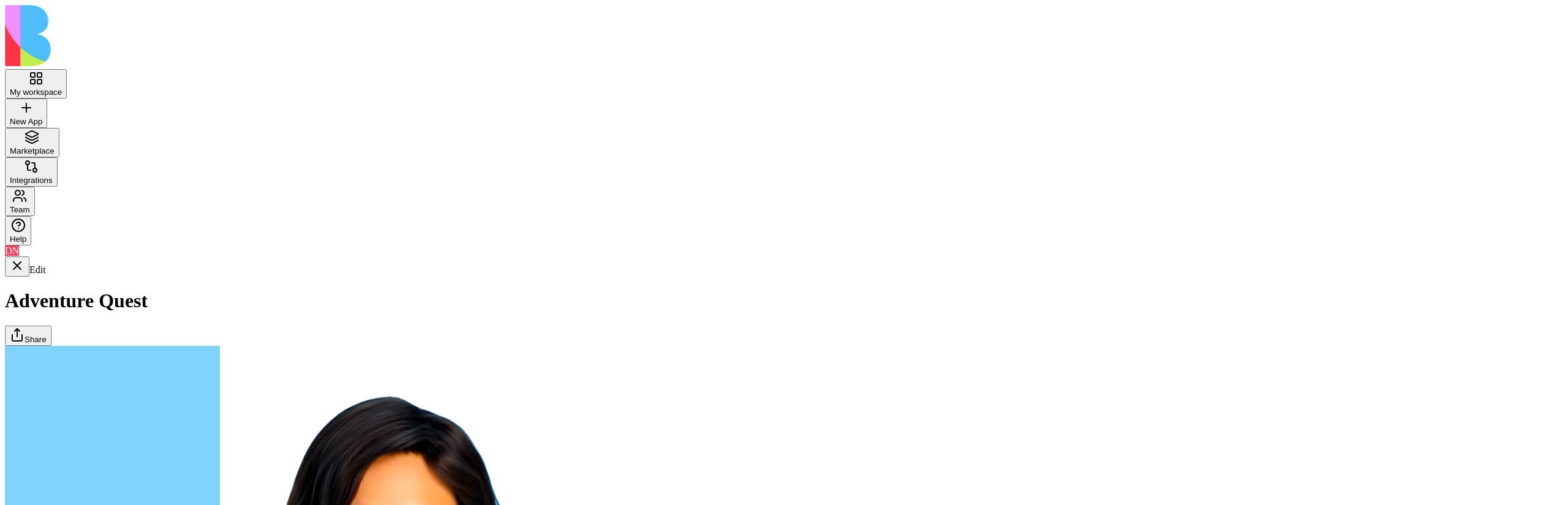 click on "Adventures" at bounding box center (75, 10677) 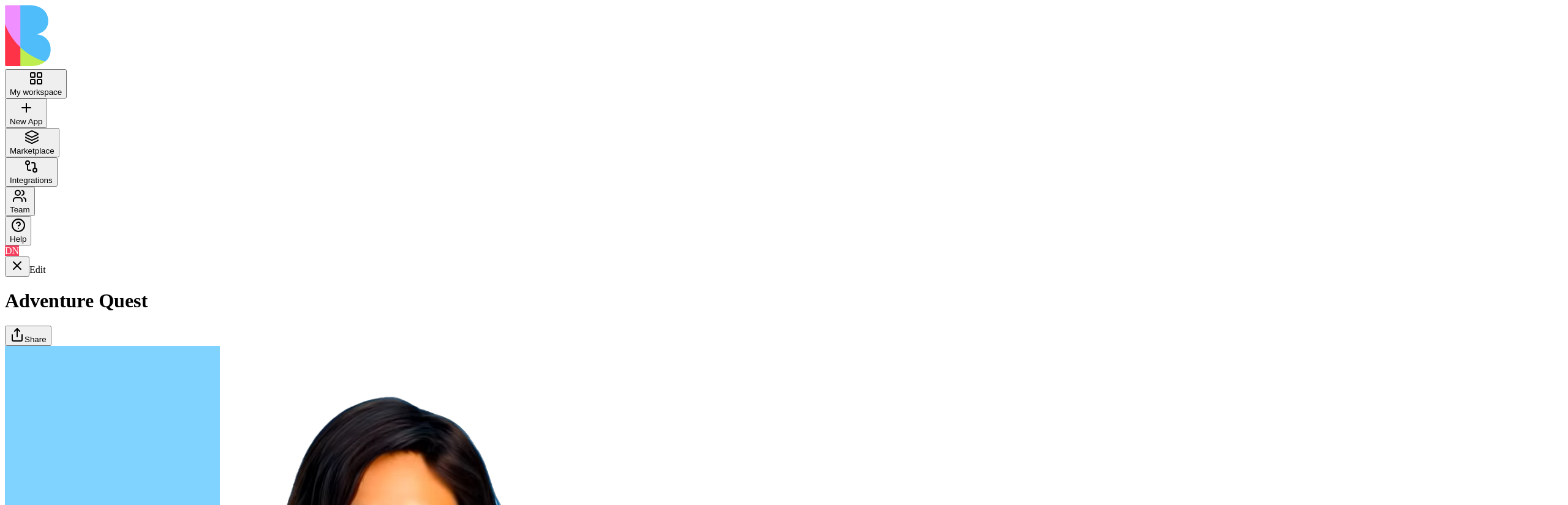click on "No Adventures Created Start creating exciting adventures for explorers to discover and enjoy. Create Your First Adventure" at bounding box center (97, 10989) 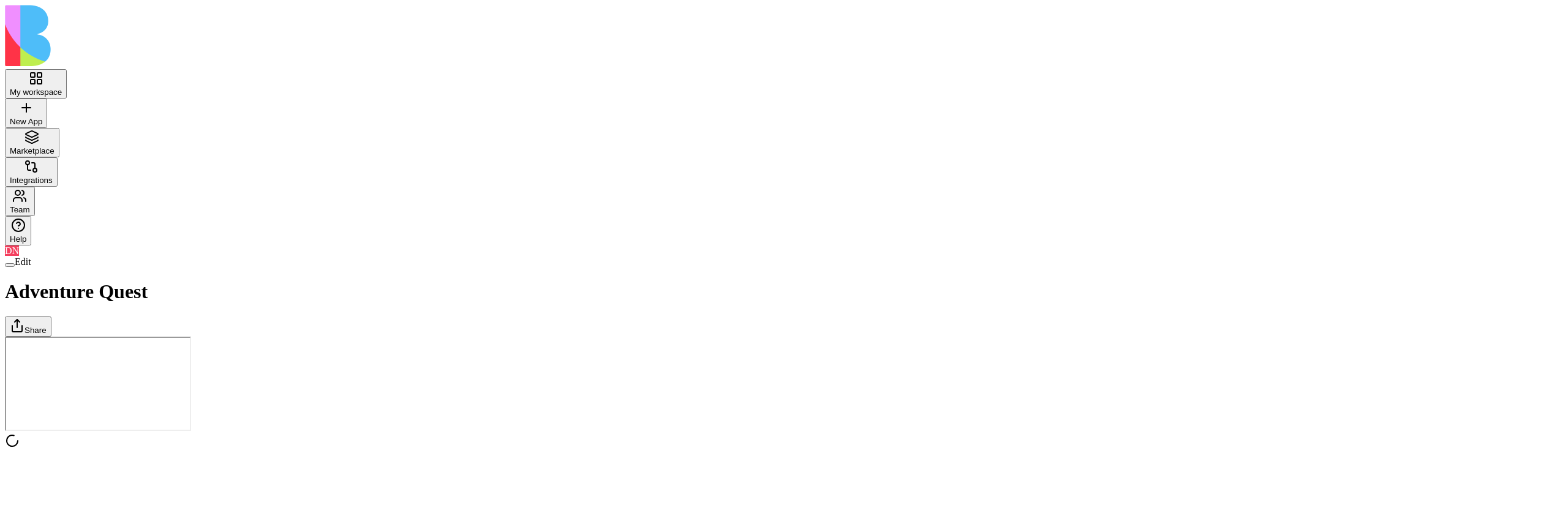 scroll, scrollTop: 0, scrollLeft: 0, axis: both 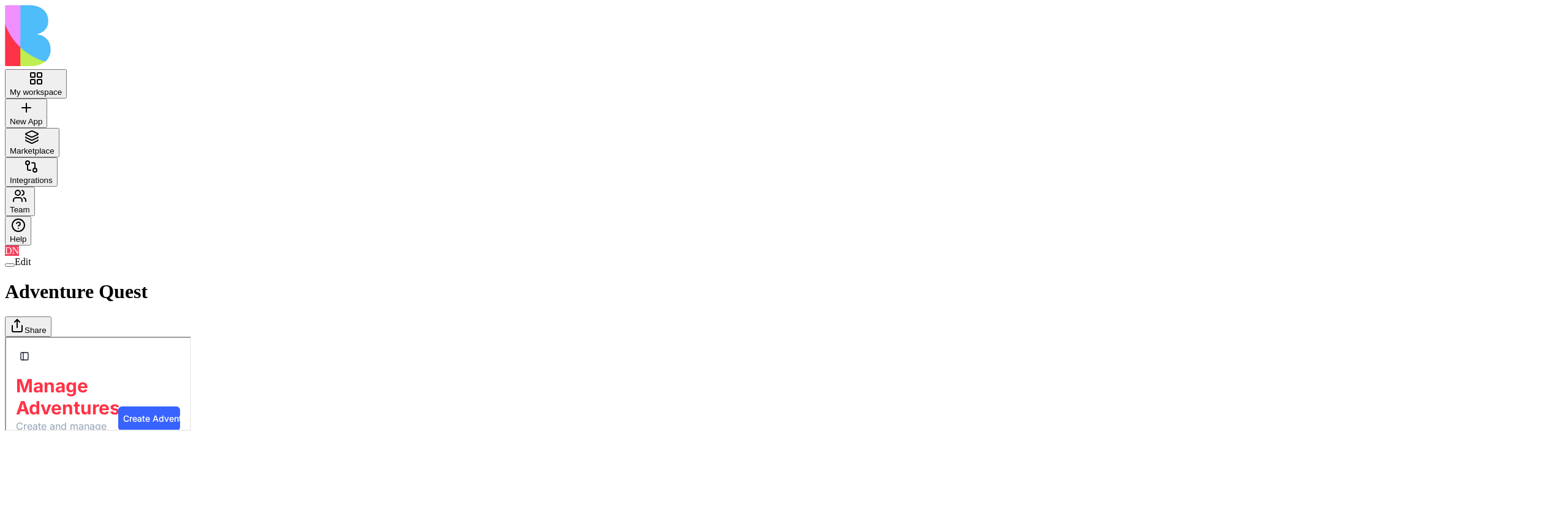 click on "Dashboard" at bounding box center [5, 336] 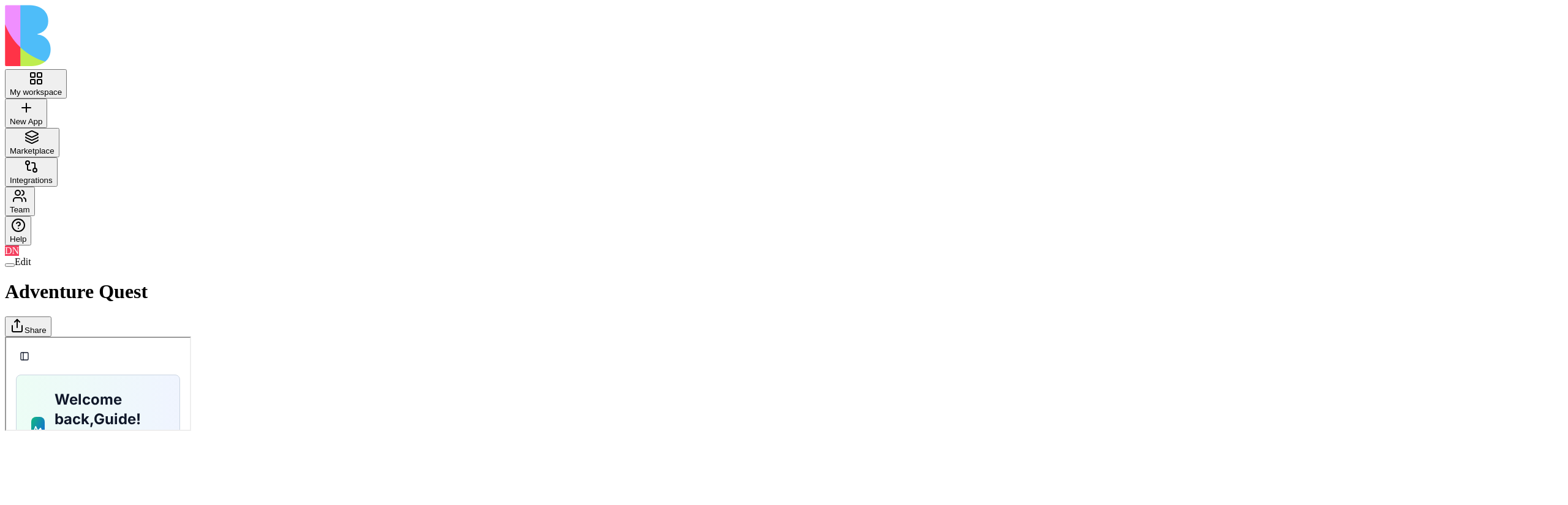 click on "Adventures" at bounding box center [5, 336] 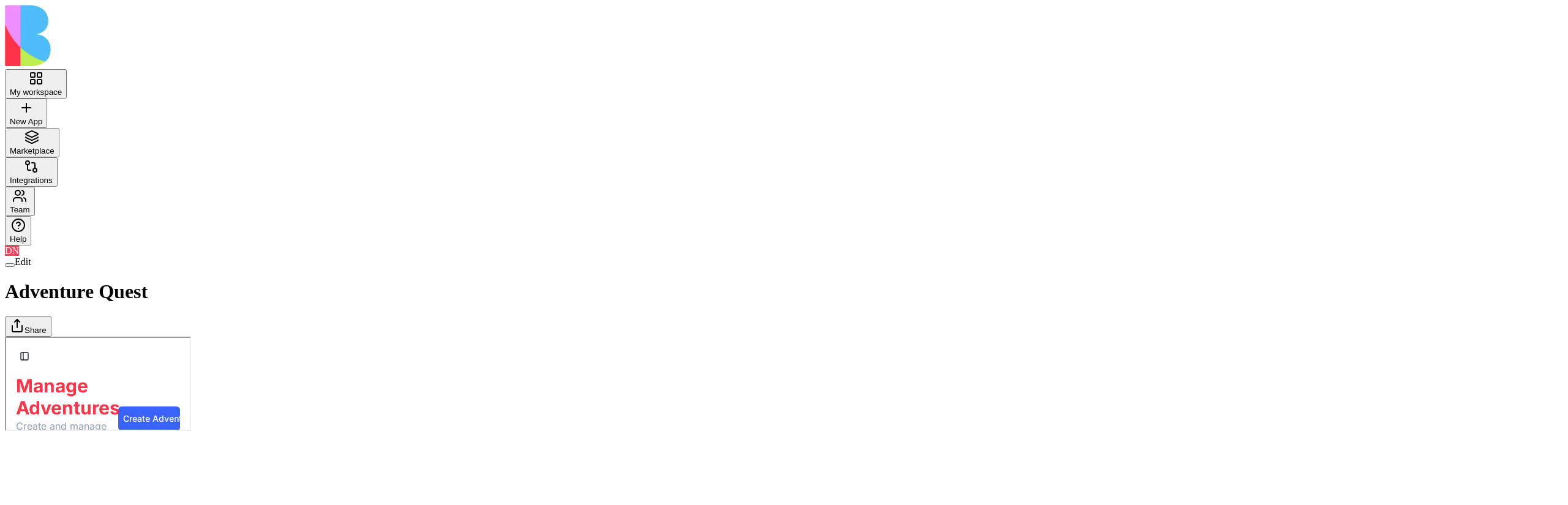 click on "Quests" at bounding box center (5, 336) 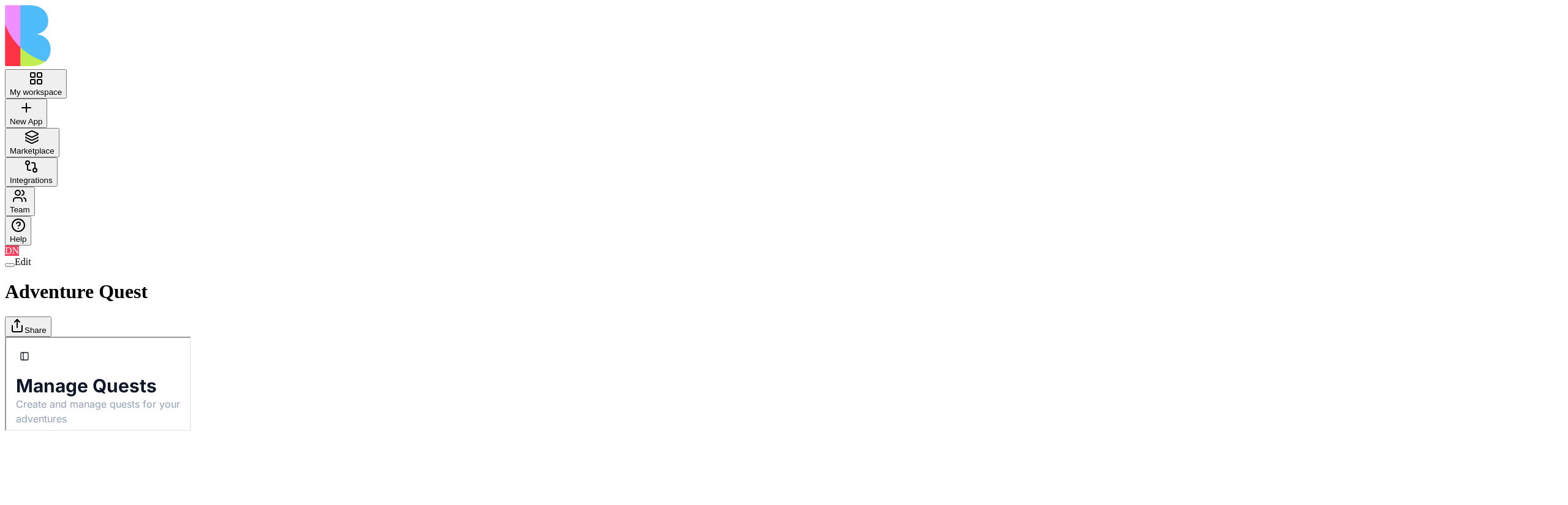 click on "Adventures" at bounding box center [5, 336] 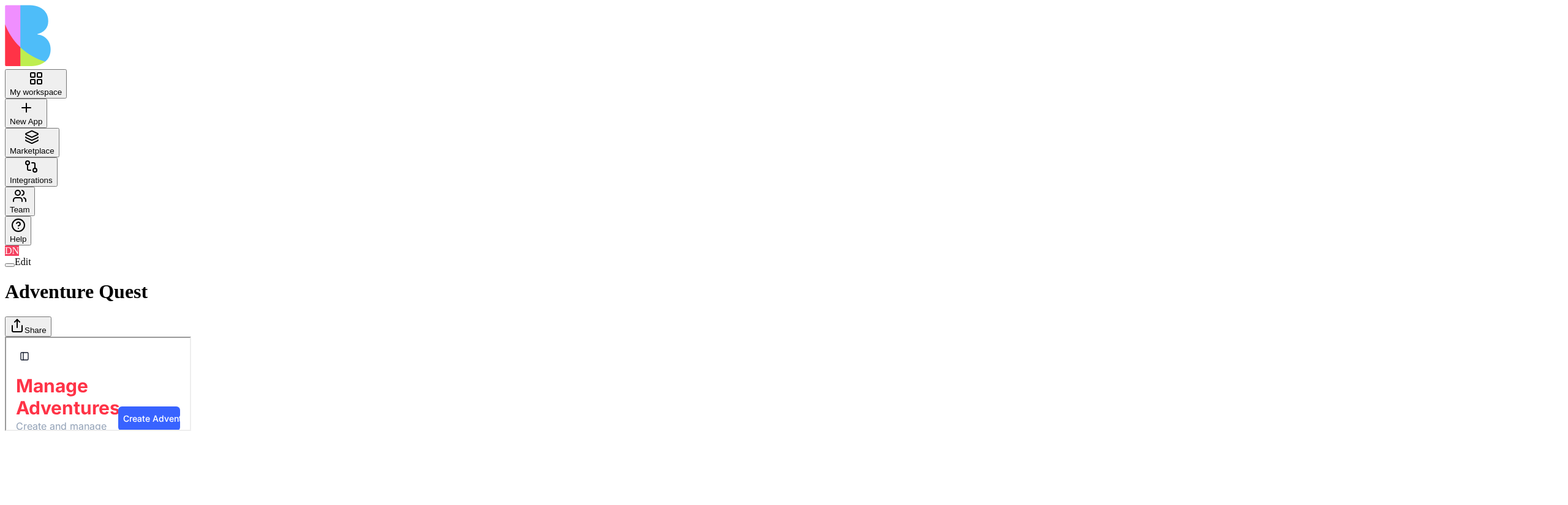 click on "Dashboard" at bounding box center (5, 336) 